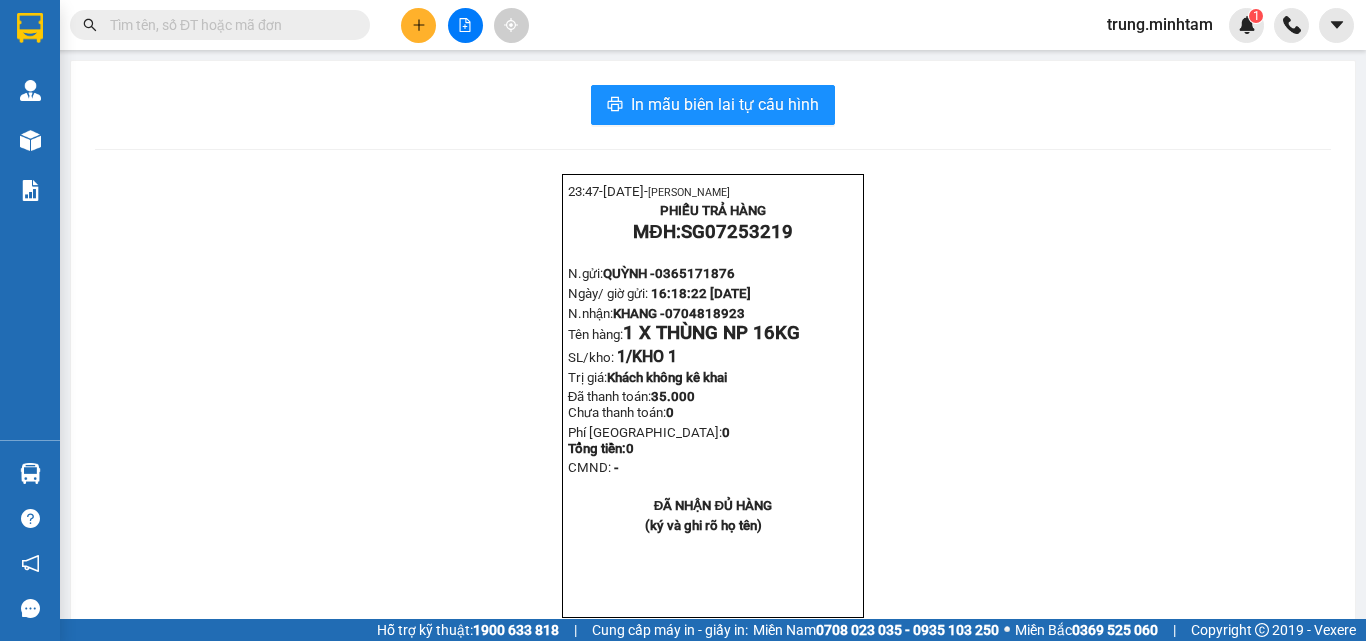 scroll, scrollTop: 0, scrollLeft: 0, axis: both 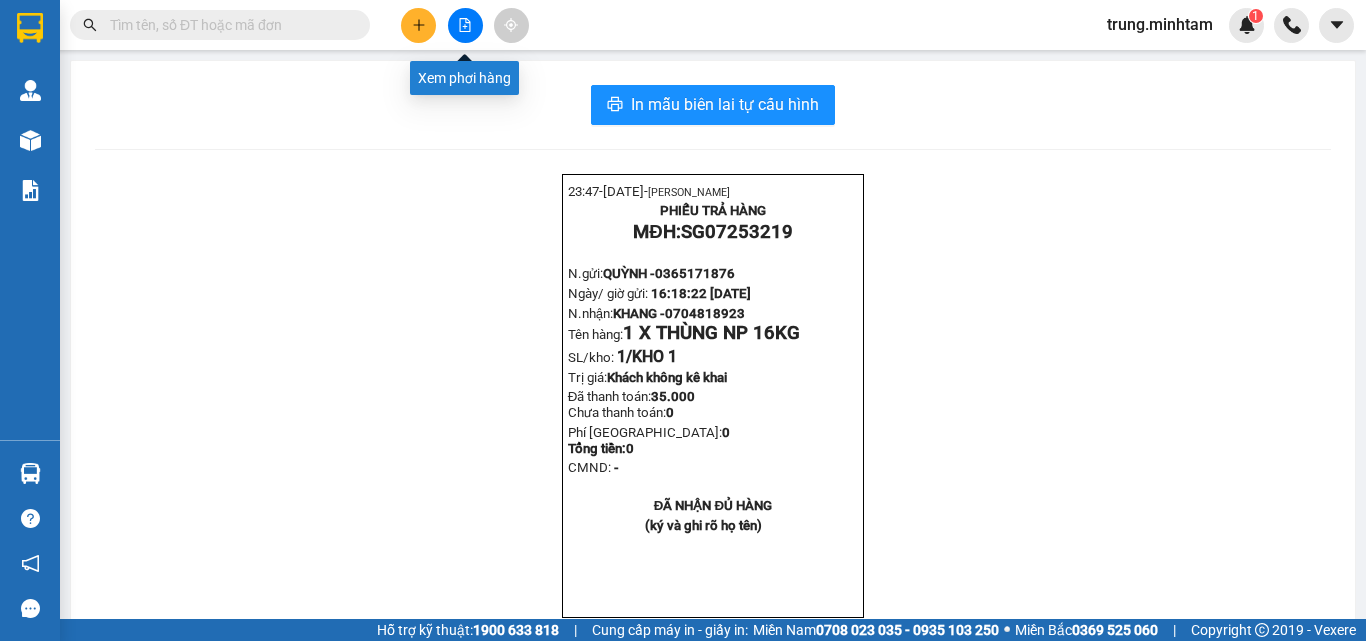 click 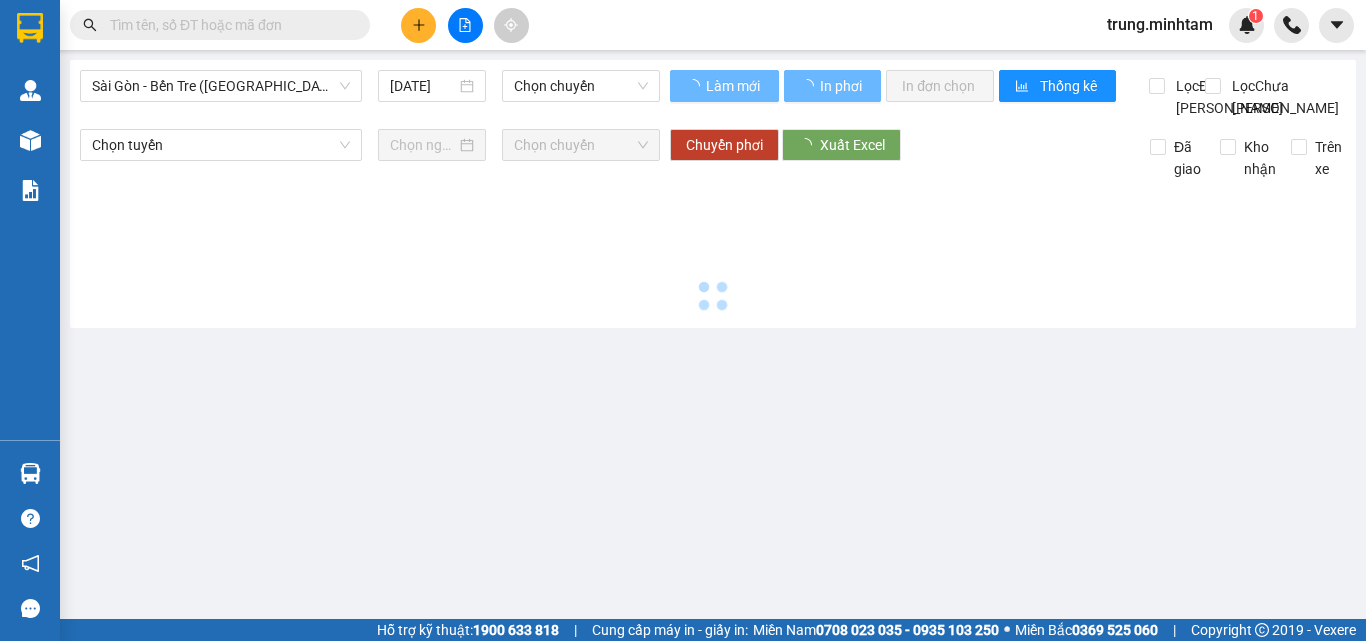 type on "[DATE]" 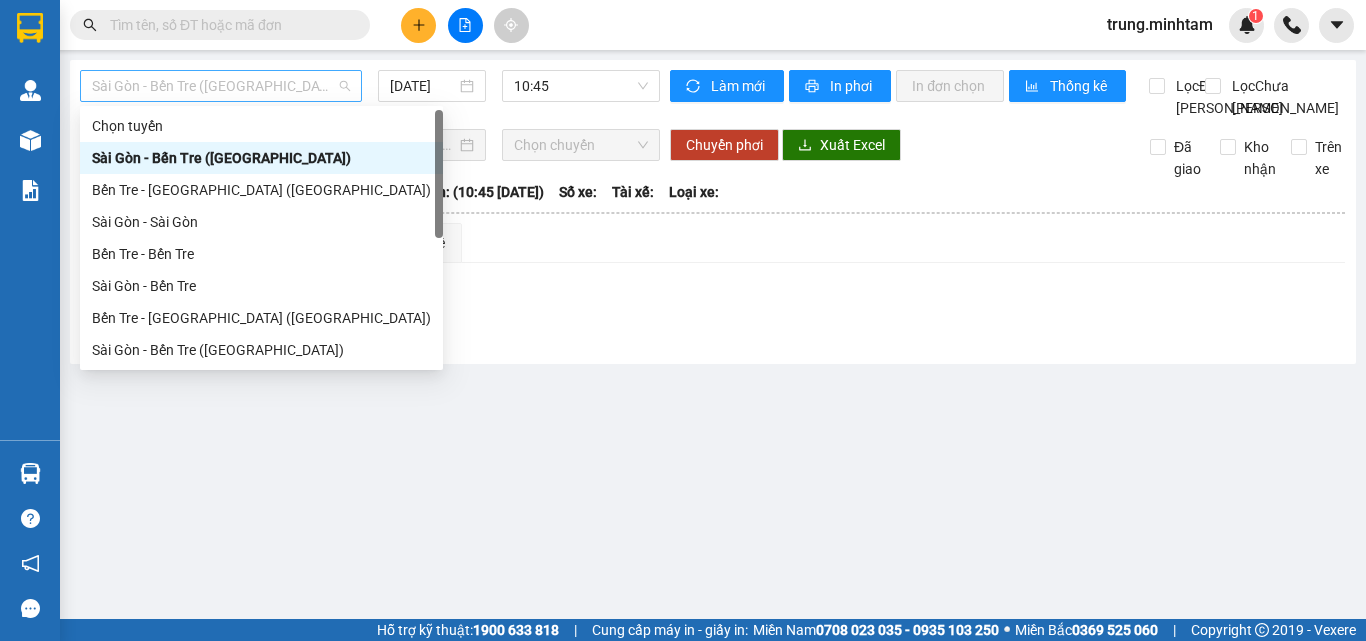 click on "Sài Gòn - Bến Tre ([GEOGRAPHIC_DATA])" at bounding box center (221, 86) 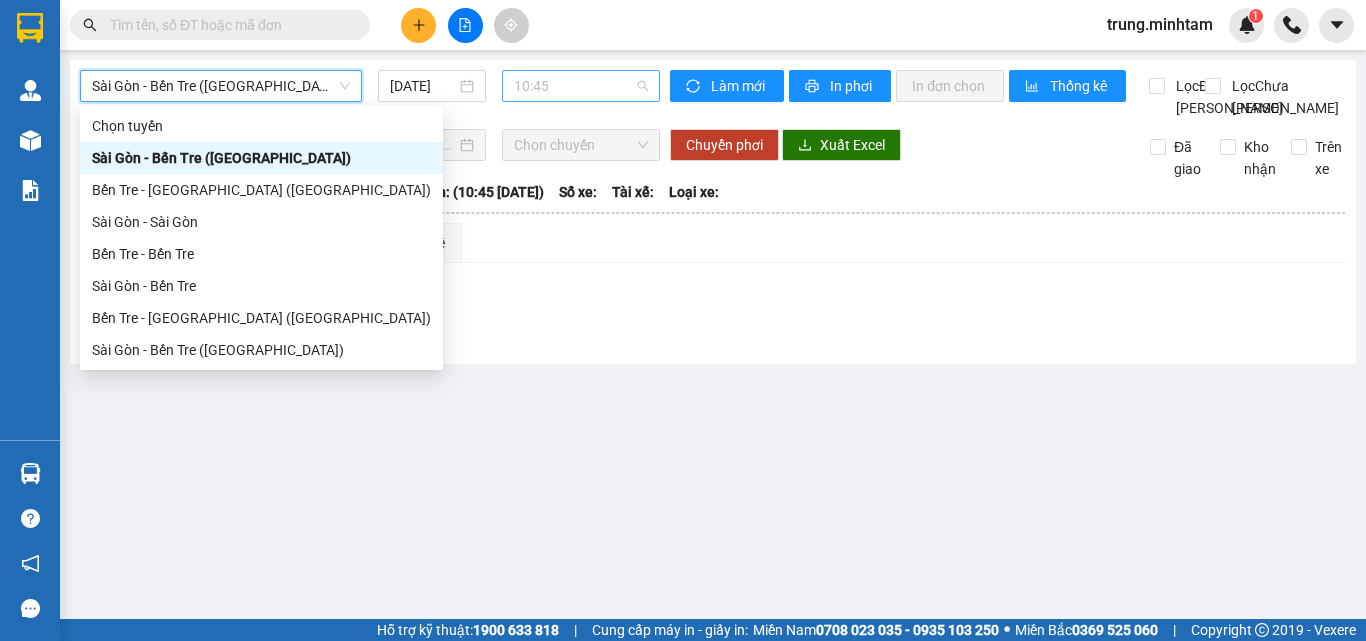 click on "10:45" at bounding box center (581, 86) 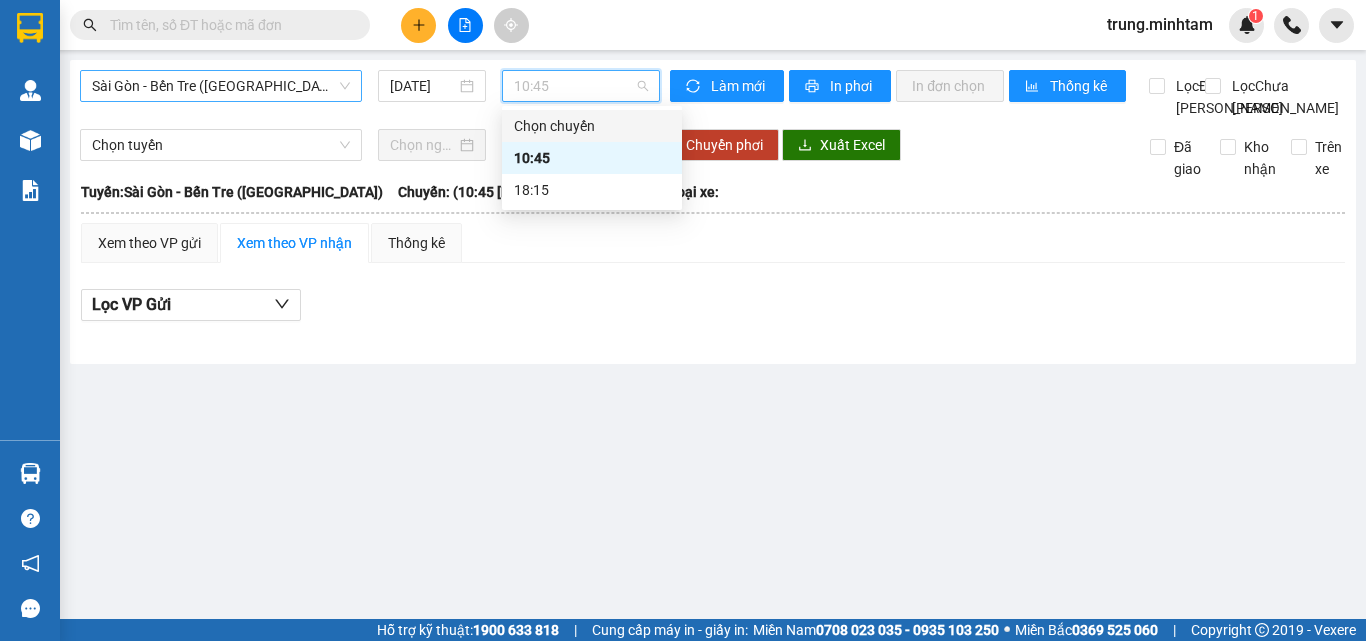 click on "Sài Gòn - Bến Tre ([GEOGRAPHIC_DATA])" at bounding box center (221, 86) 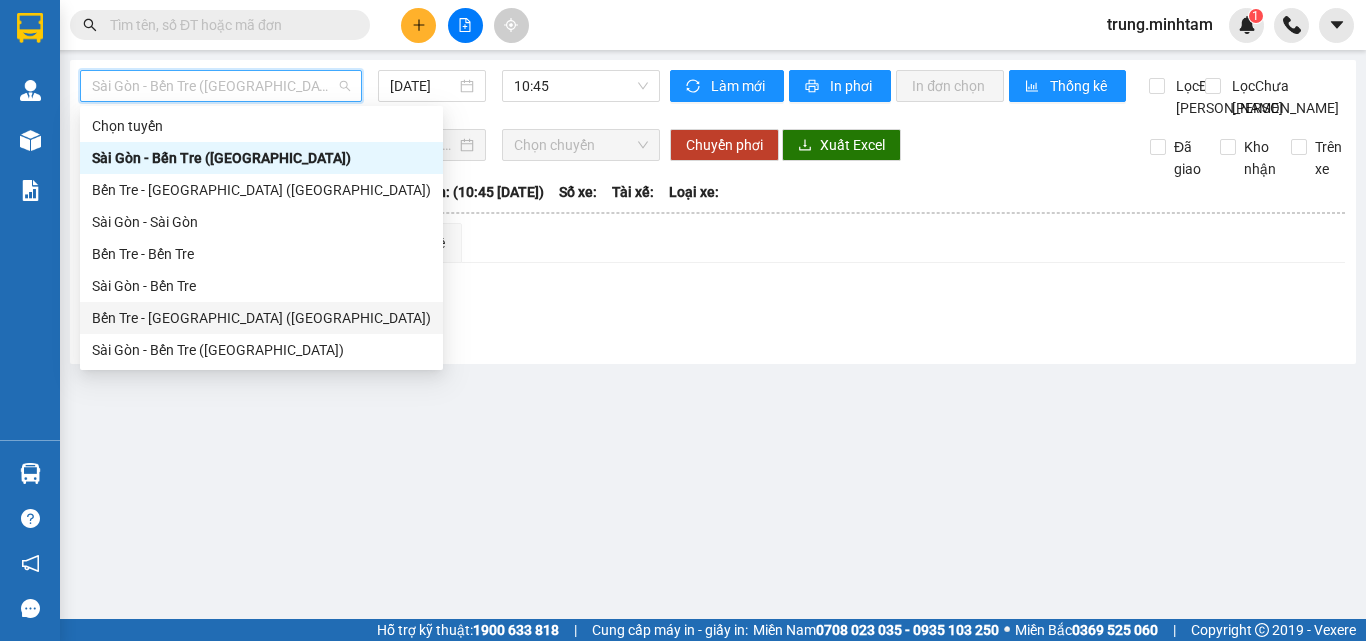 click on "Bến Tre - [GEOGRAPHIC_DATA] ([GEOGRAPHIC_DATA])" at bounding box center [261, 318] 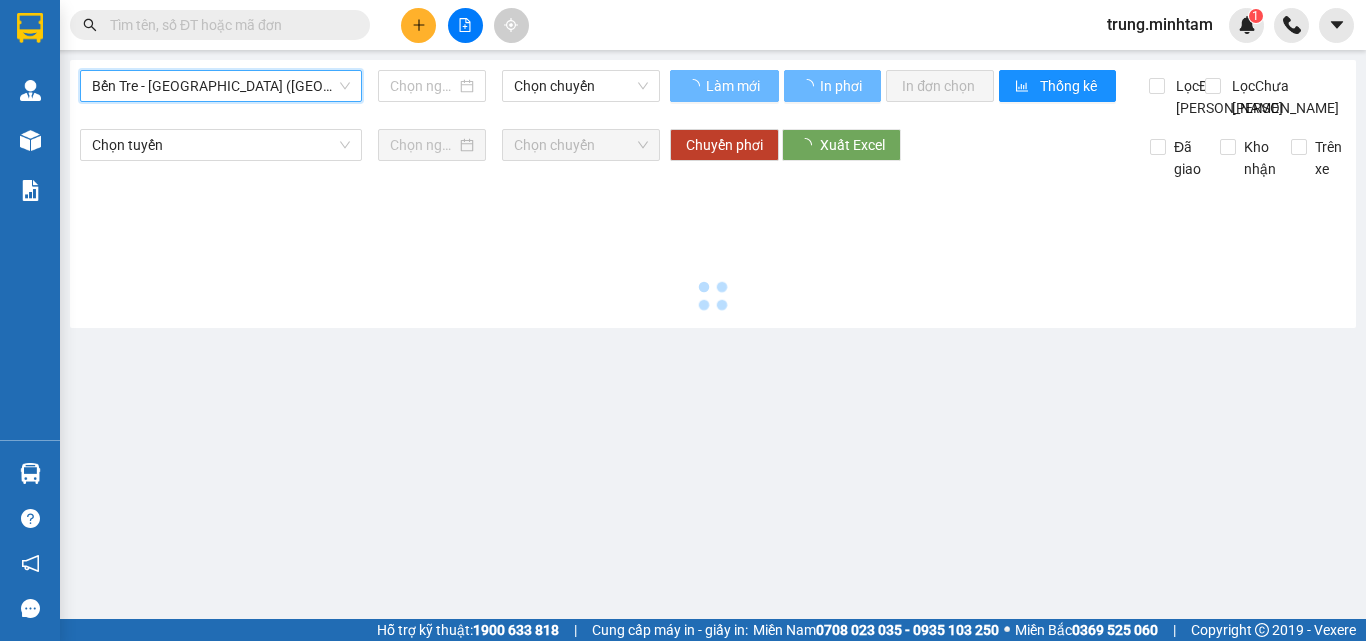 type on "[DATE]" 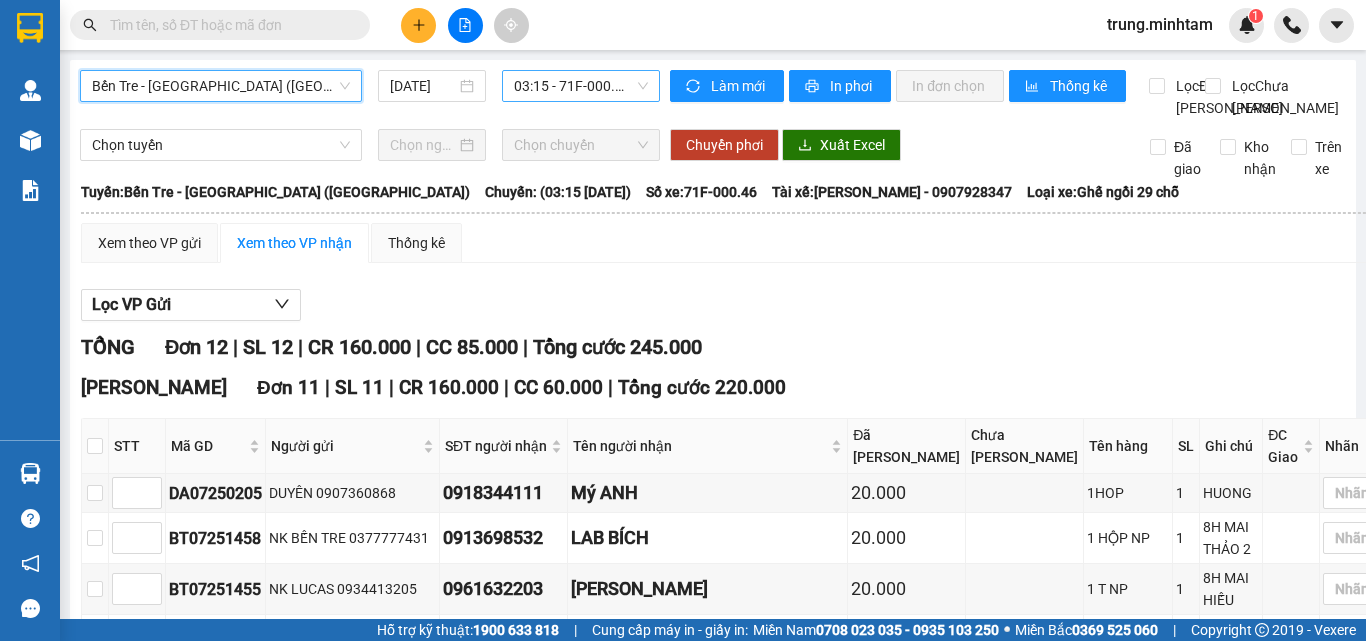click on "03:15     - 71F-000.46" at bounding box center [581, 86] 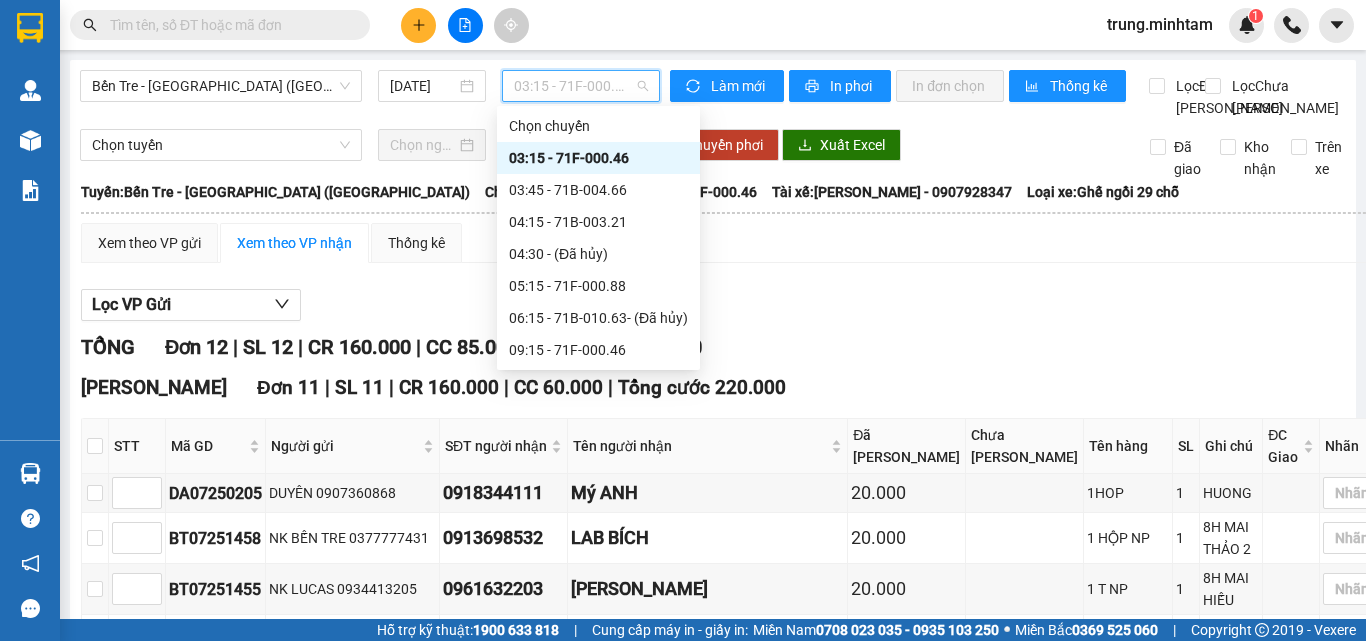 click on "03:15     - 71F-000.46" at bounding box center (598, 158) 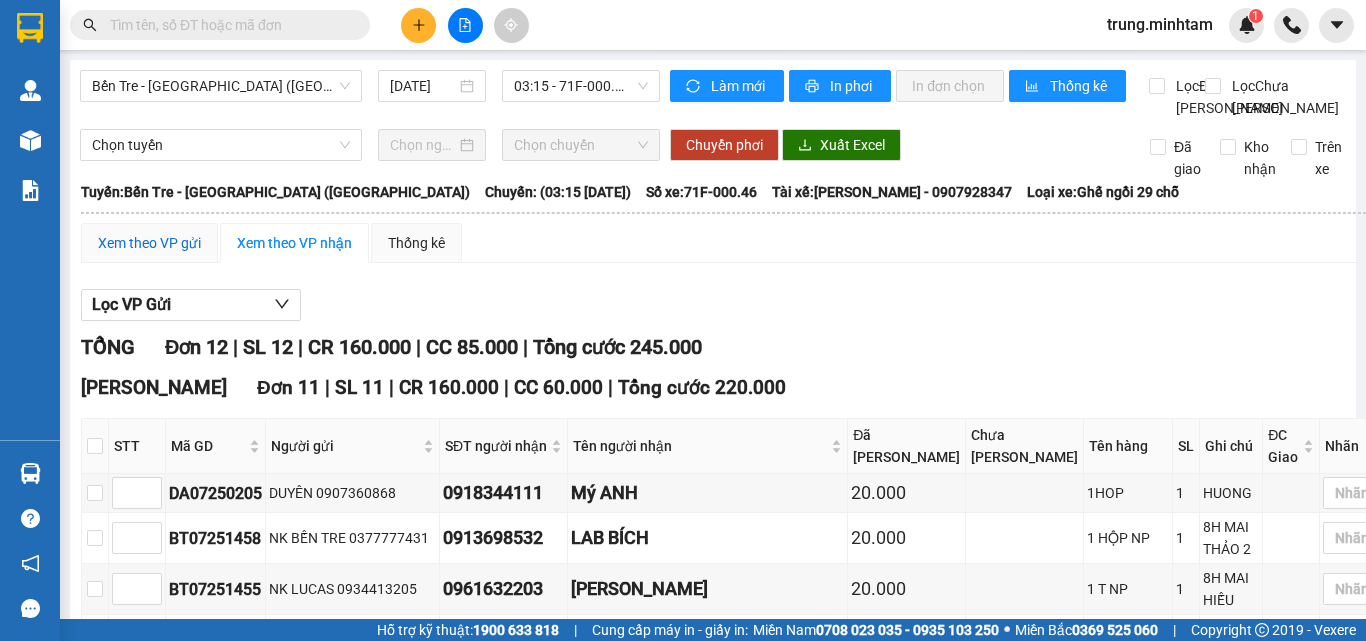 click on "Xem theo VP gửi" at bounding box center [149, 243] 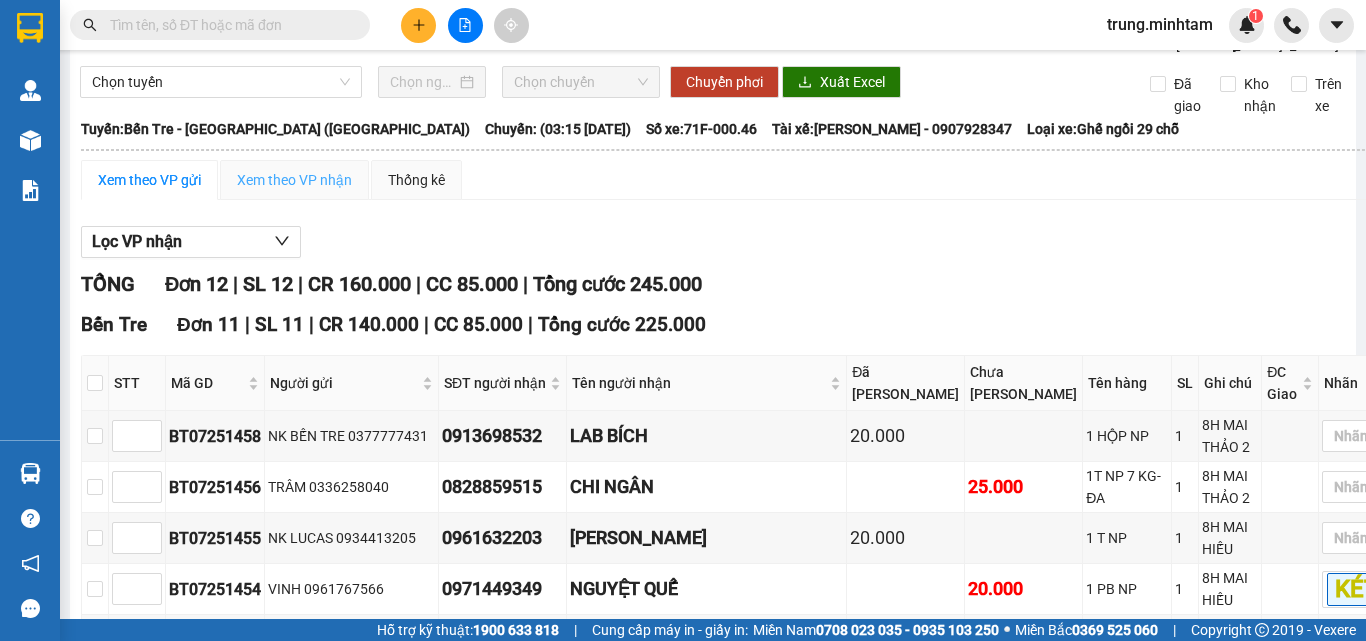 scroll, scrollTop: 19, scrollLeft: 0, axis: vertical 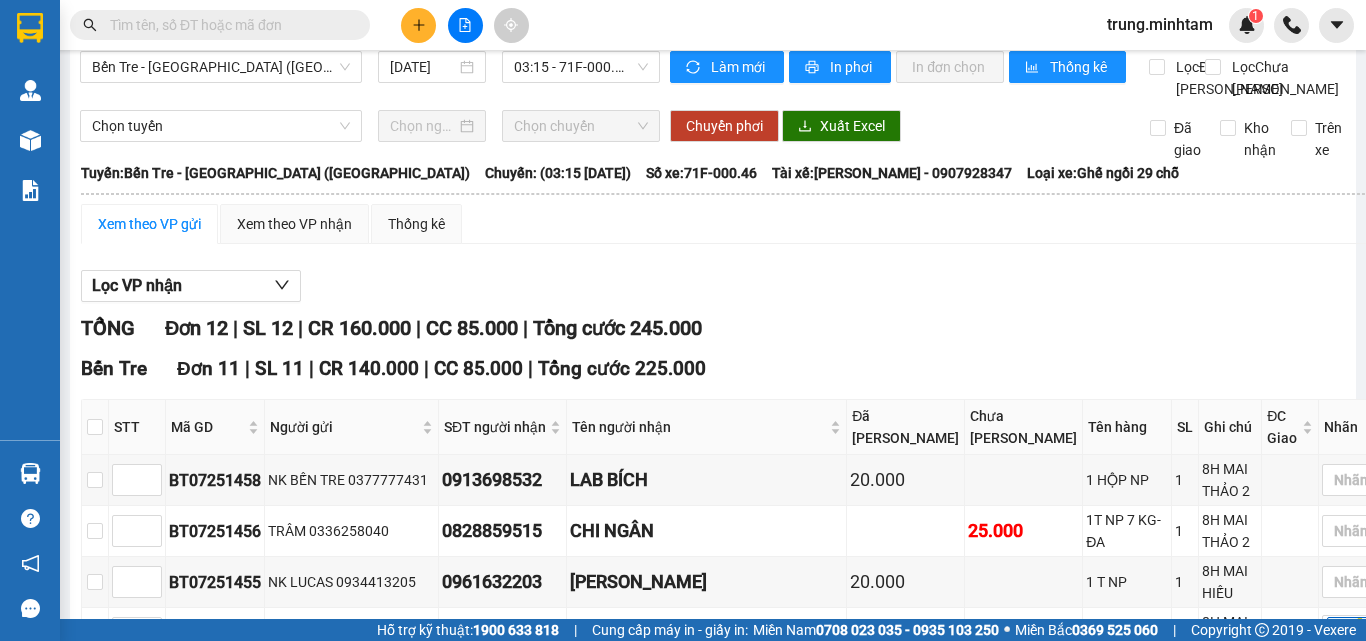 click on "Xem theo VP gửi" at bounding box center [149, 224] 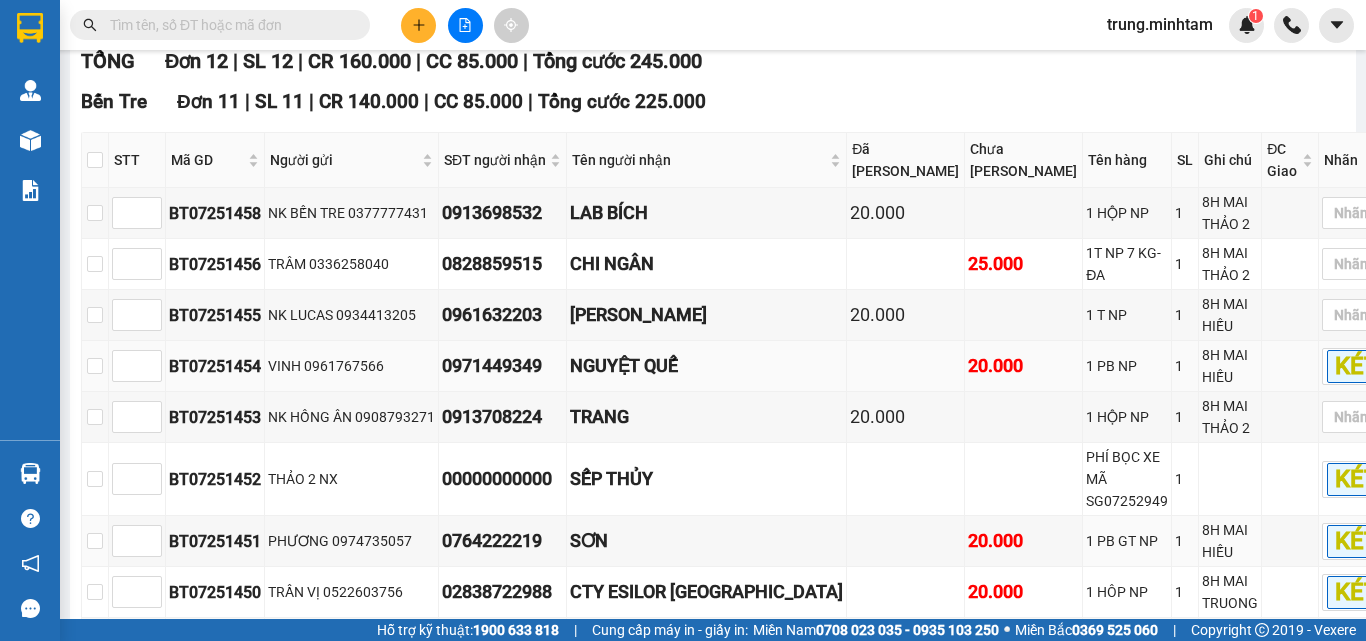 scroll, scrollTop: 0, scrollLeft: 0, axis: both 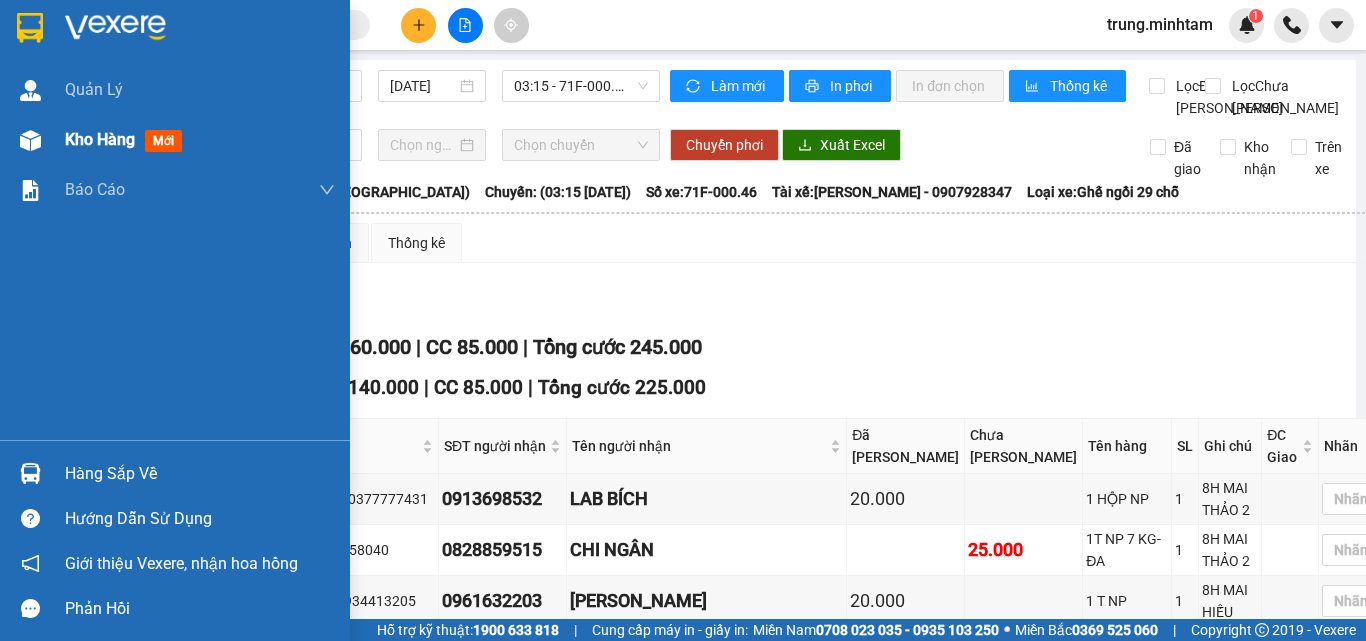 click on "Kho hàng" at bounding box center [100, 139] 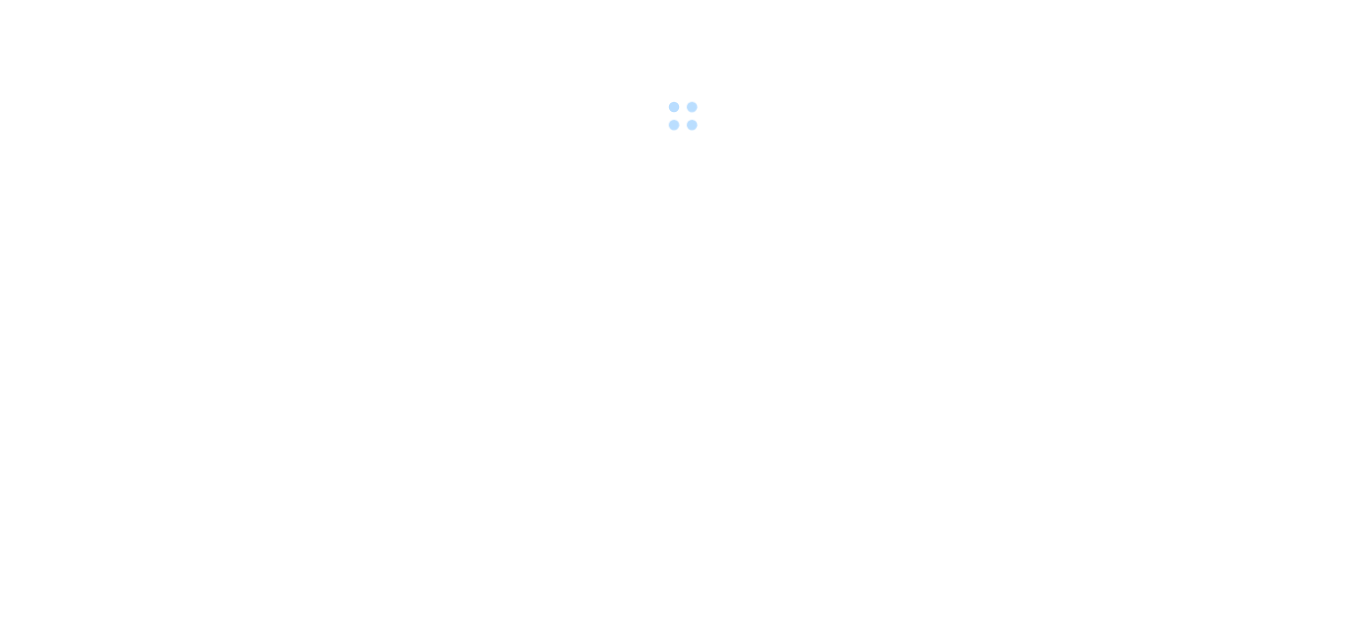 scroll, scrollTop: 0, scrollLeft: 0, axis: both 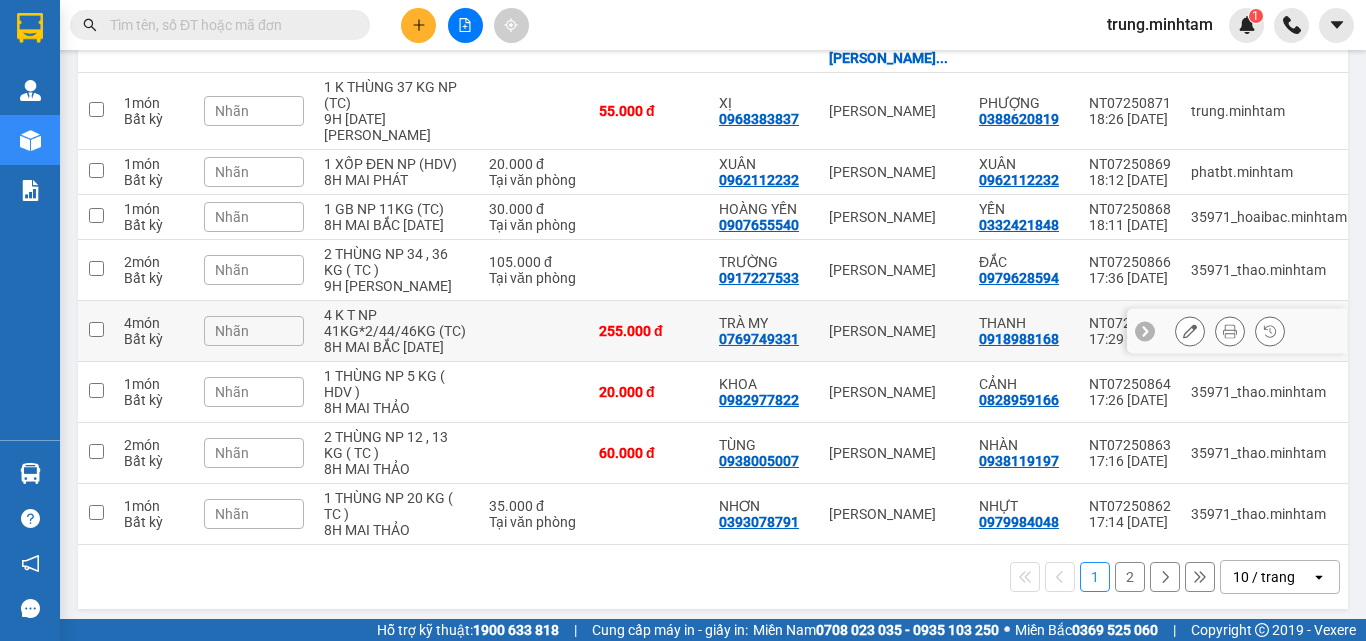 click at bounding box center (534, 331) 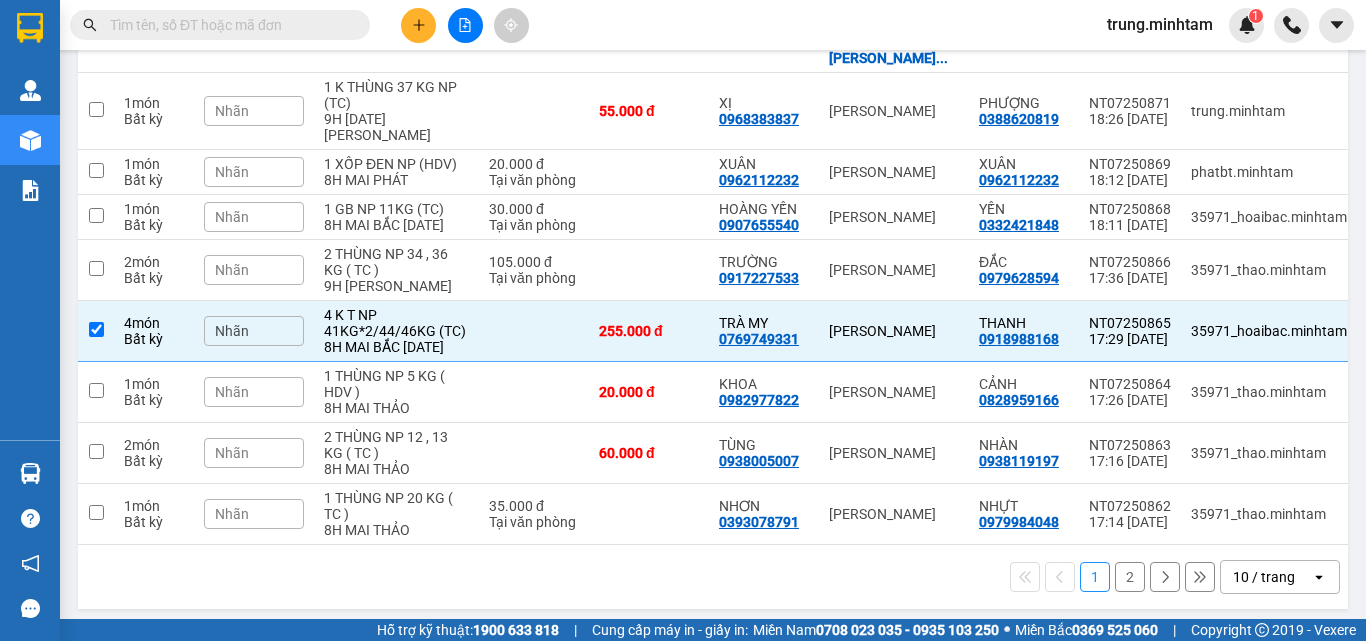click on "Nhãn" at bounding box center [232, 331] 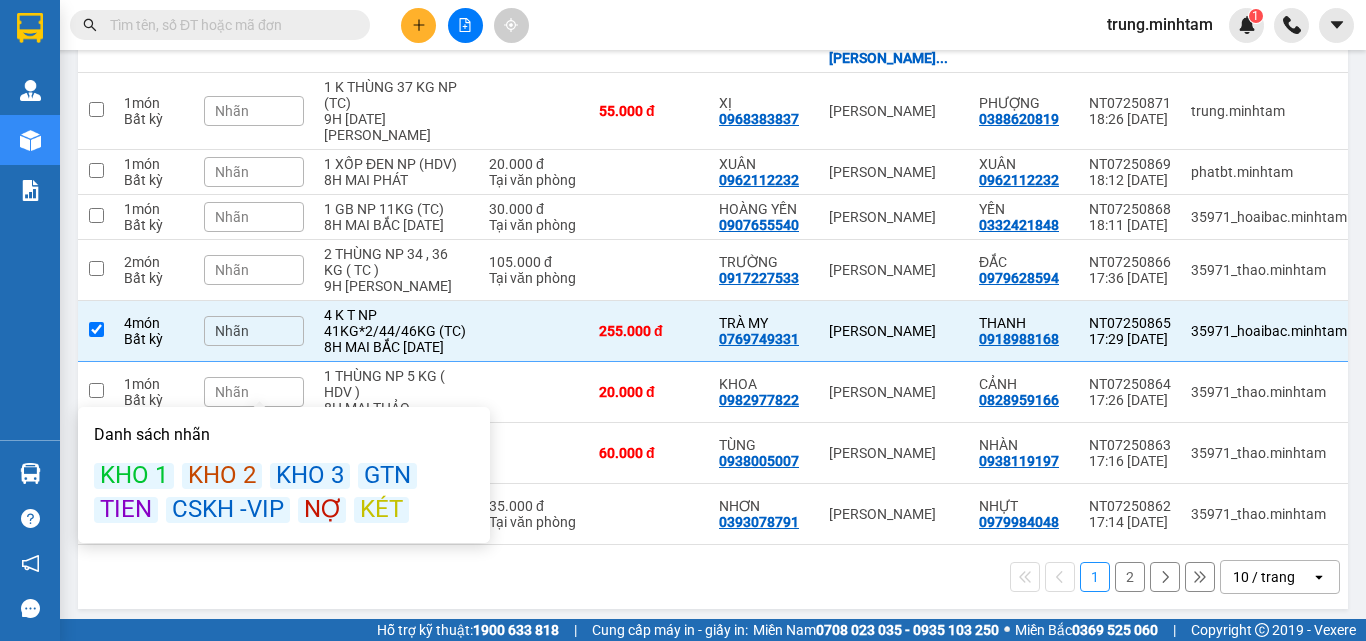 click on "Nhãn" at bounding box center [254, 331] 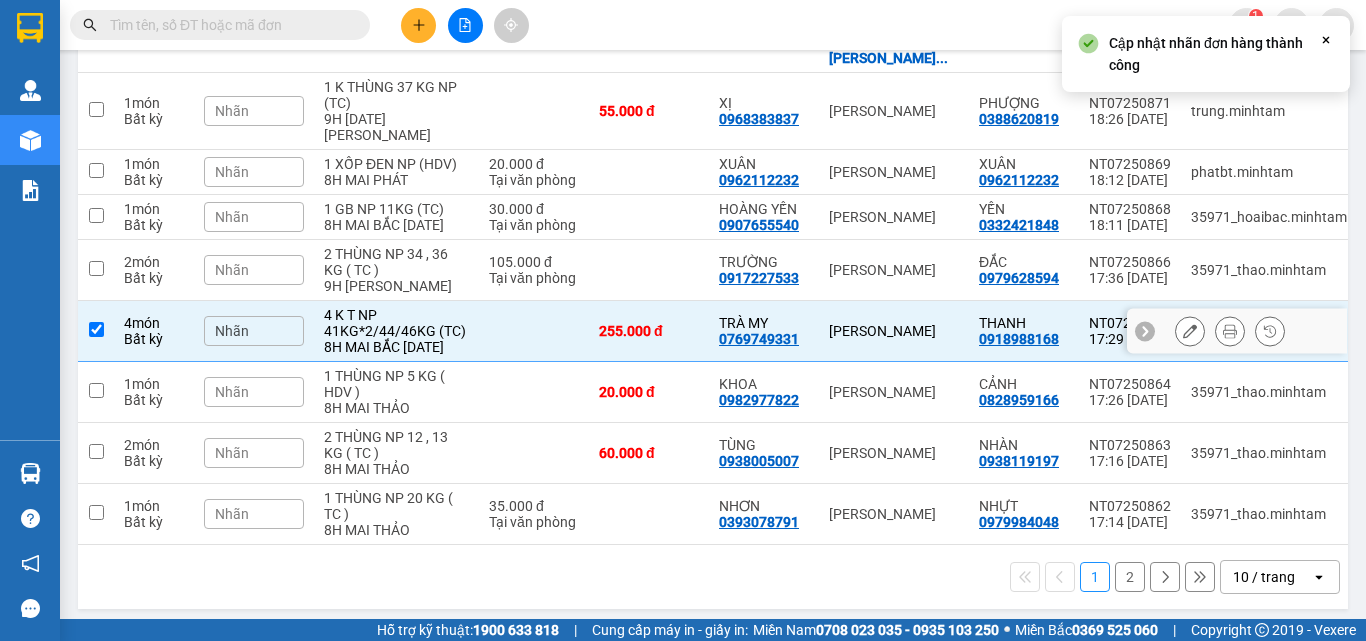 click at bounding box center (534, 331) 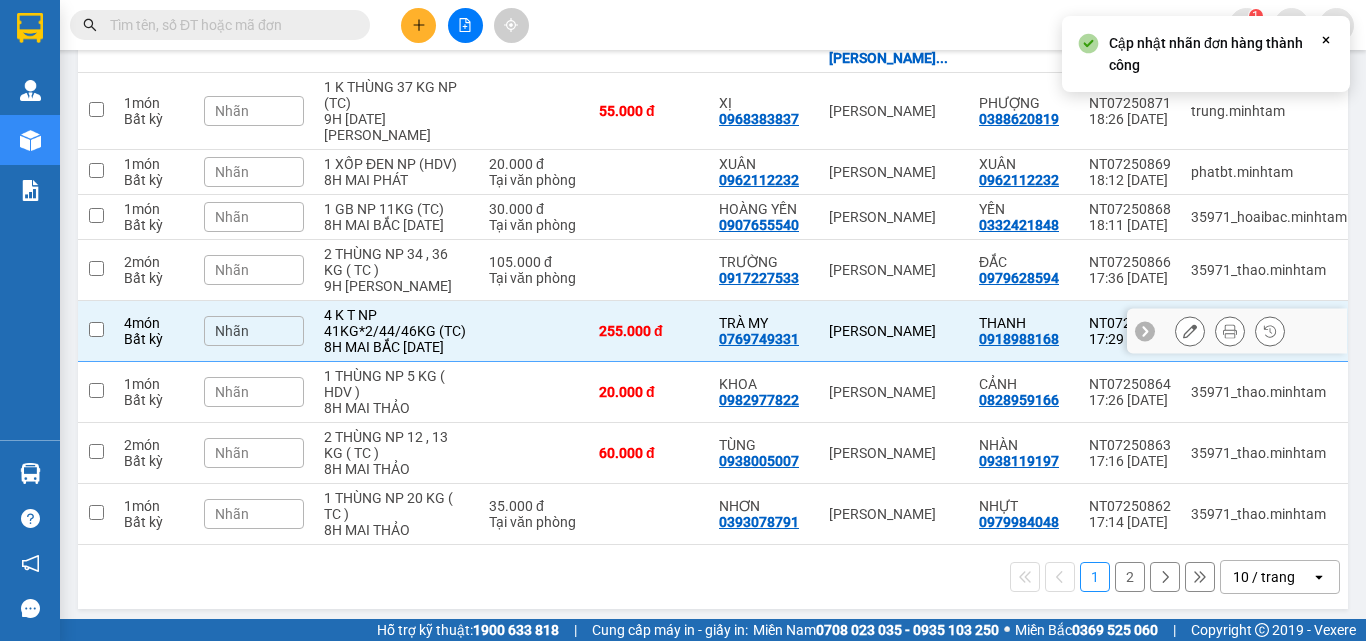 checkbox on "false" 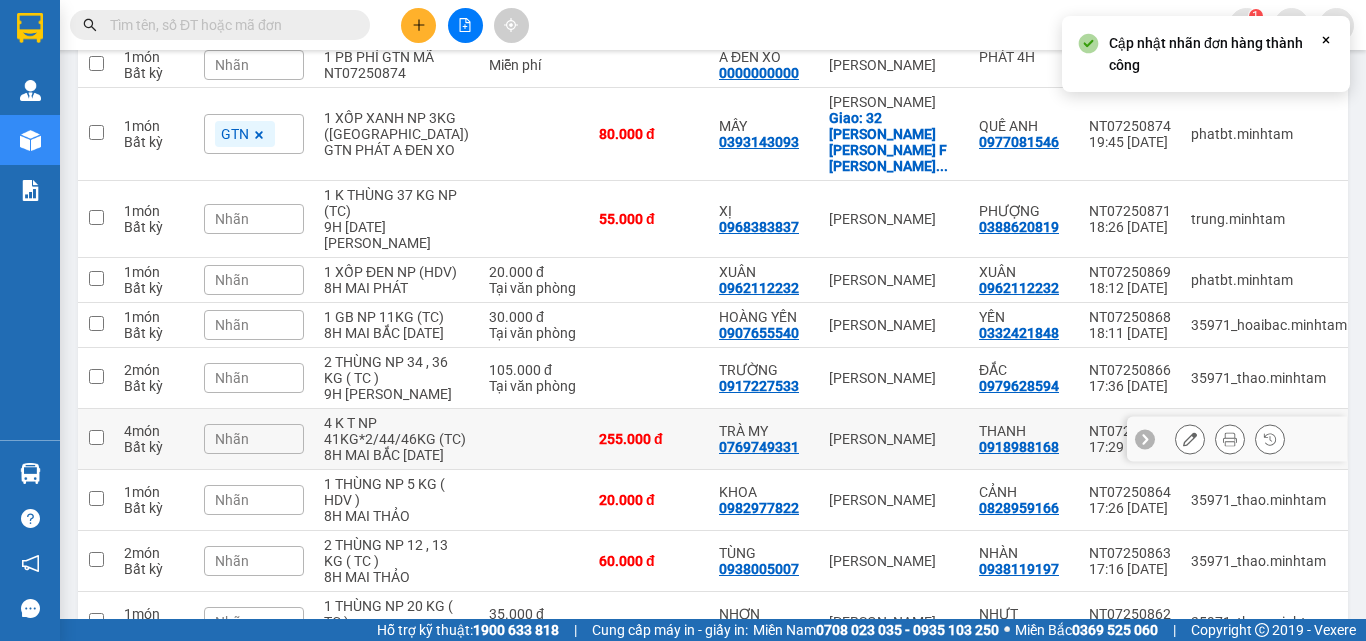 scroll, scrollTop: 133, scrollLeft: 0, axis: vertical 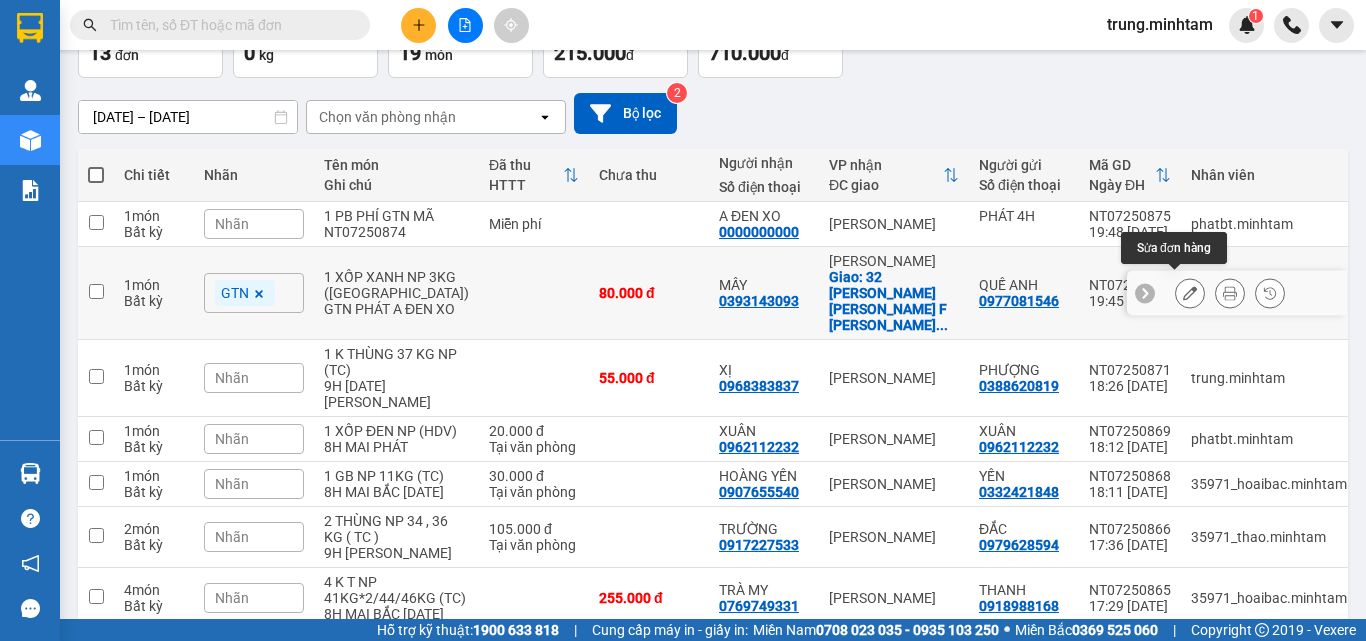 click 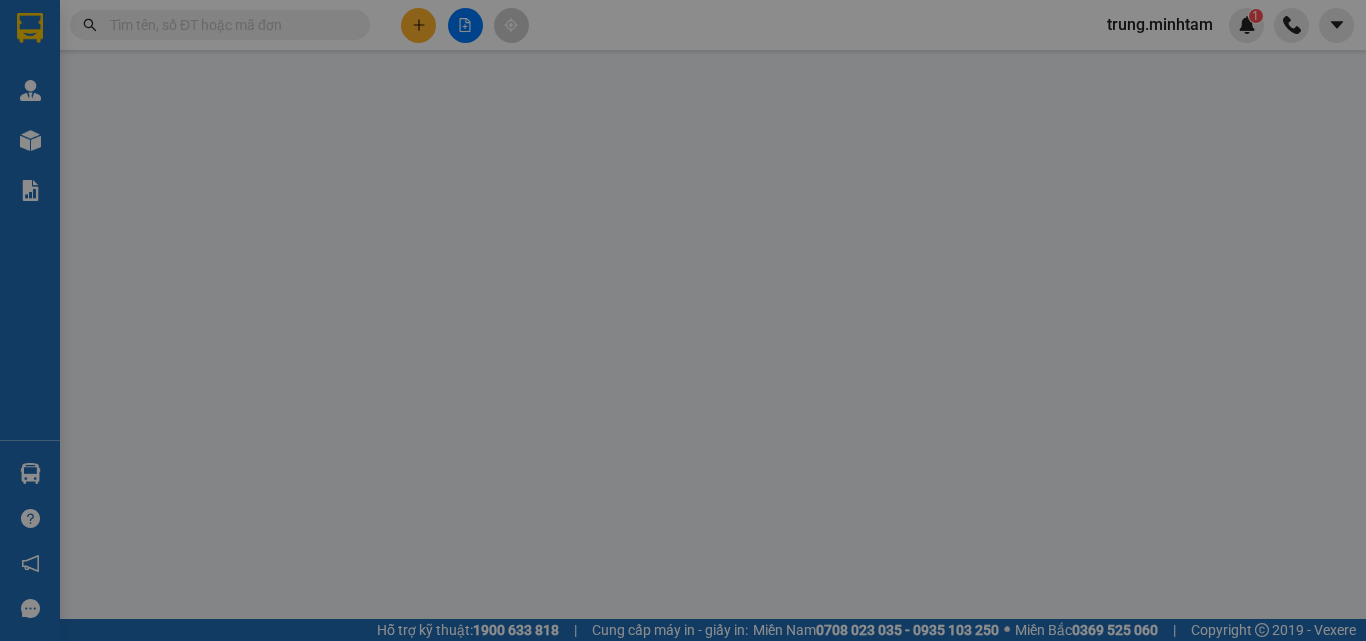 scroll, scrollTop: 0, scrollLeft: 0, axis: both 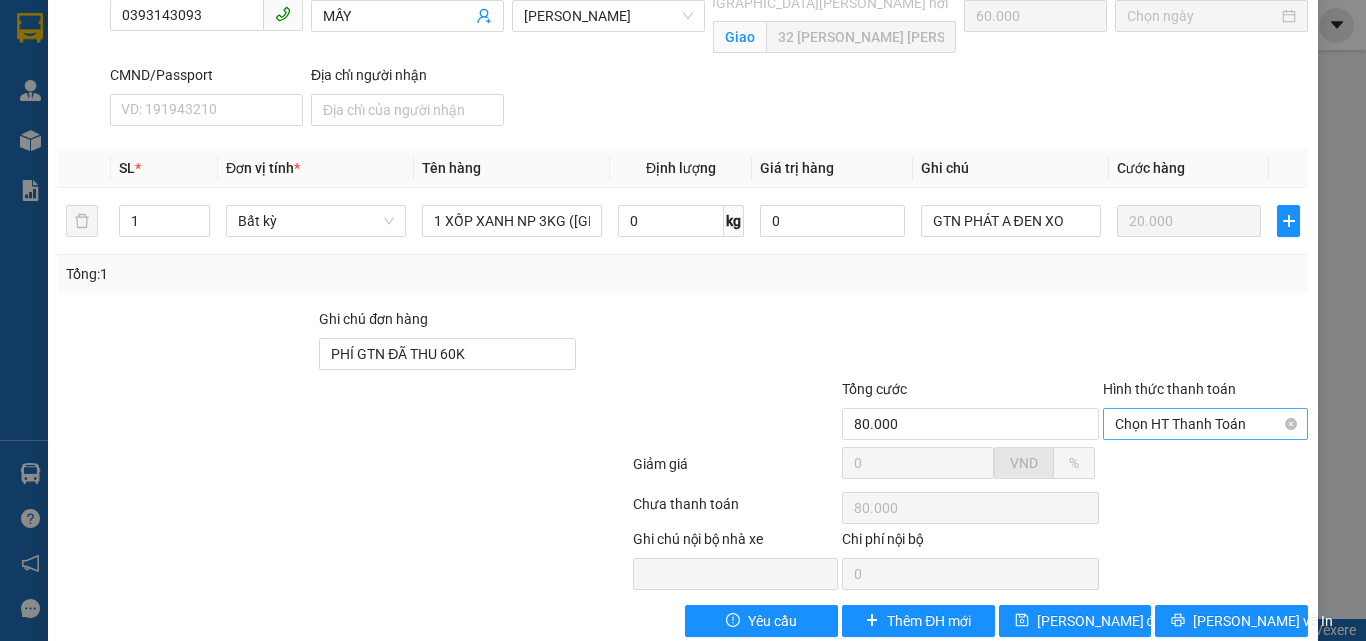 click on "Chọn HT Thanh Toán" at bounding box center [1205, 424] 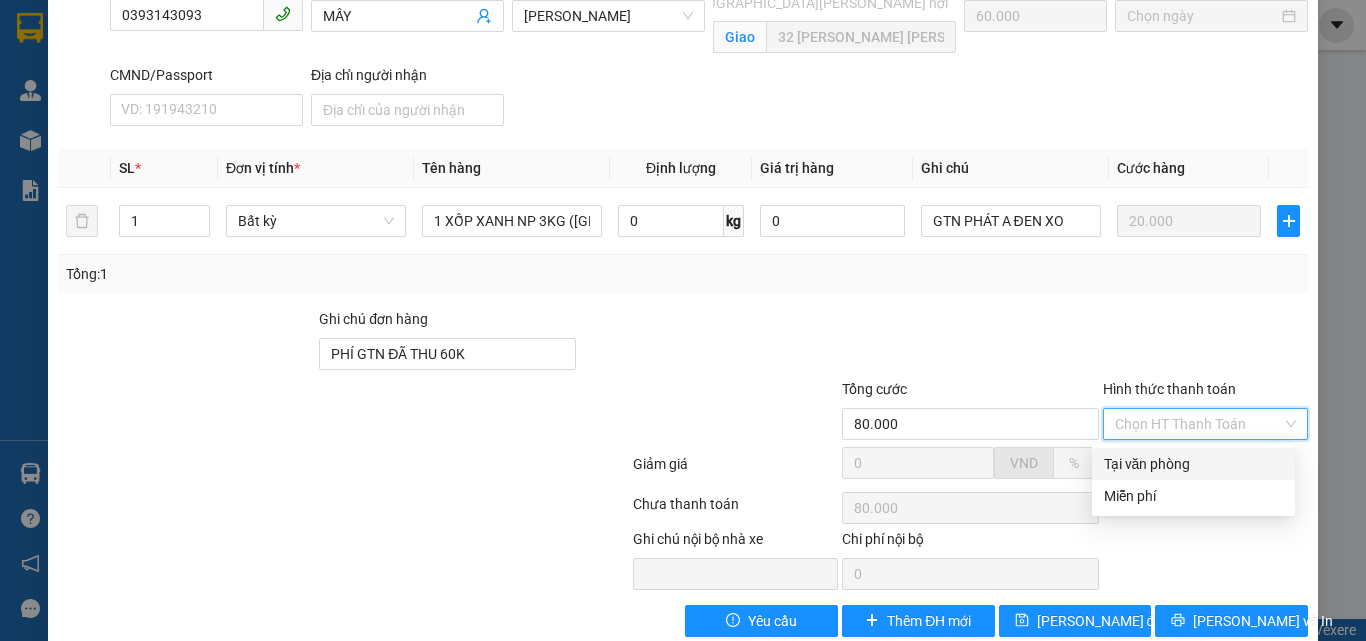 click on "Tại văn phòng" at bounding box center [1193, 464] 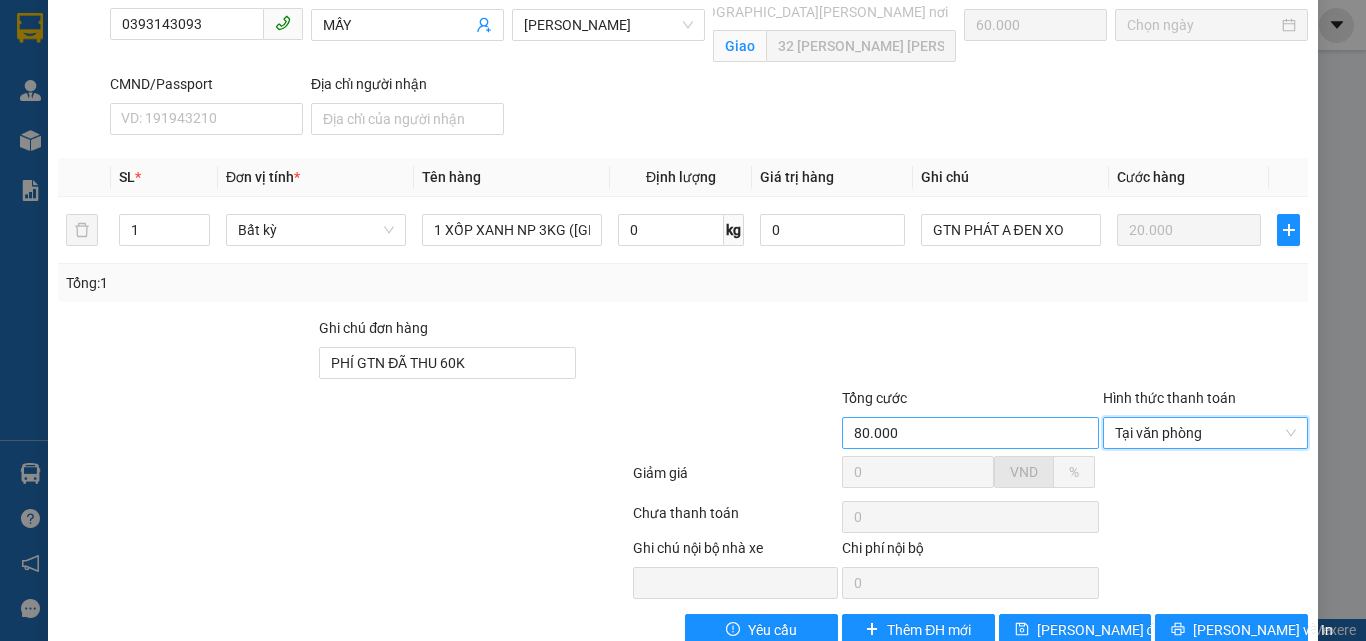 scroll, scrollTop: 302, scrollLeft: 0, axis: vertical 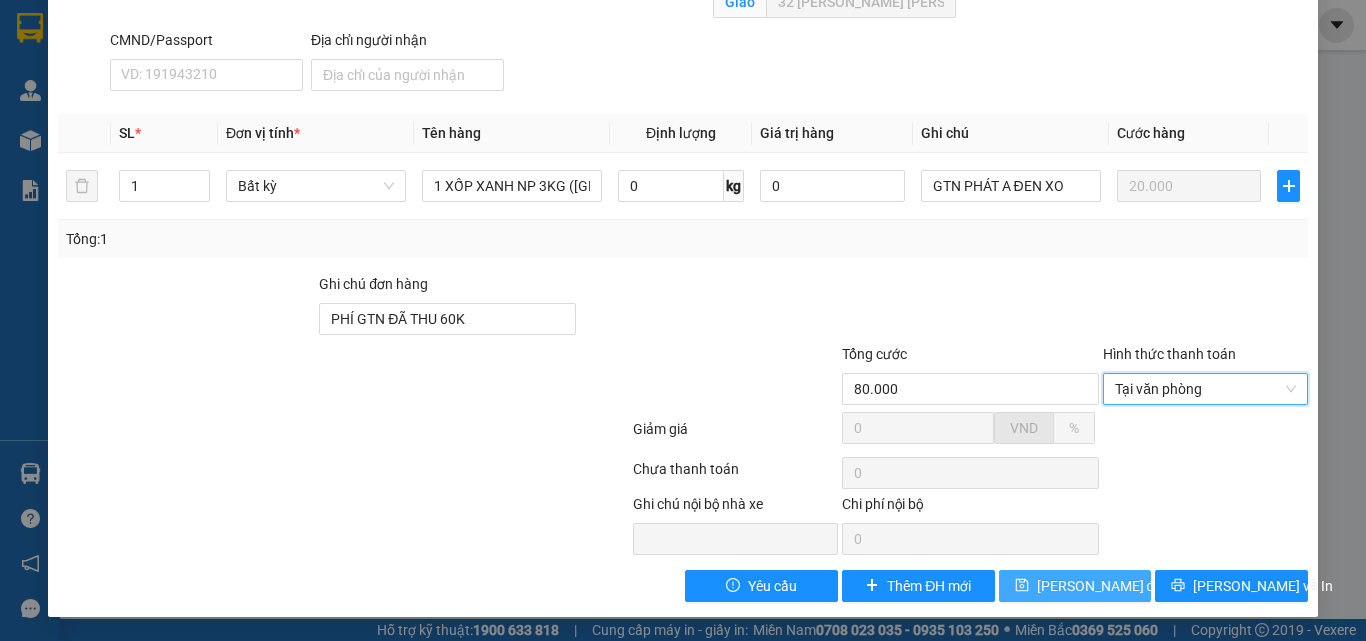 click on "Lưu thay đổi" at bounding box center [1101, 586] 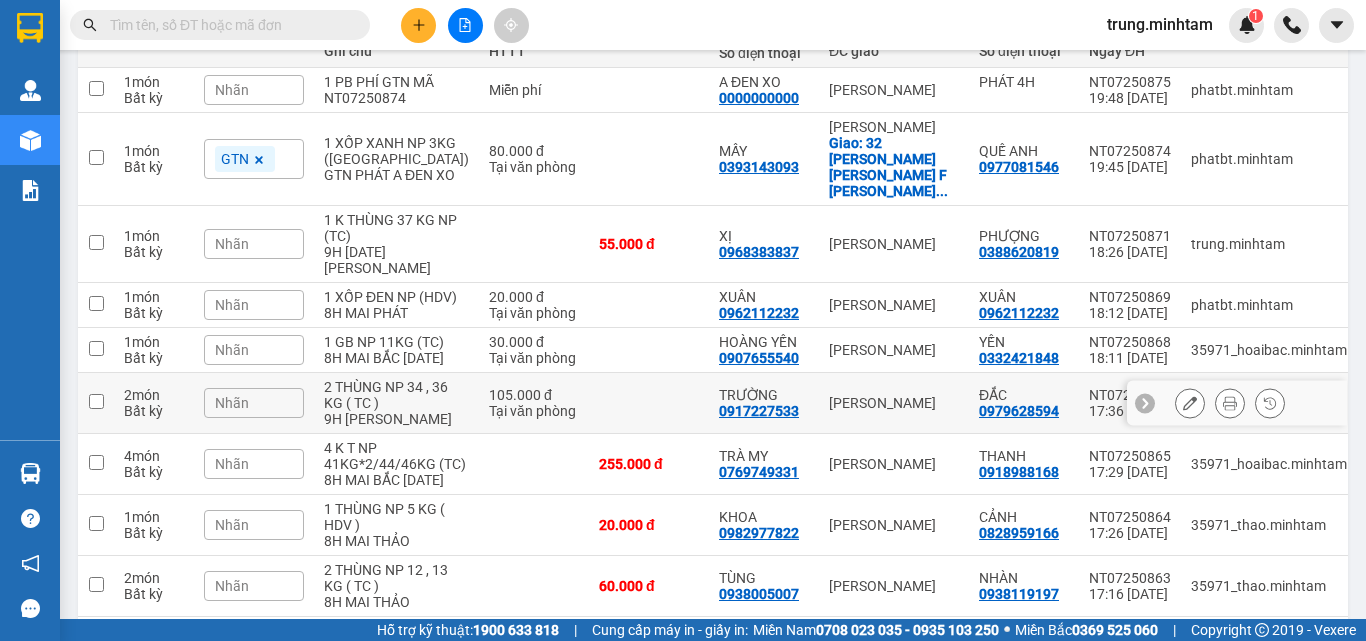 scroll, scrollTop: 133, scrollLeft: 0, axis: vertical 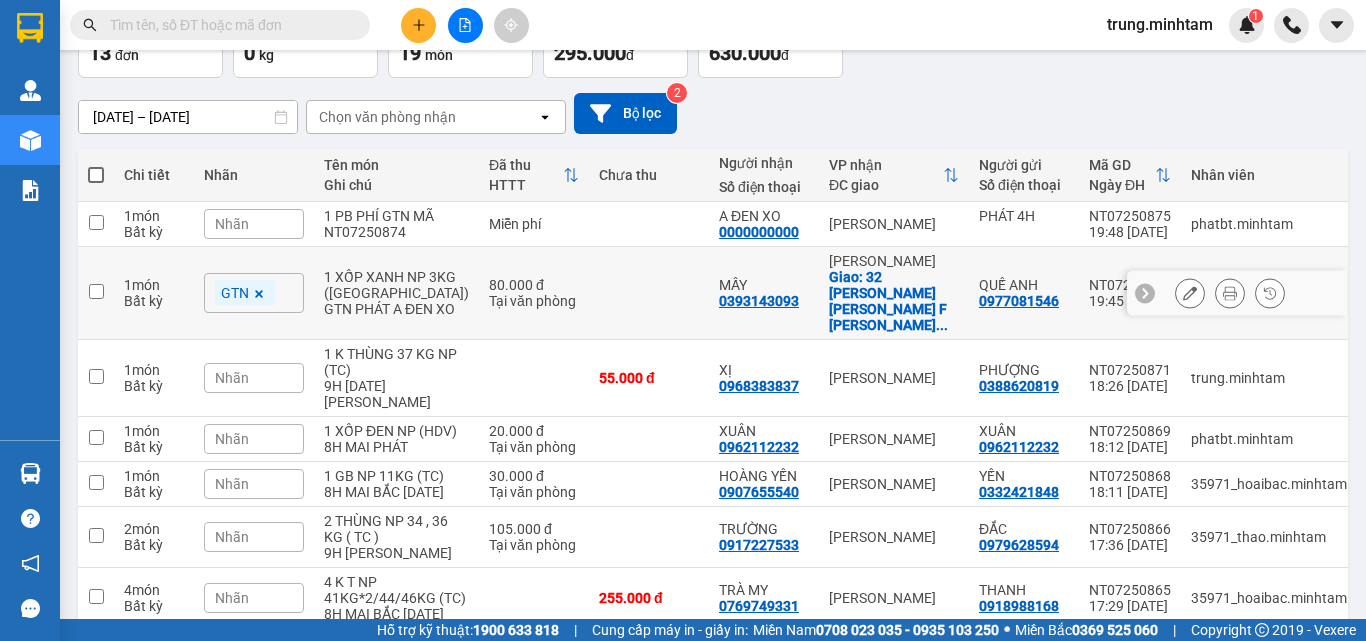 click at bounding box center (649, 293) 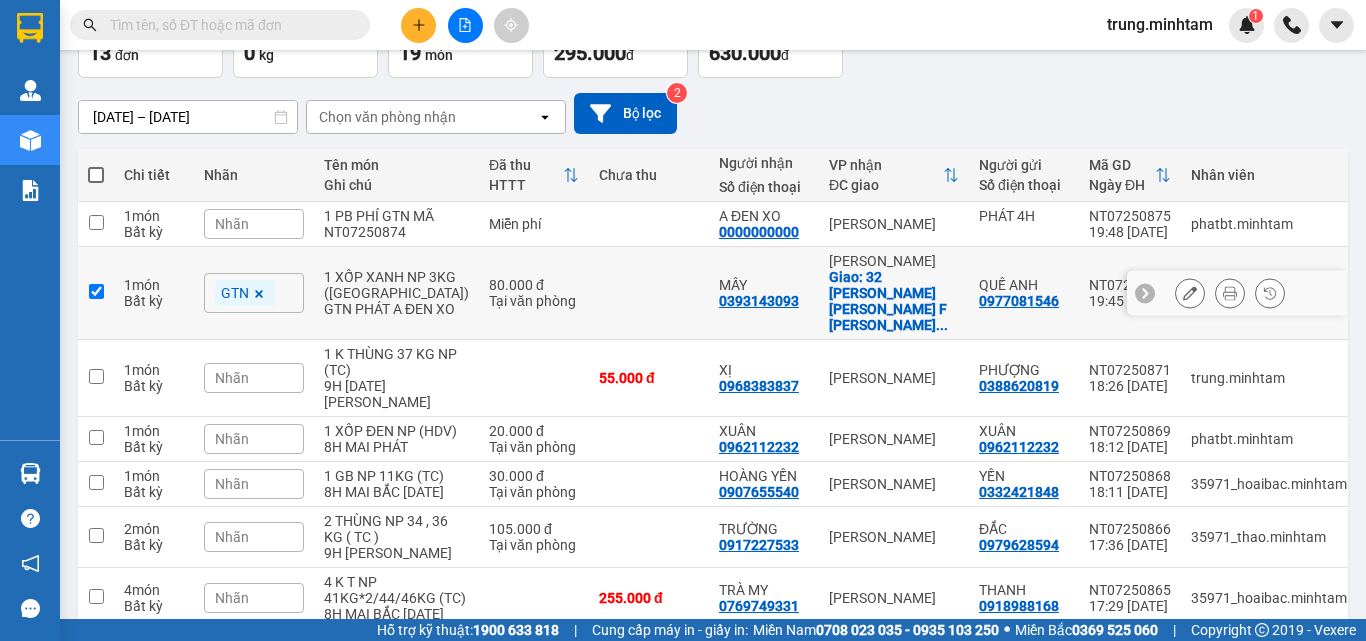checkbox on "true" 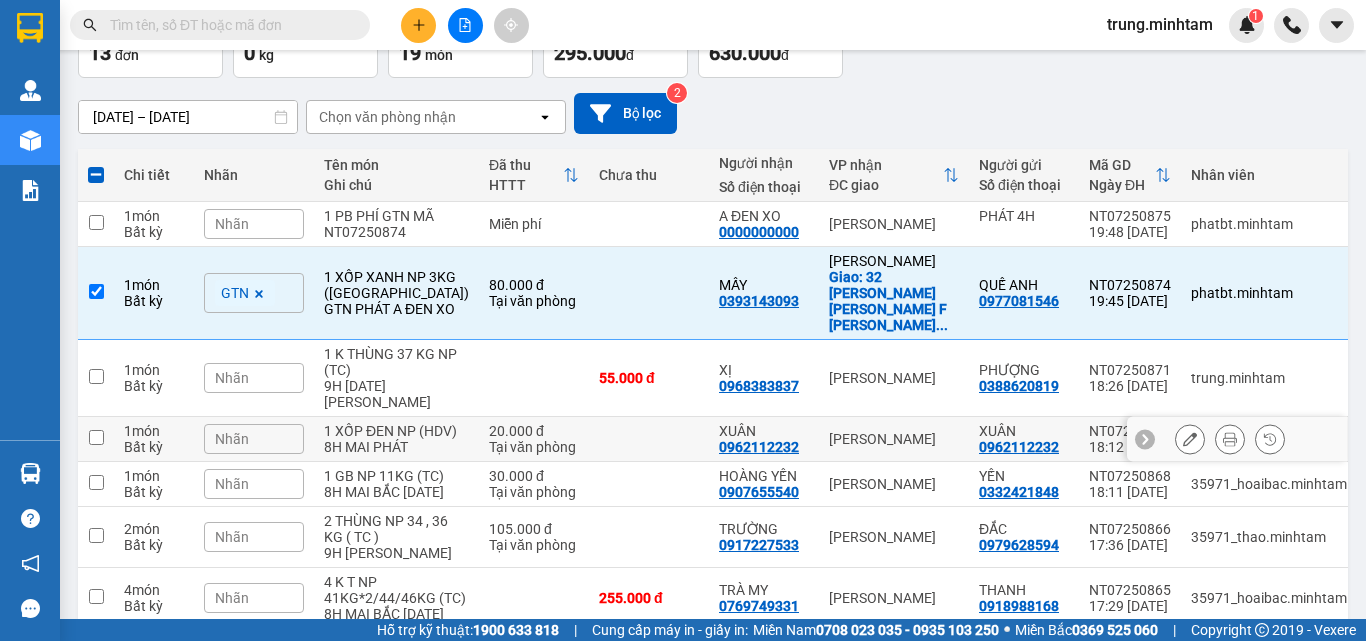 click at bounding box center (649, 439) 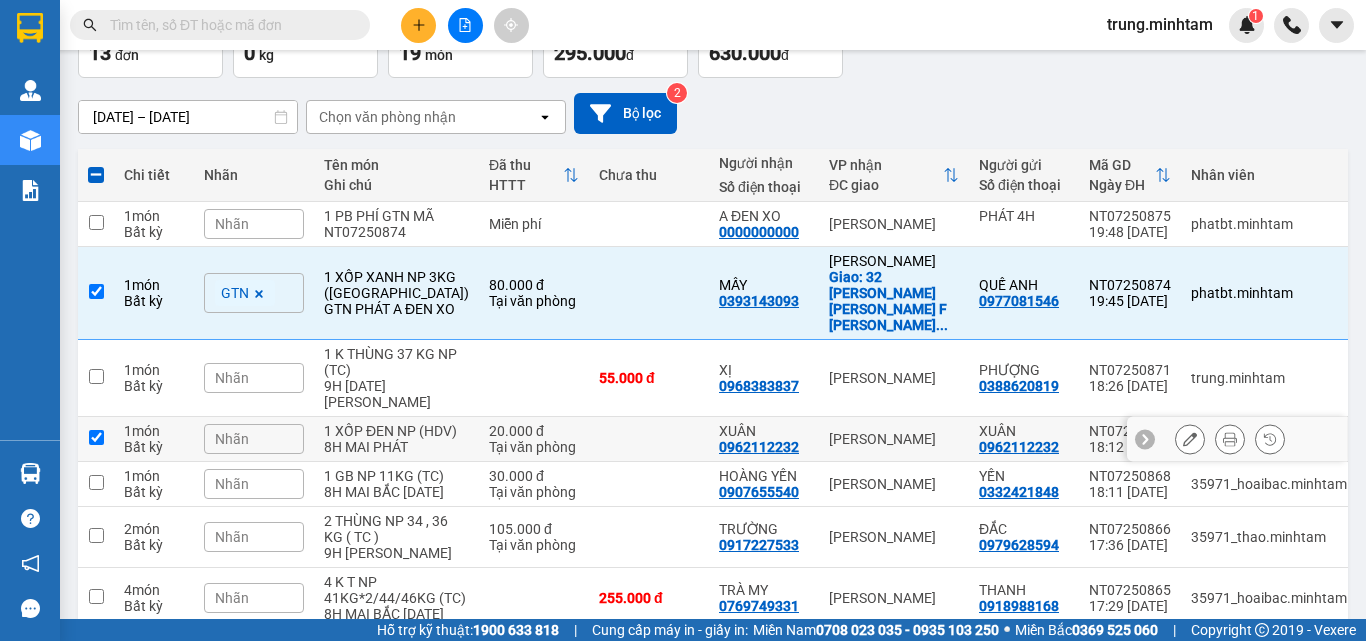 checkbox on "true" 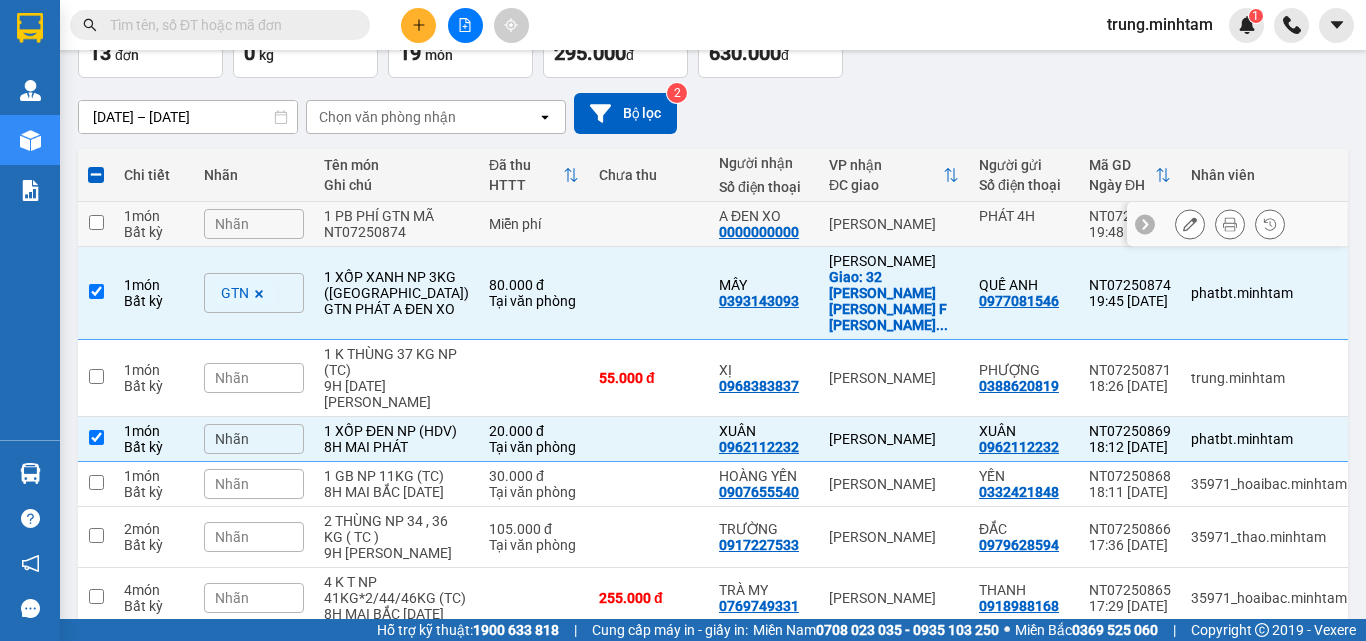 click at bounding box center [649, 224] 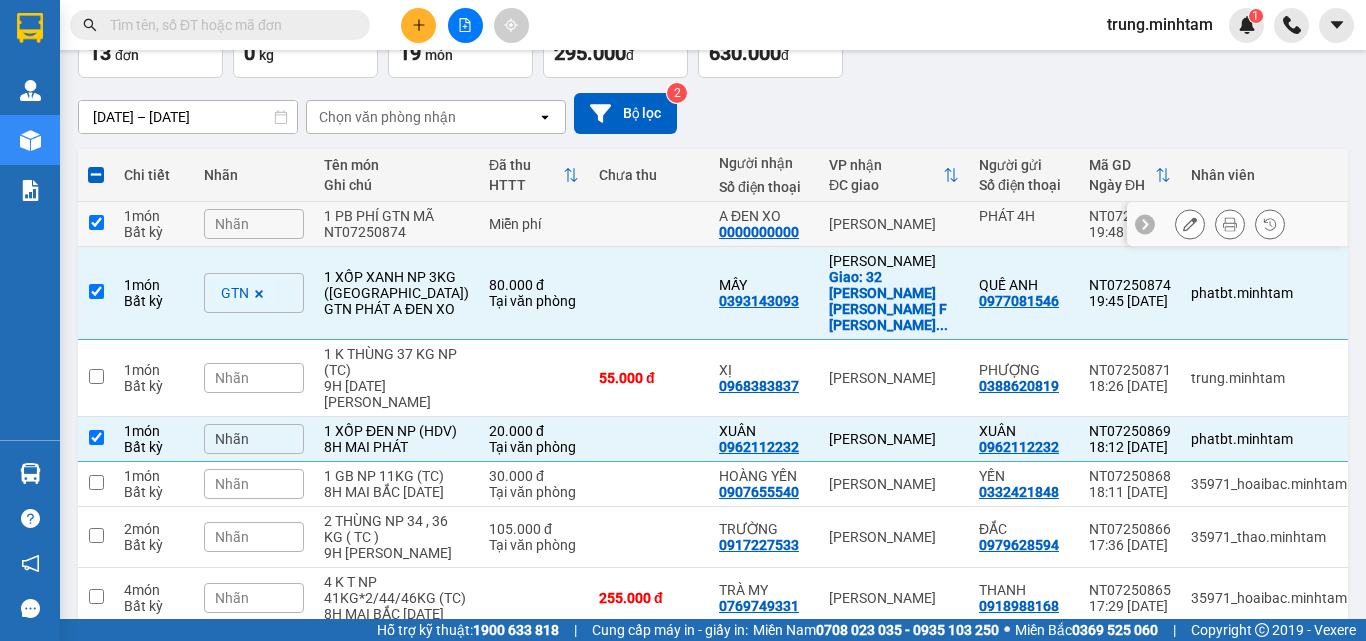 checkbox on "true" 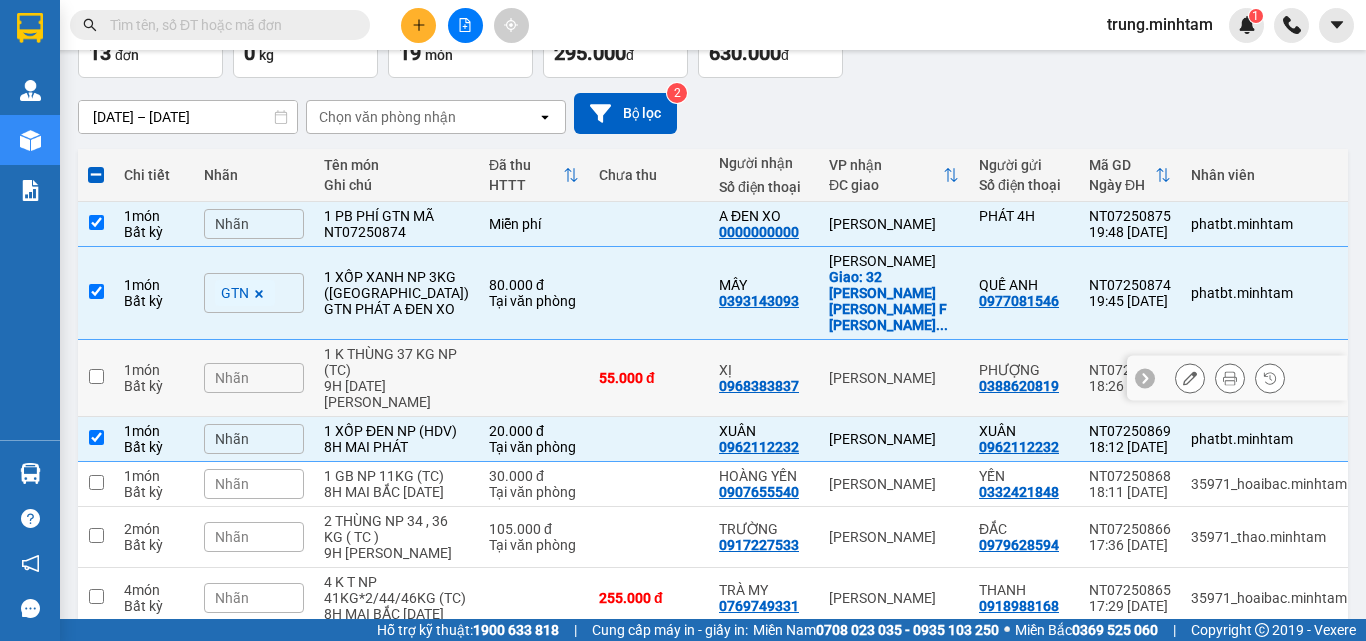 click at bounding box center [534, 378] 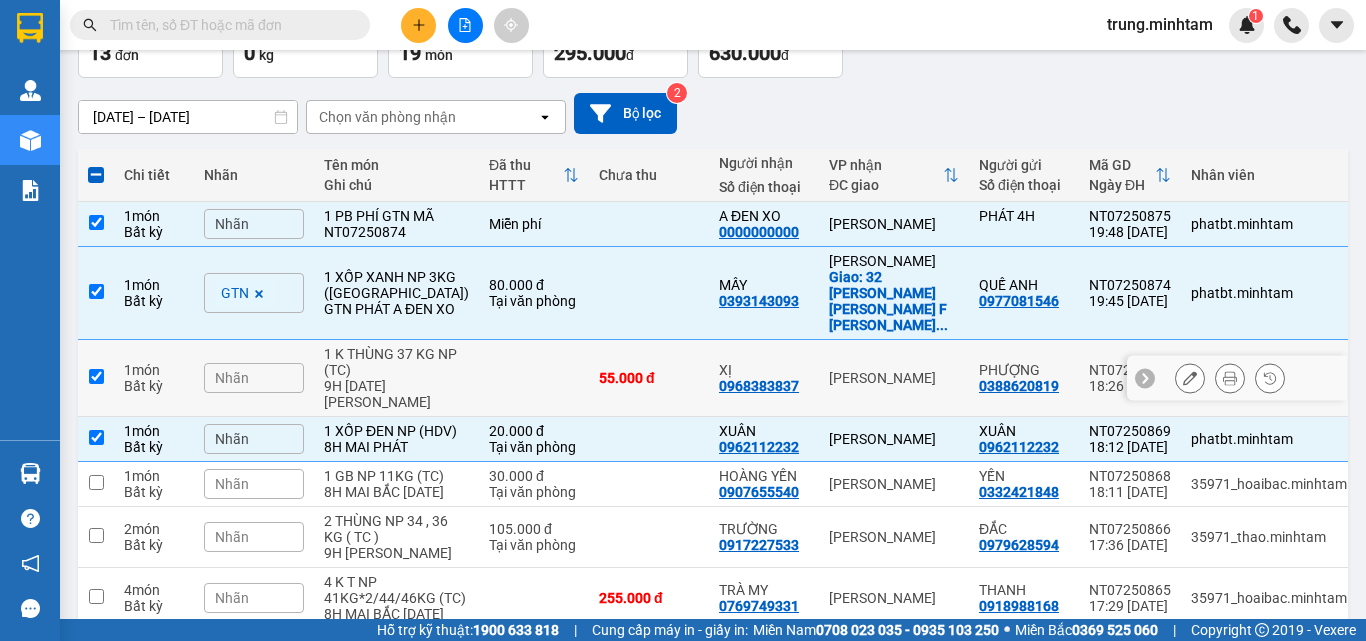 checkbox on "true" 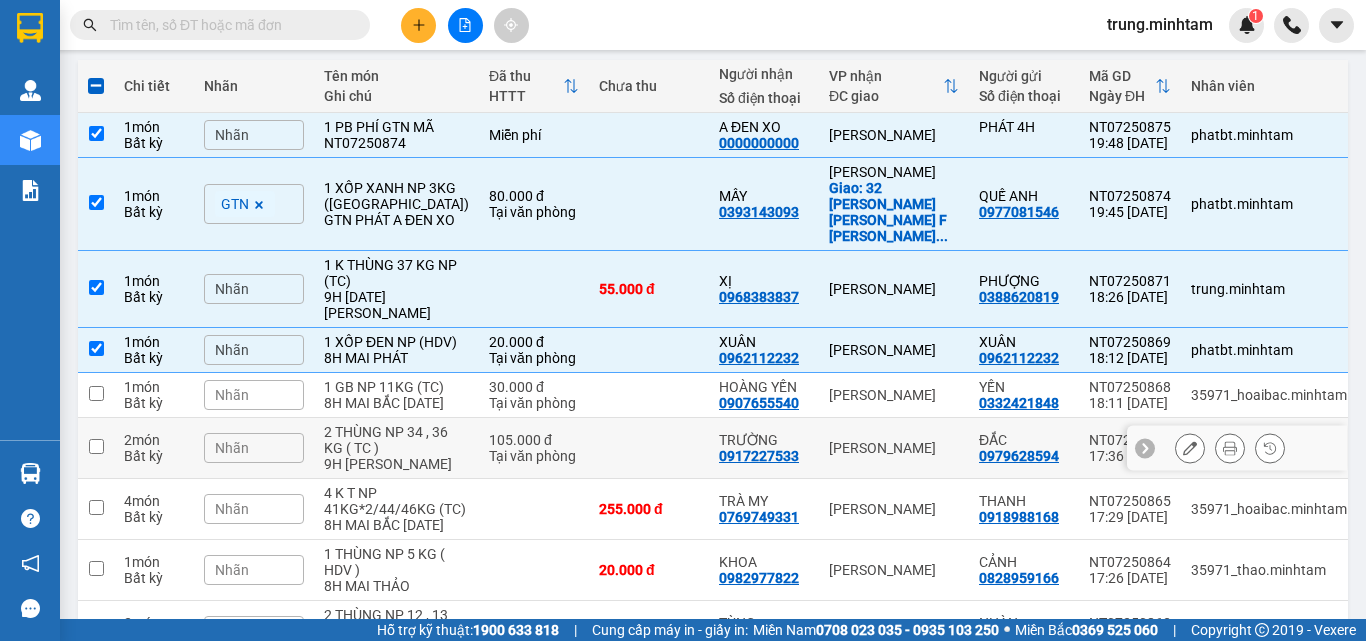 scroll, scrollTop: 267, scrollLeft: 0, axis: vertical 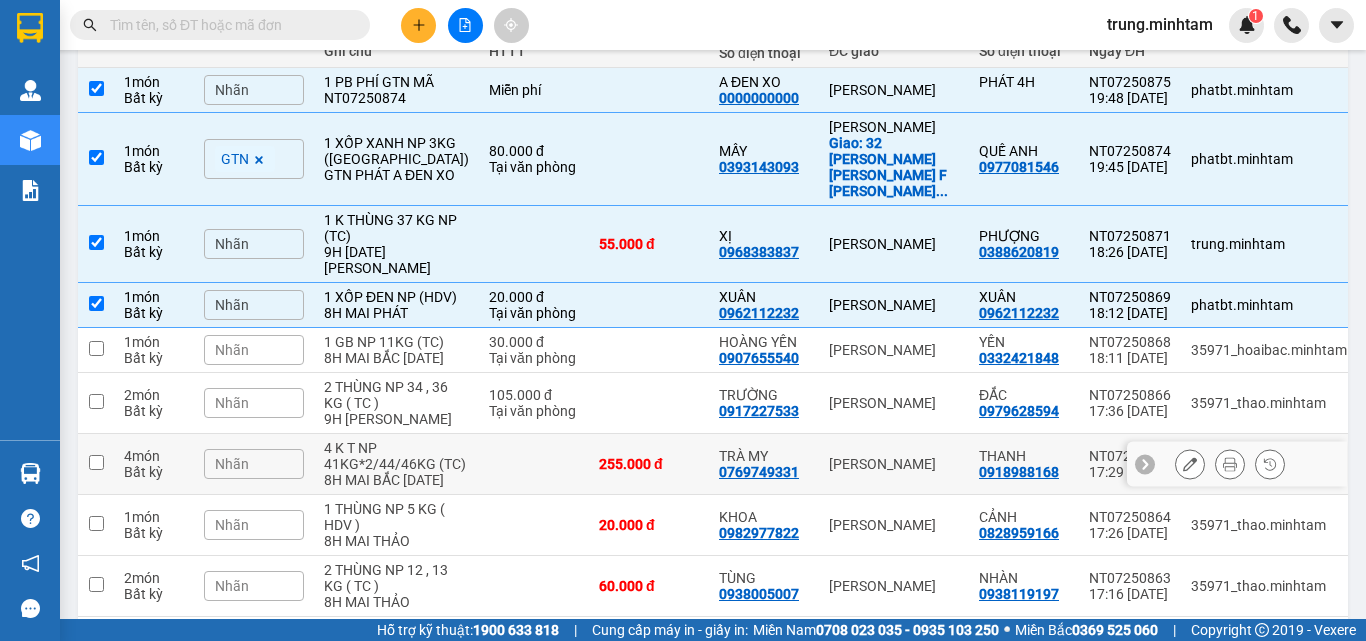 click on "255.000 đ" at bounding box center [649, 464] 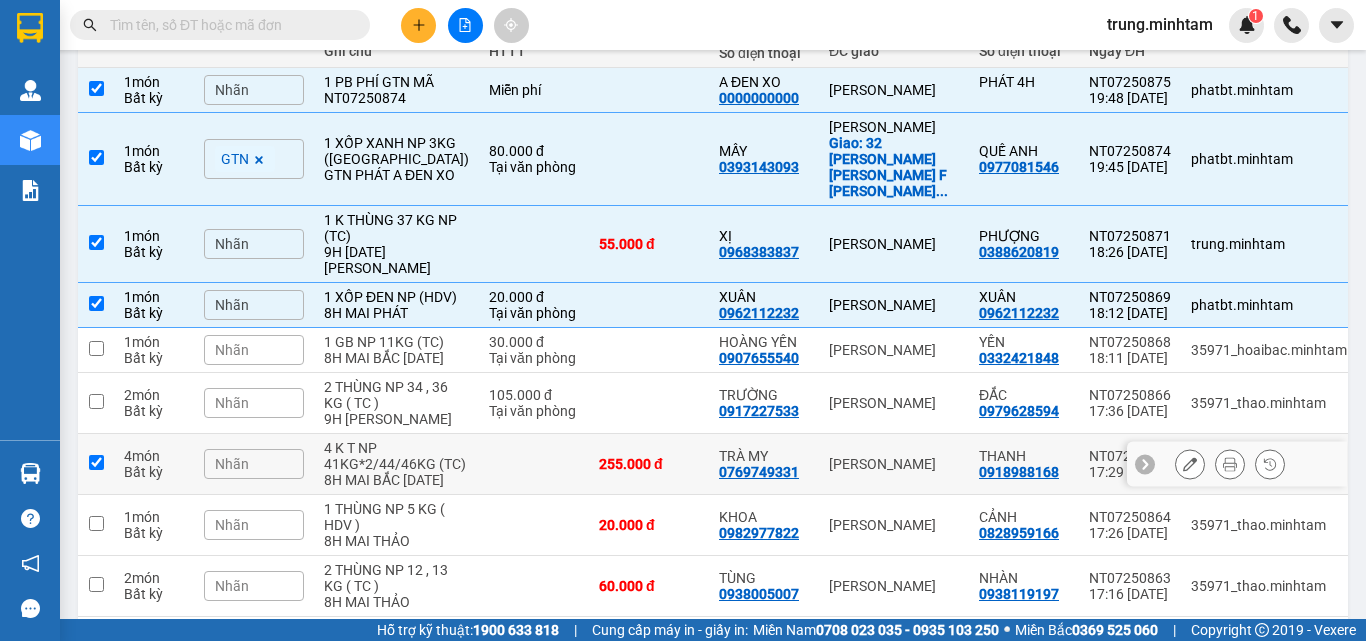 checkbox on "true" 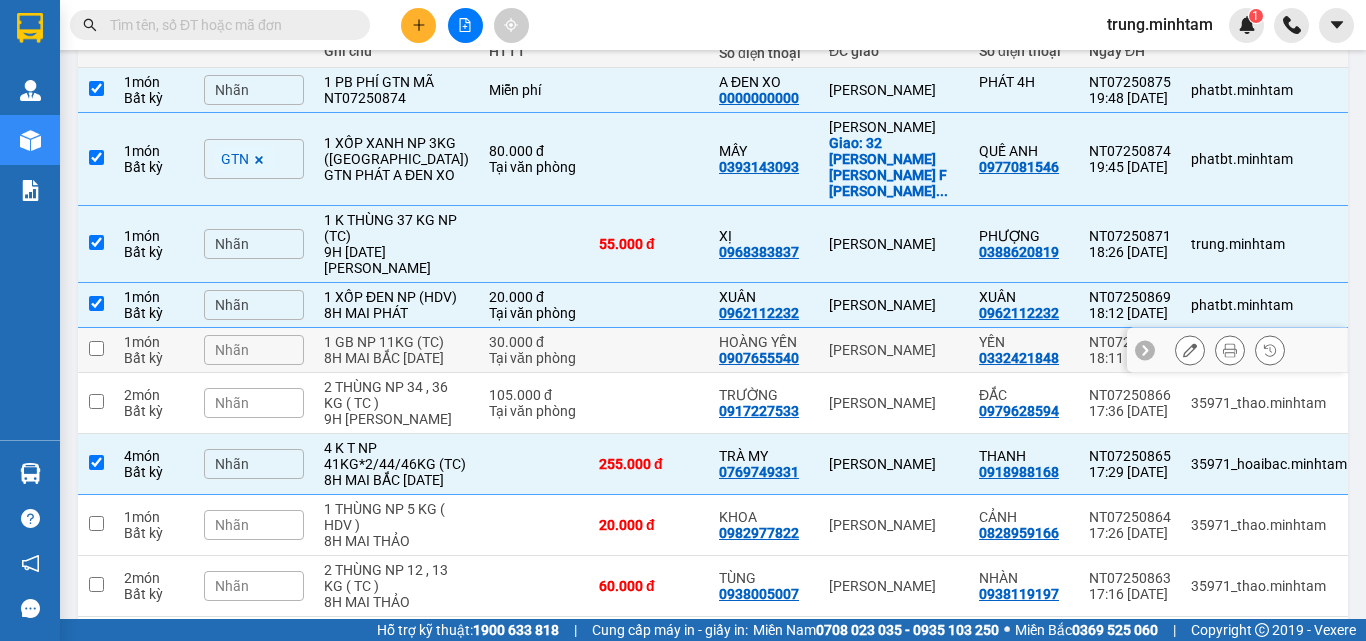 click at bounding box center [649, 350] 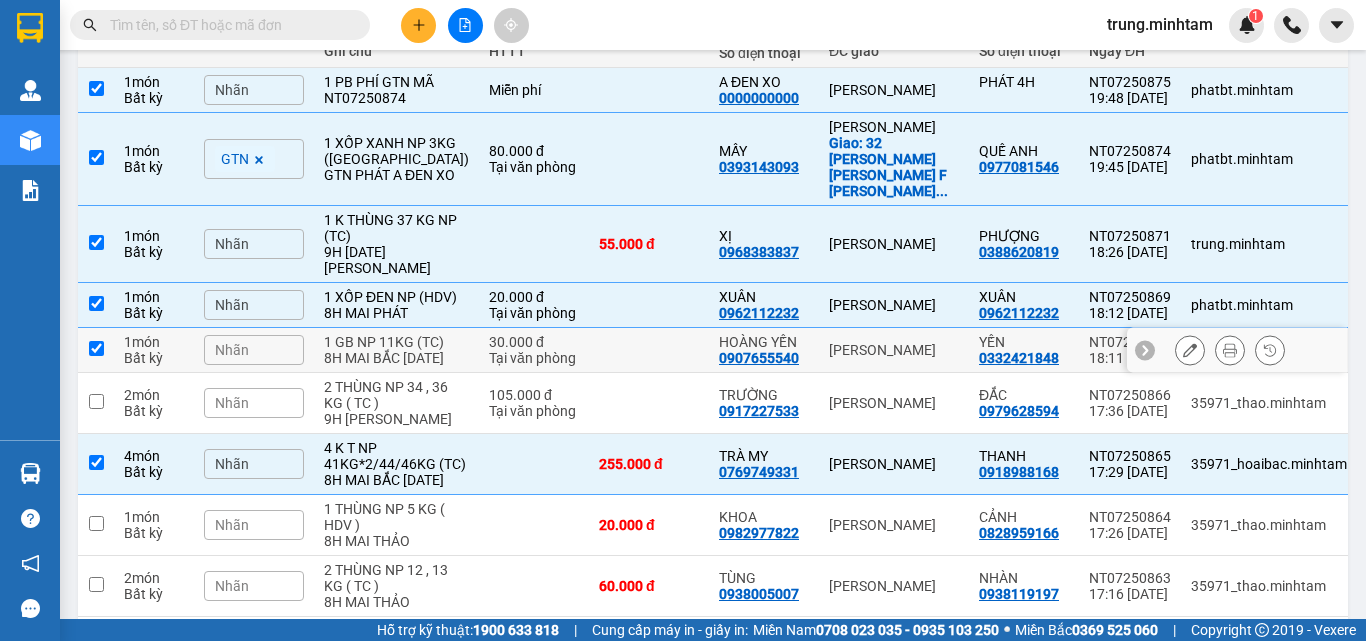 checkbox on "true" 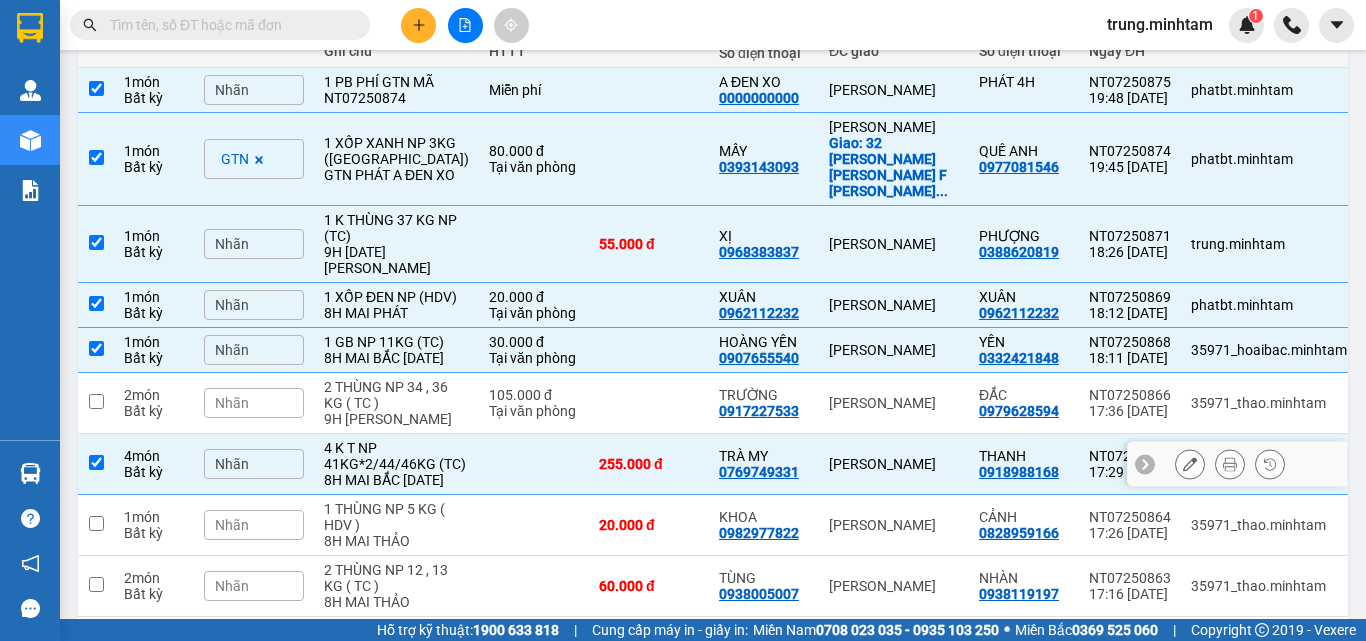 scroll, scrollTop: 400, scrollLeft: 0, axis: vertical 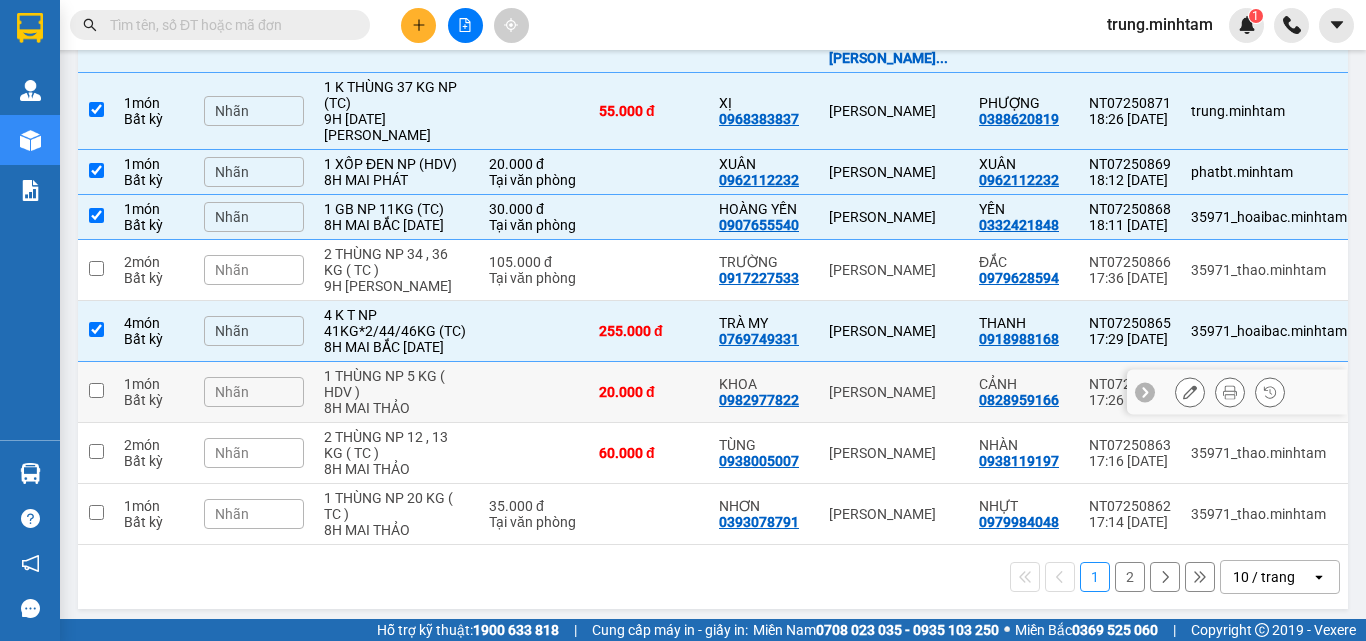click on "[PERSON_NAME]" at bounding box center [894, 392] 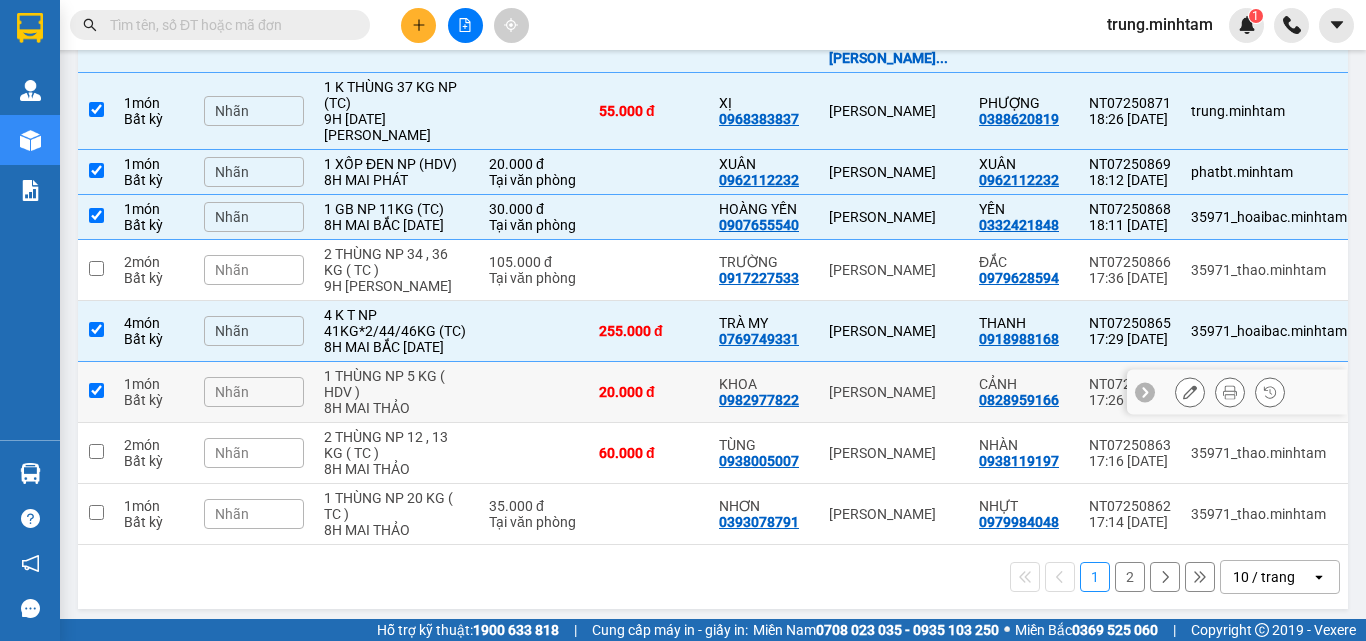 checkbox on "true" 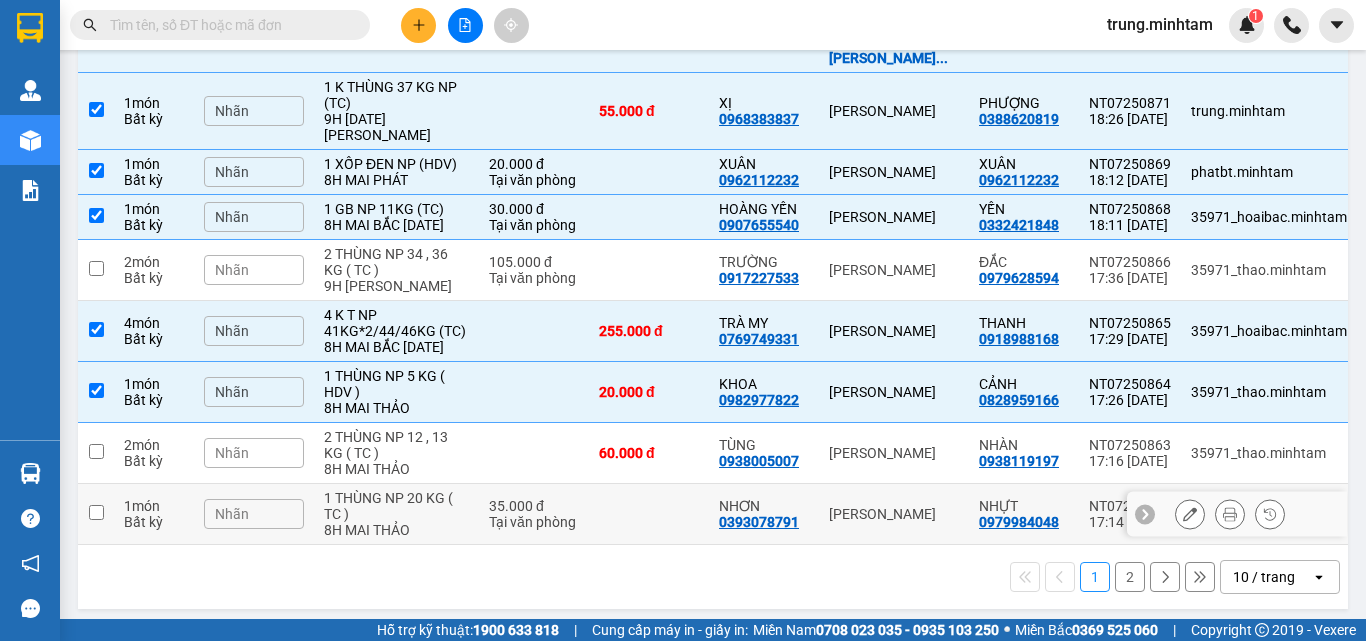 scroll, scrollTop: 472, scrollLeft: 0, axis: vertical 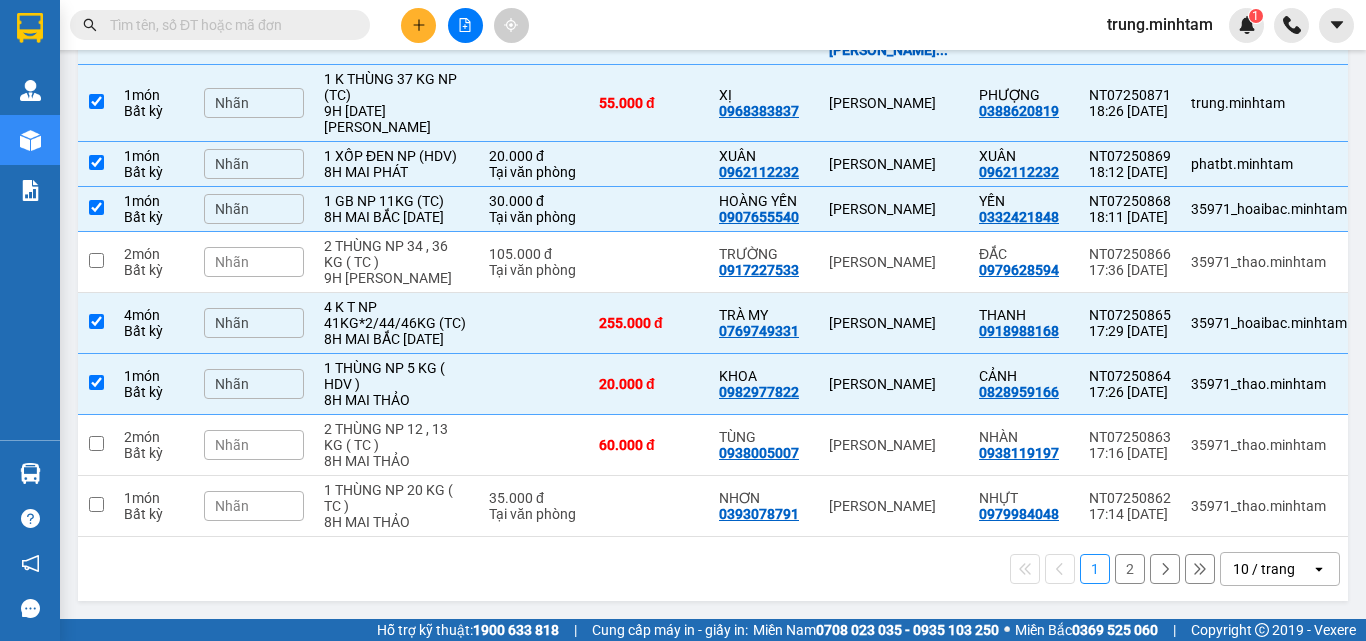 click on "10 / trang" at bounding box center (1264, 569) 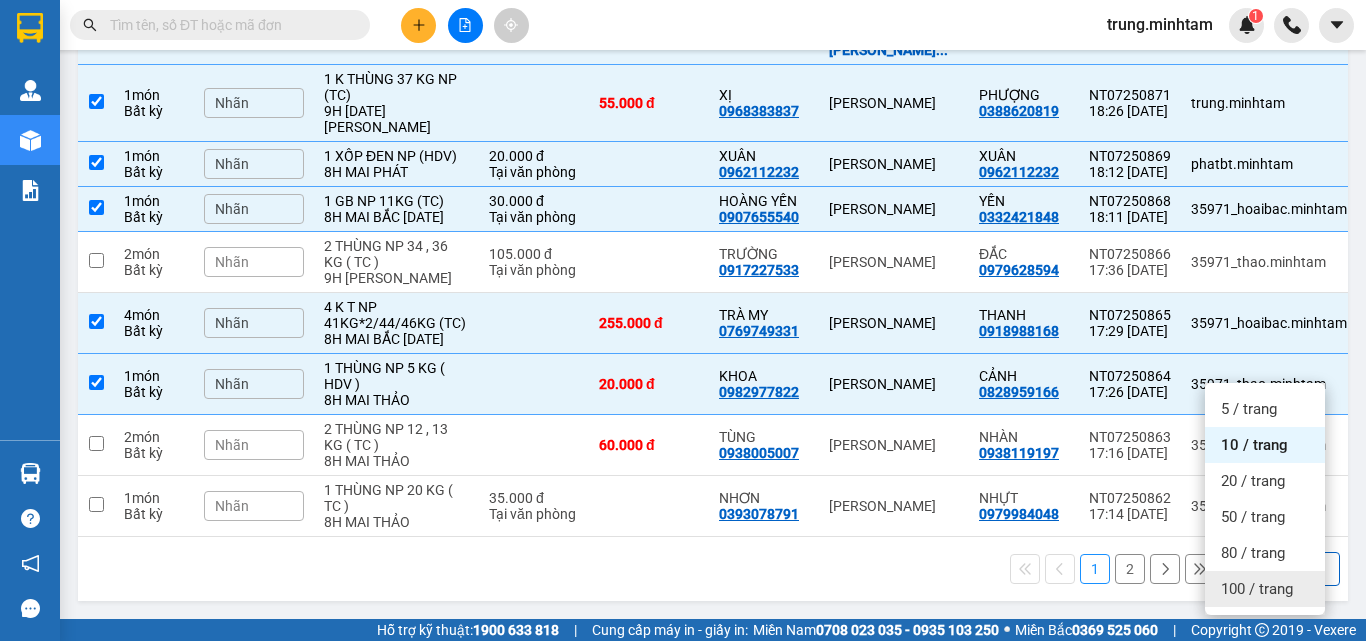 click on "100 / trang" at bounding box center [1257, 589] 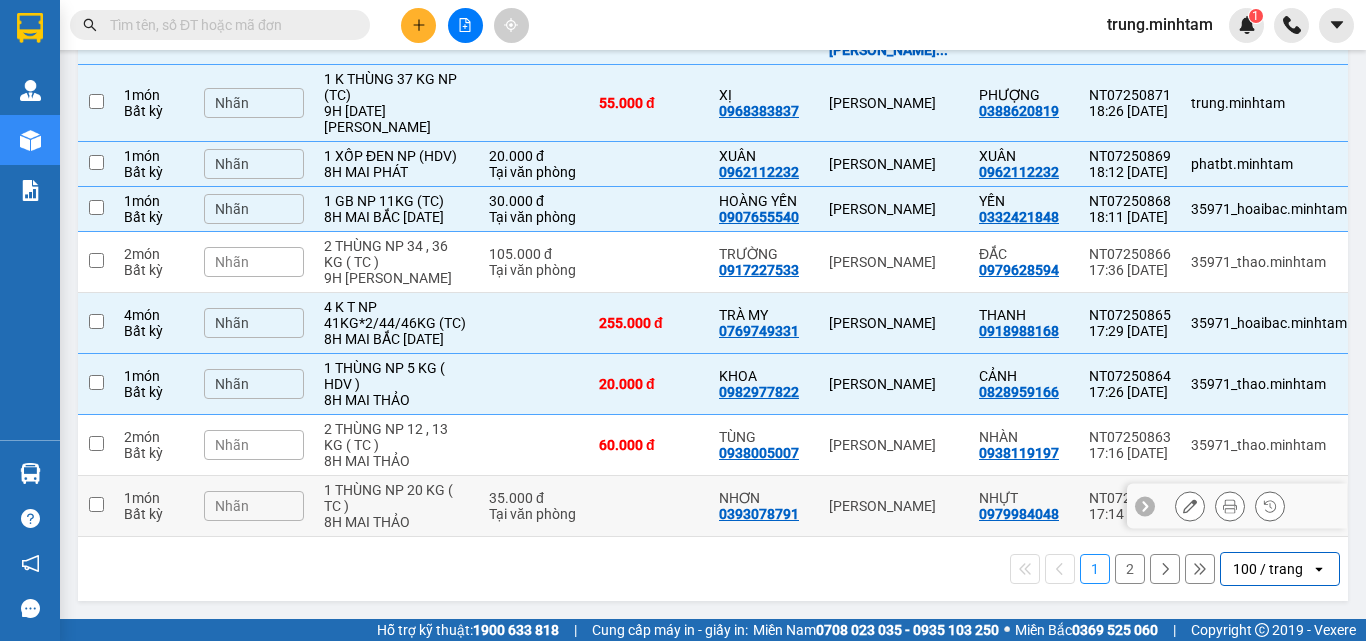 checkbox on "false" 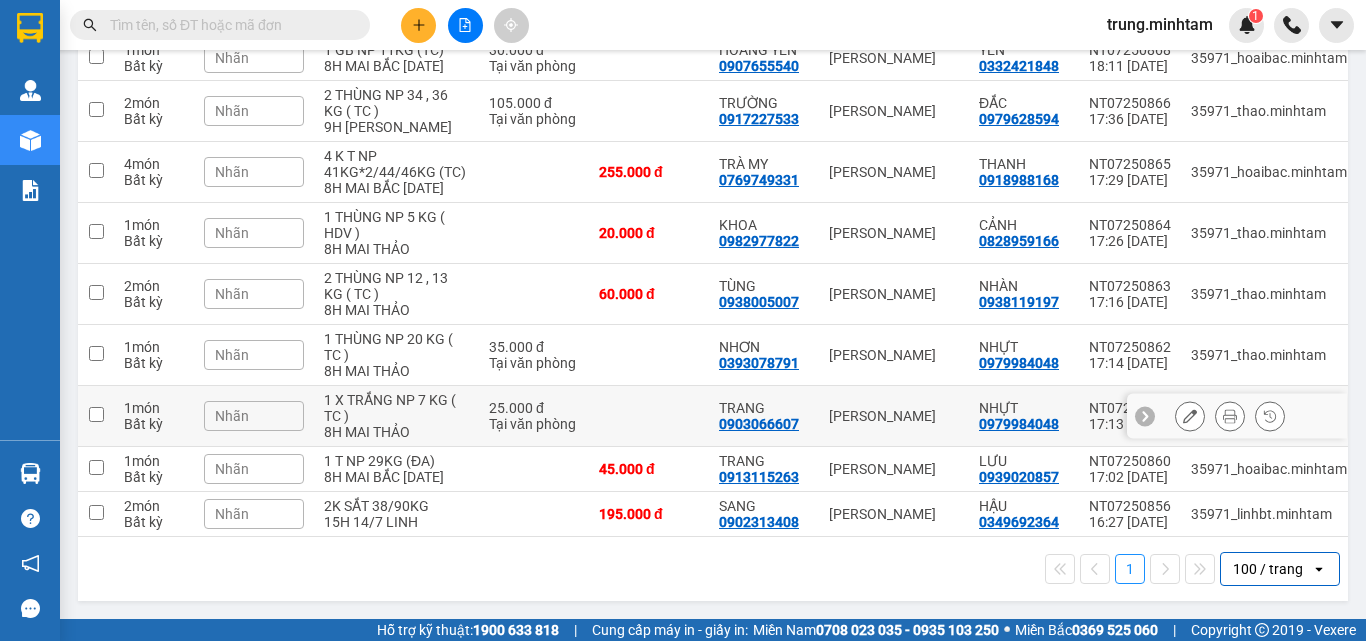 scroll, scrollTop: 655, scrollLeft: 0, axis: vertical 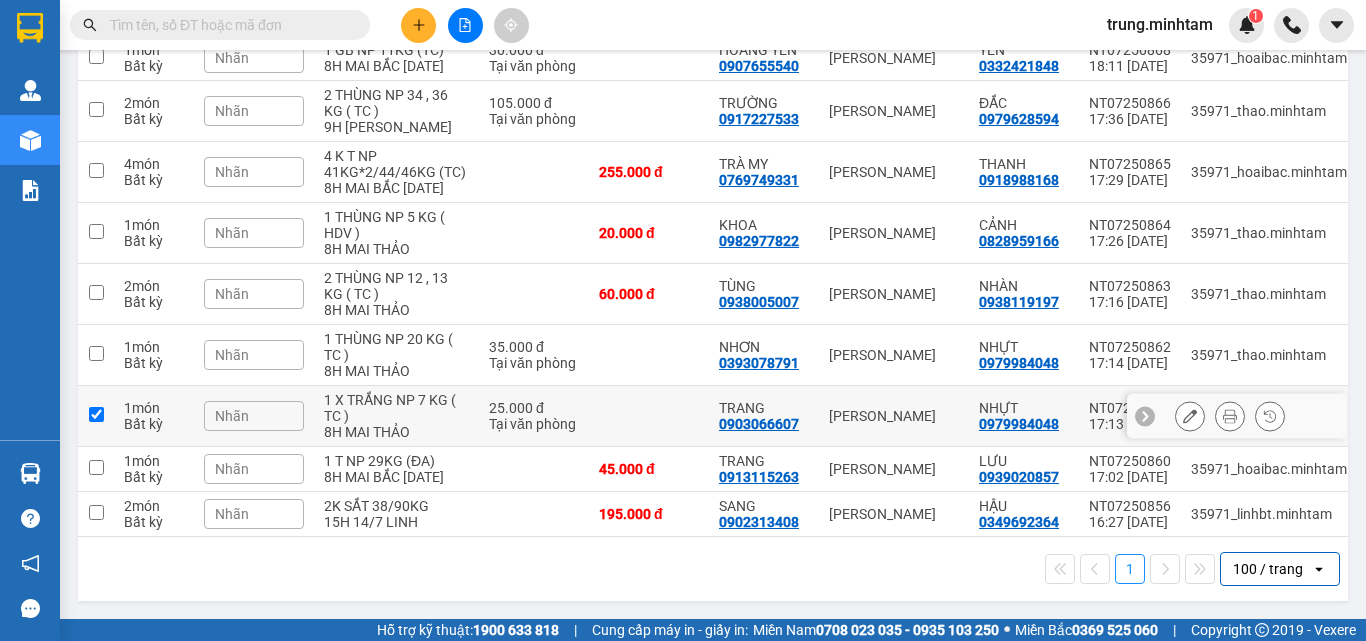 checkbox on "true" 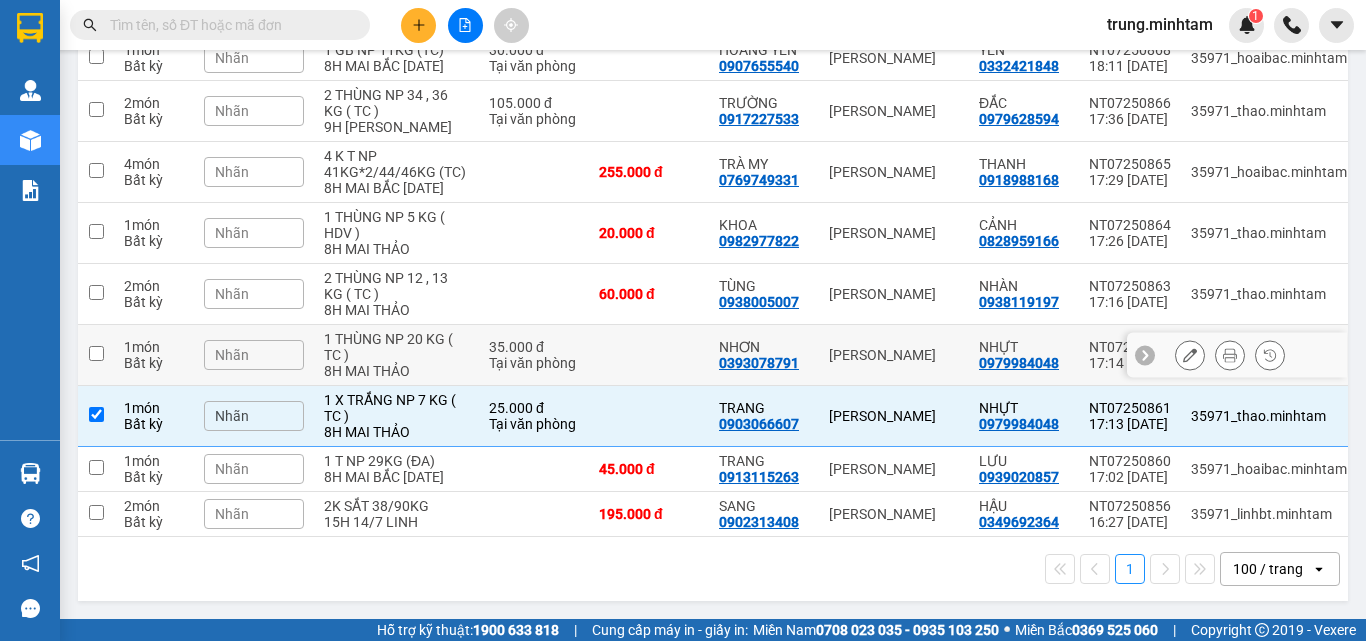 click at bounding box center [649, 355] 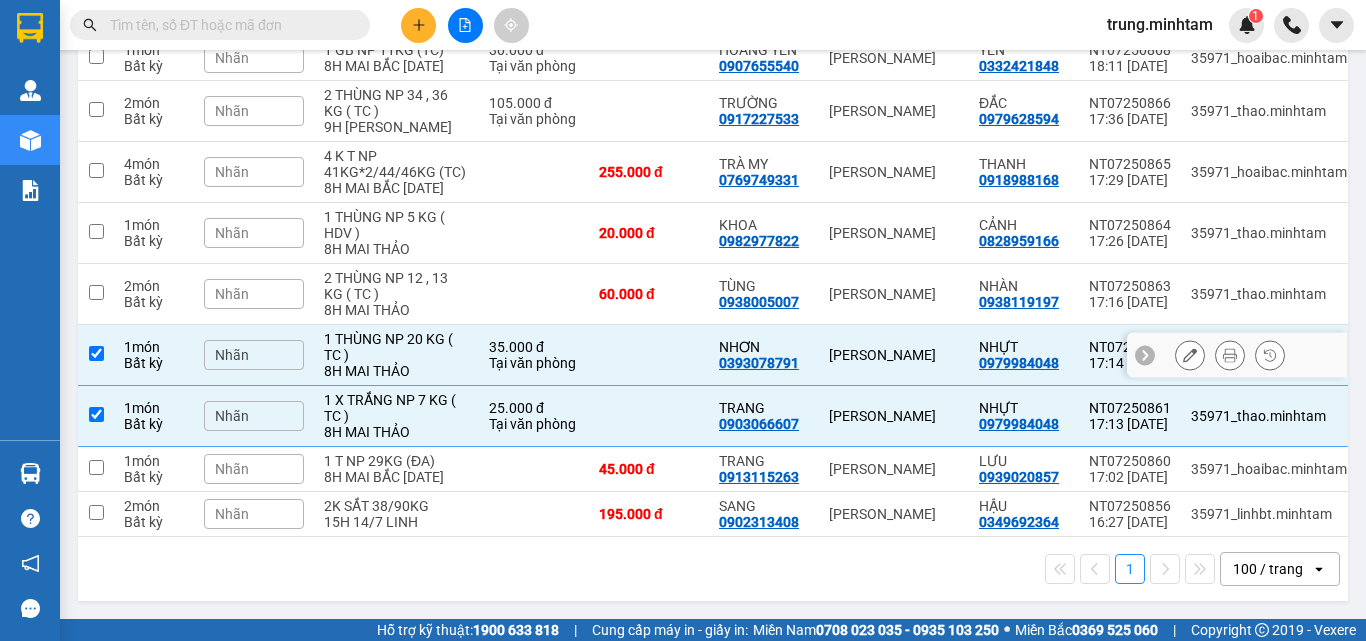 click on "Nhãn" at bounding box center [254, 355] 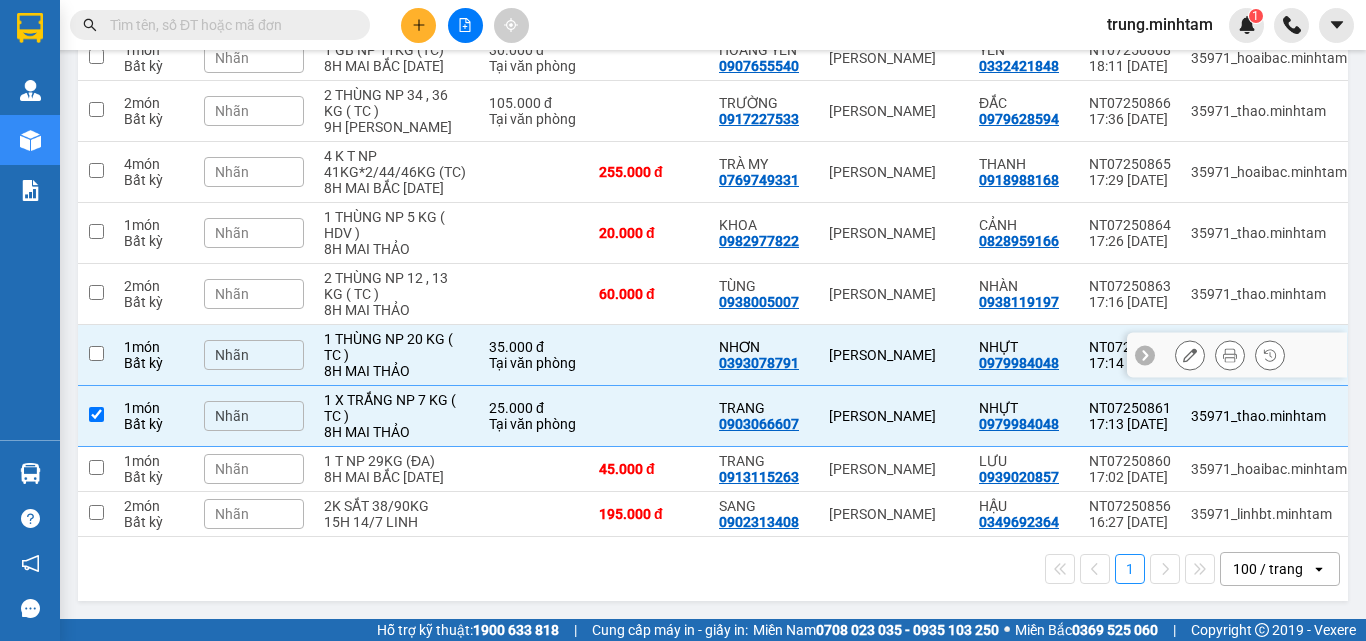 checkbox on "false" 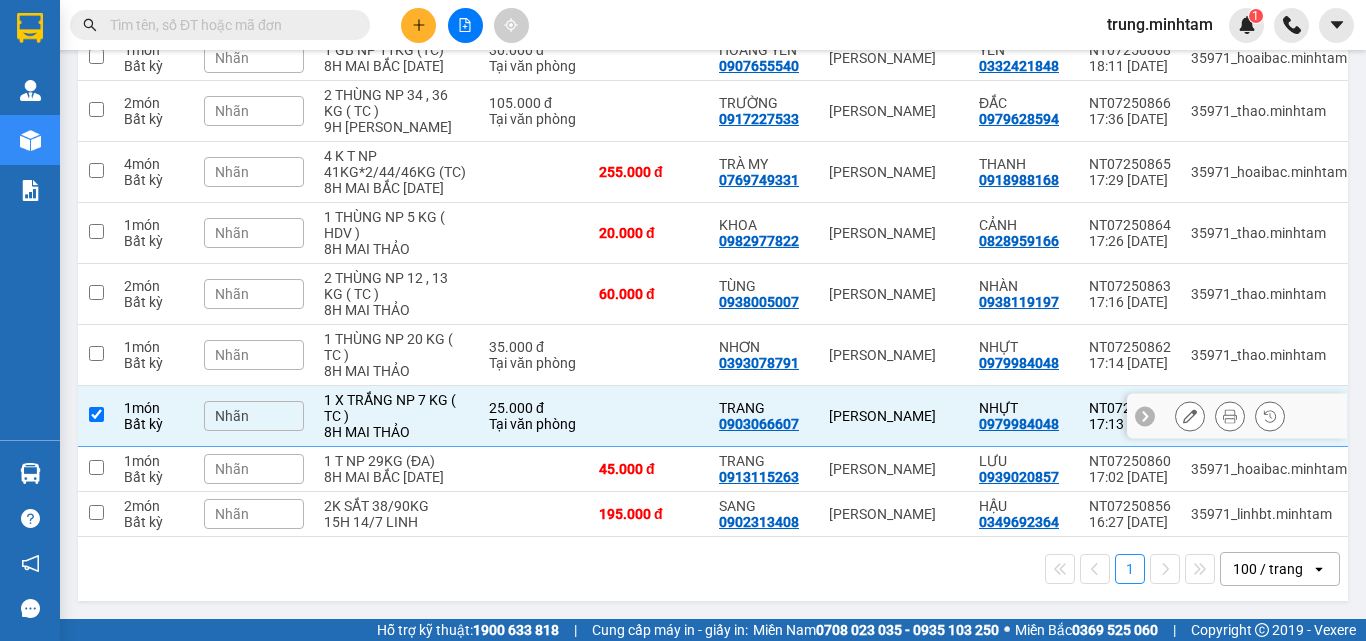 click on "Bất kỳ" at bounding box center [154, 424] 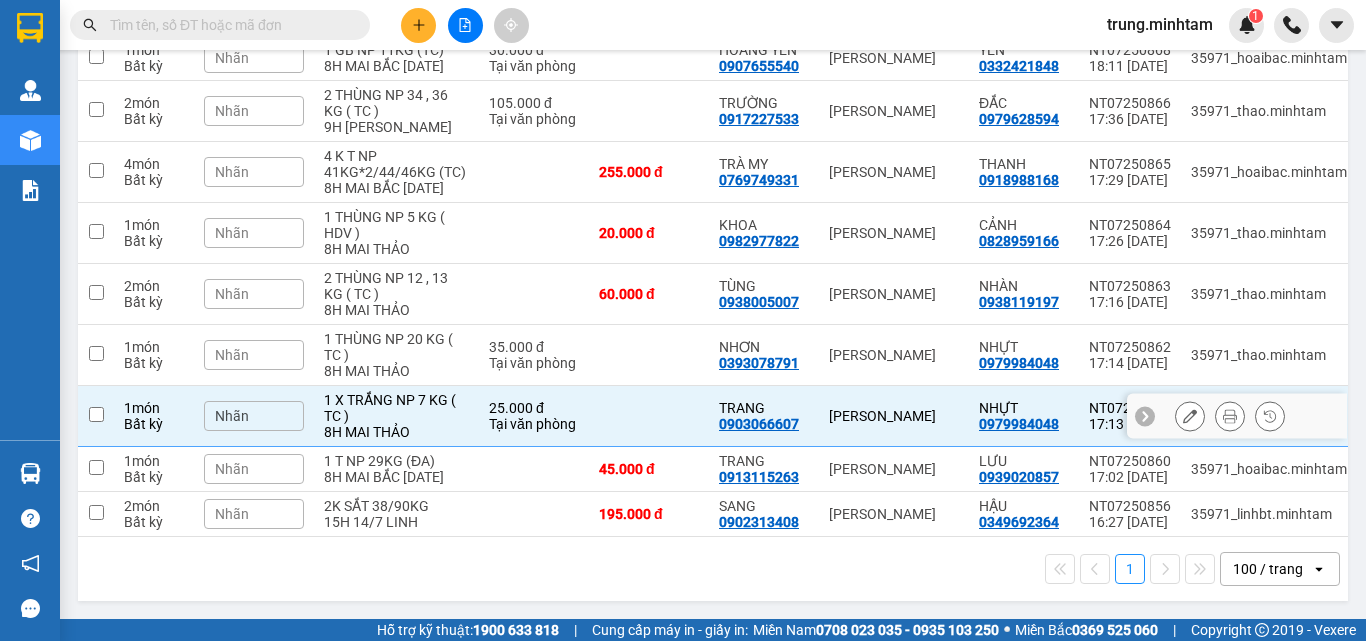 checkbox on "false" 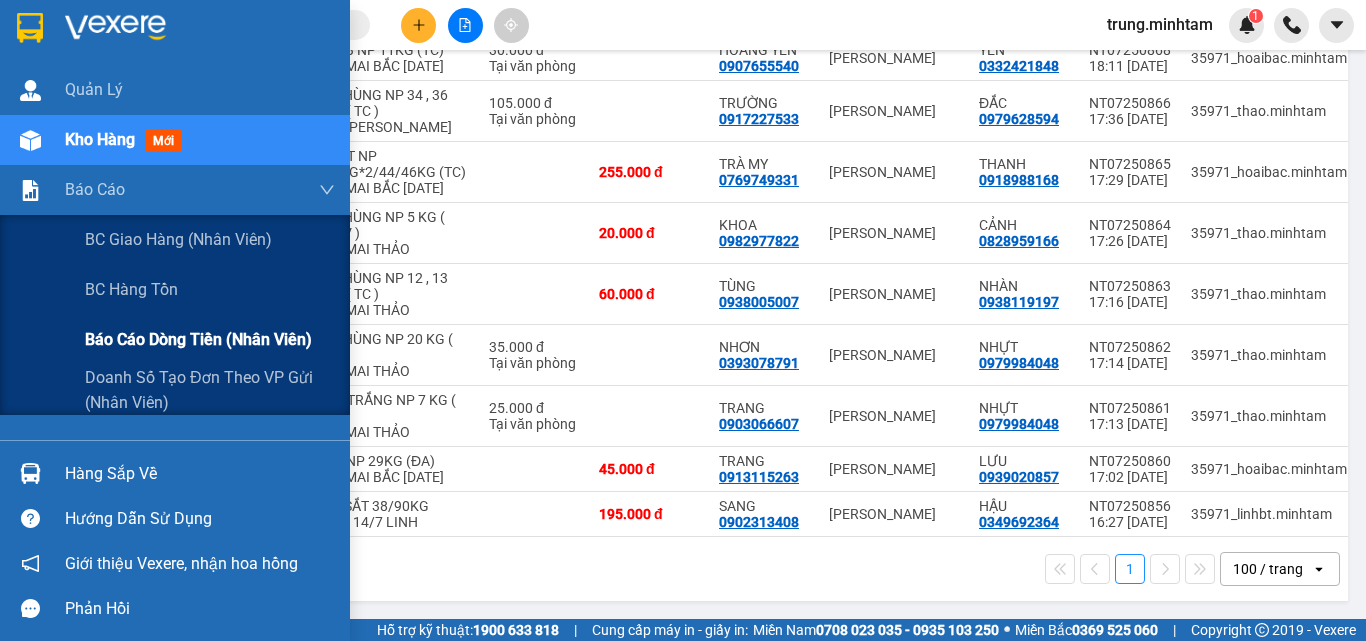 click on "Báo cáo dòng tiền (nhân viên)" at bounding box center [198, 339] 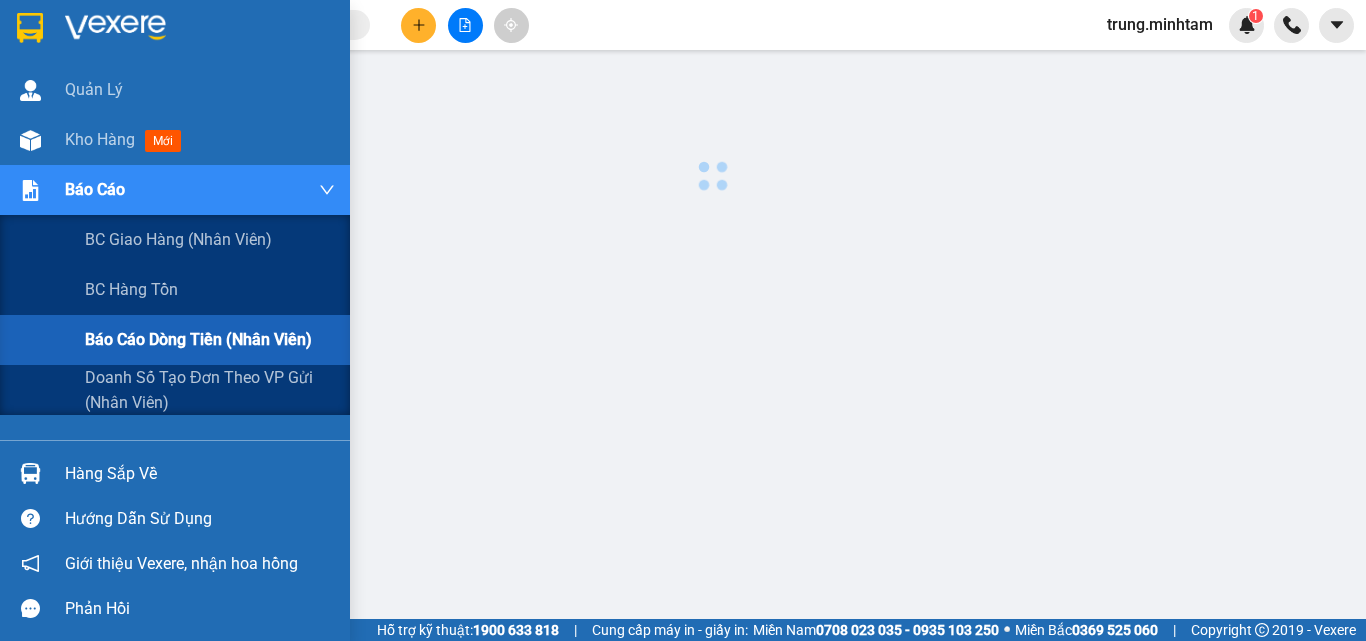 scroll, scrollTop: 0, scrollLeft: 0, axis: both 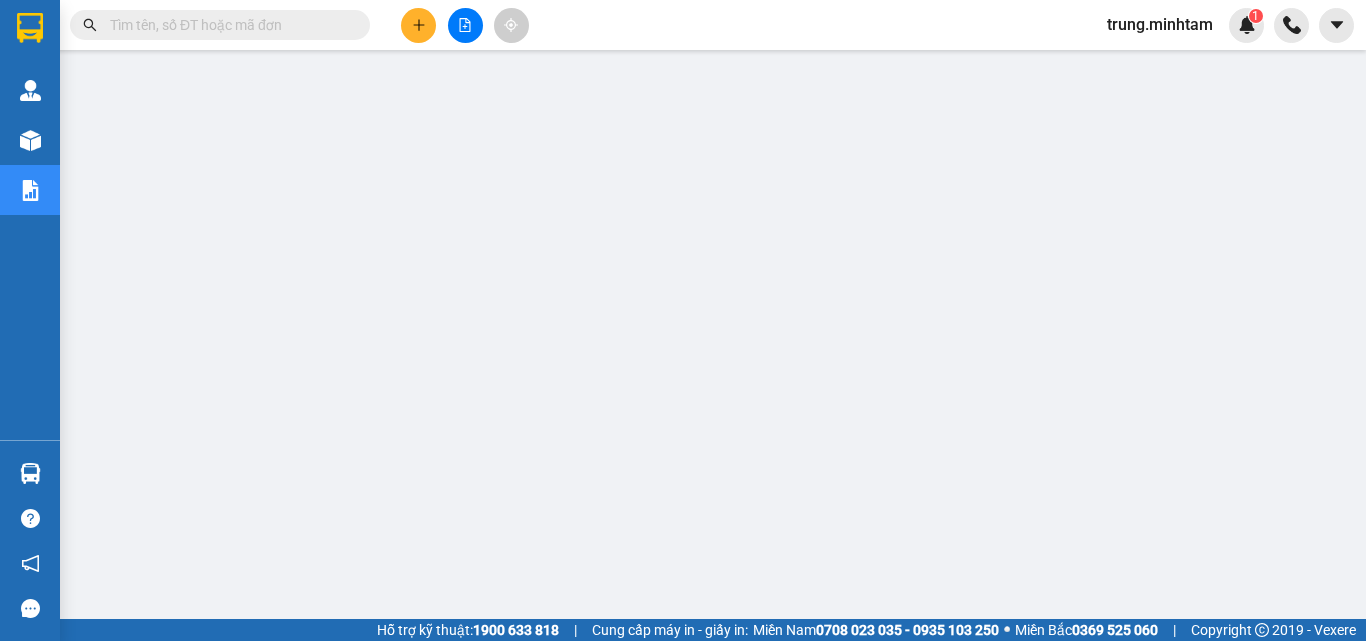 click at bounding box center (228, 25) 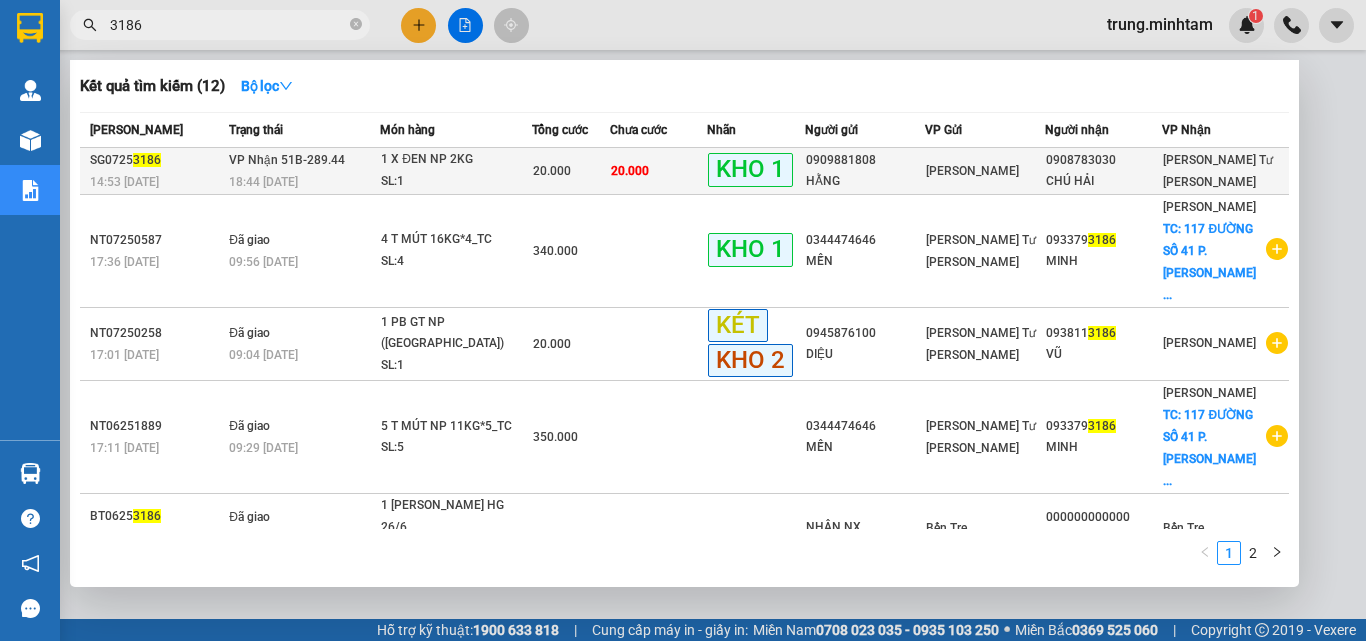 type on "3186" 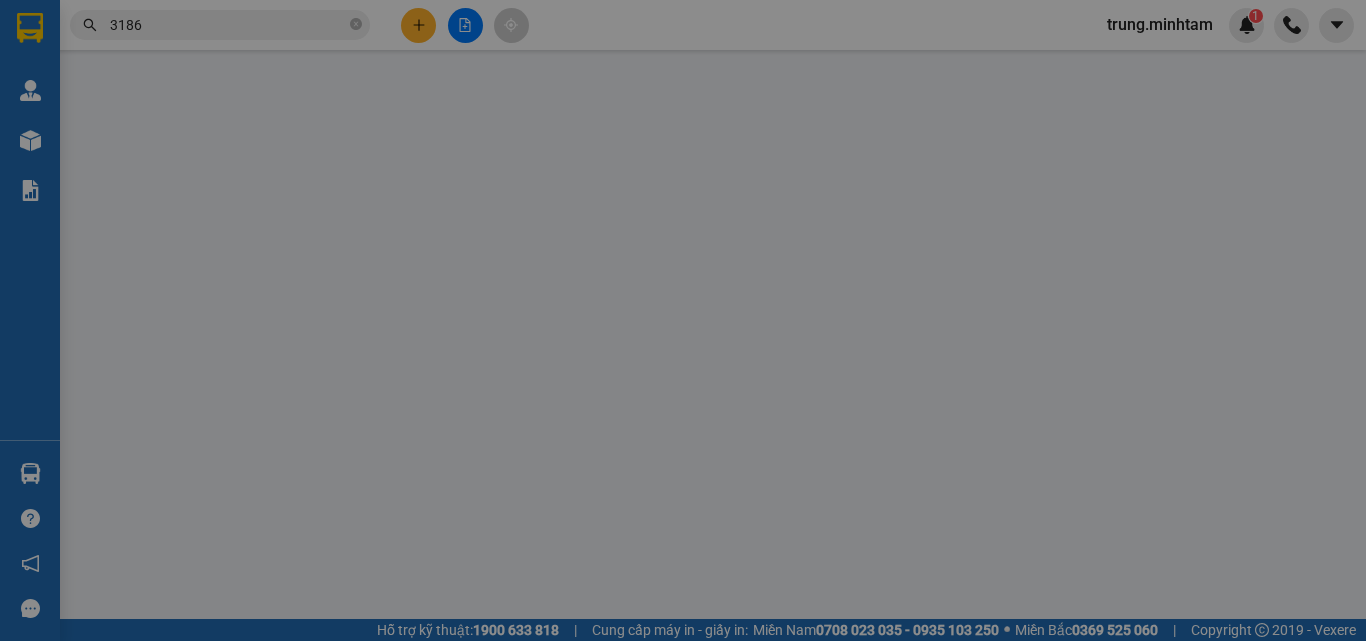 type on "0909881808" 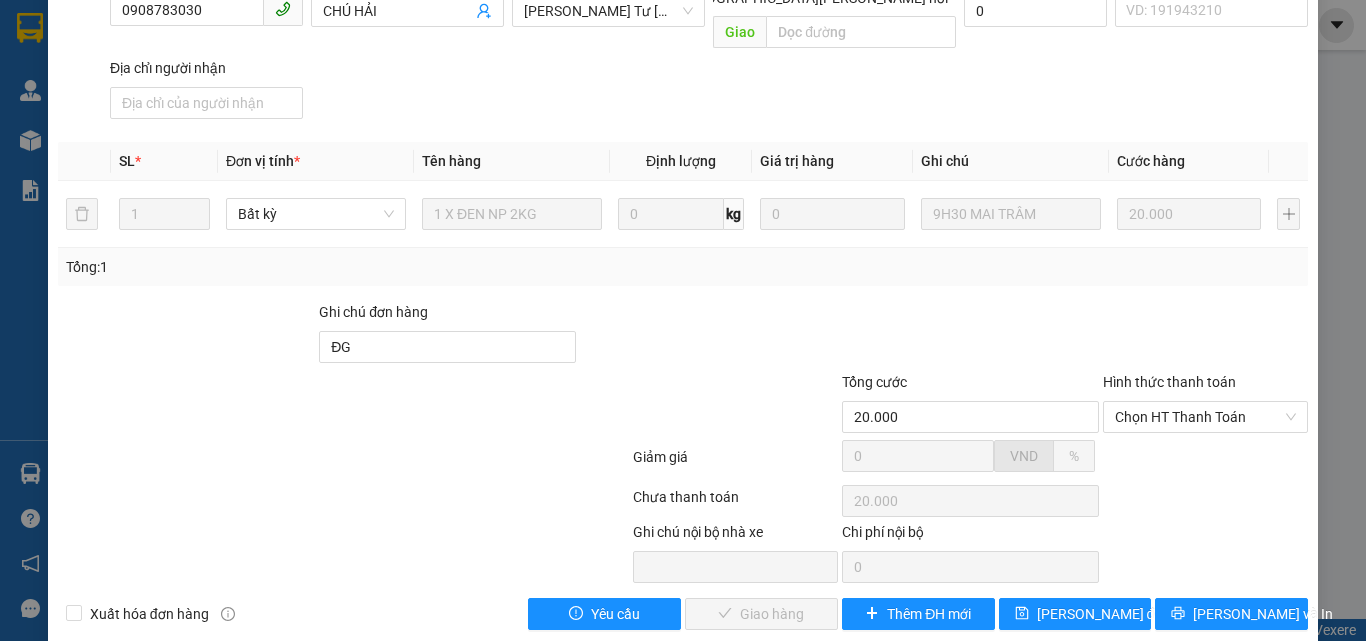 scroll, scrollTop: 278, scrollLeft: 0, axis: vertical 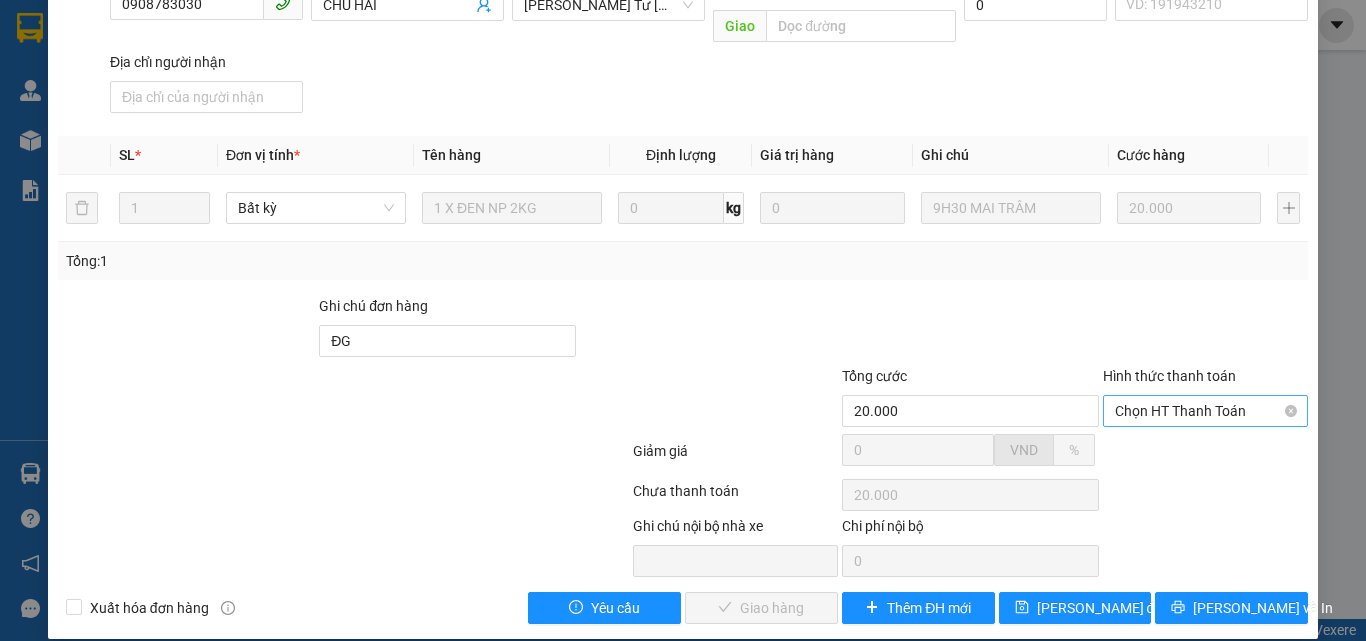 click on "Chọn HT Thanh Toán" at bounding box center [1205, 411] 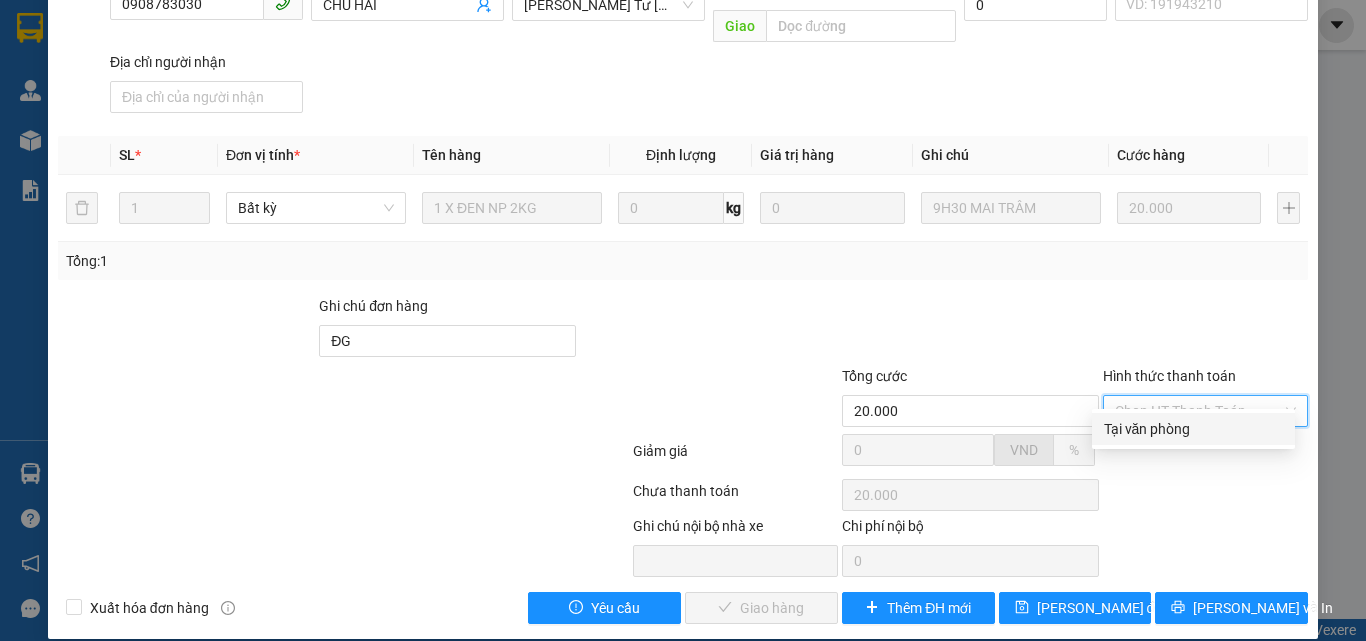 click on "Tại văn phòng" at bounding box center (1193, 429) 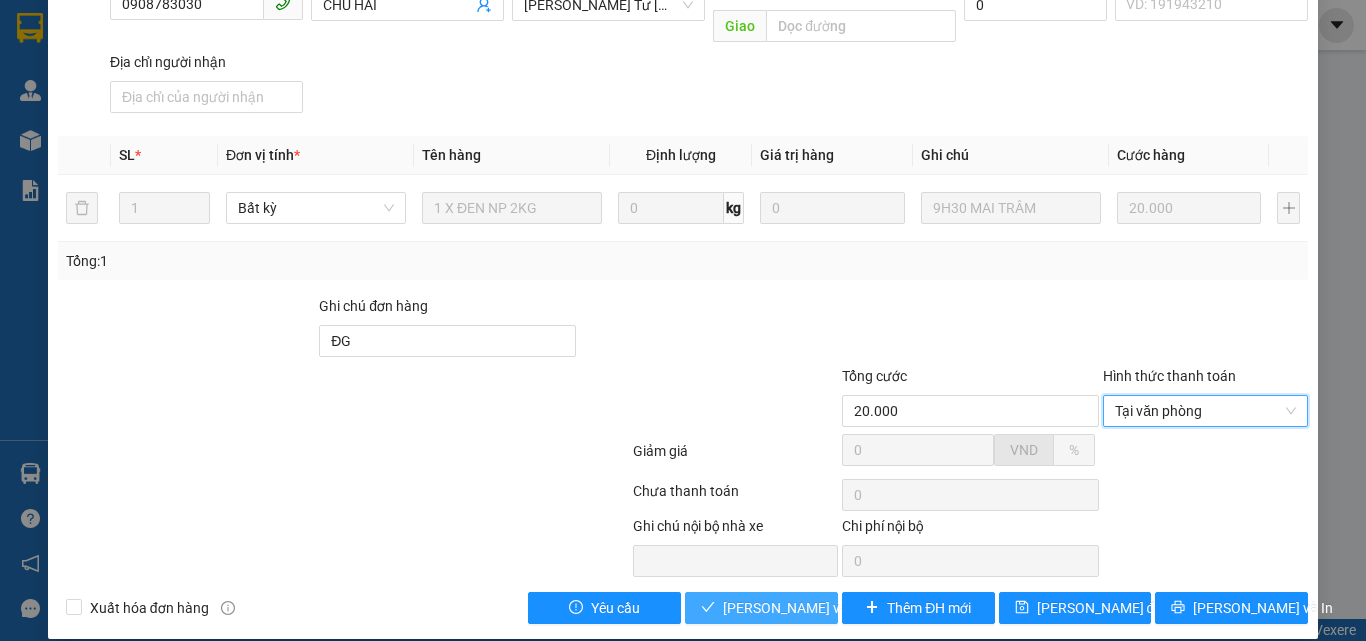 click on "Lưu và Giao hàng" at bounding box center [858, 608] 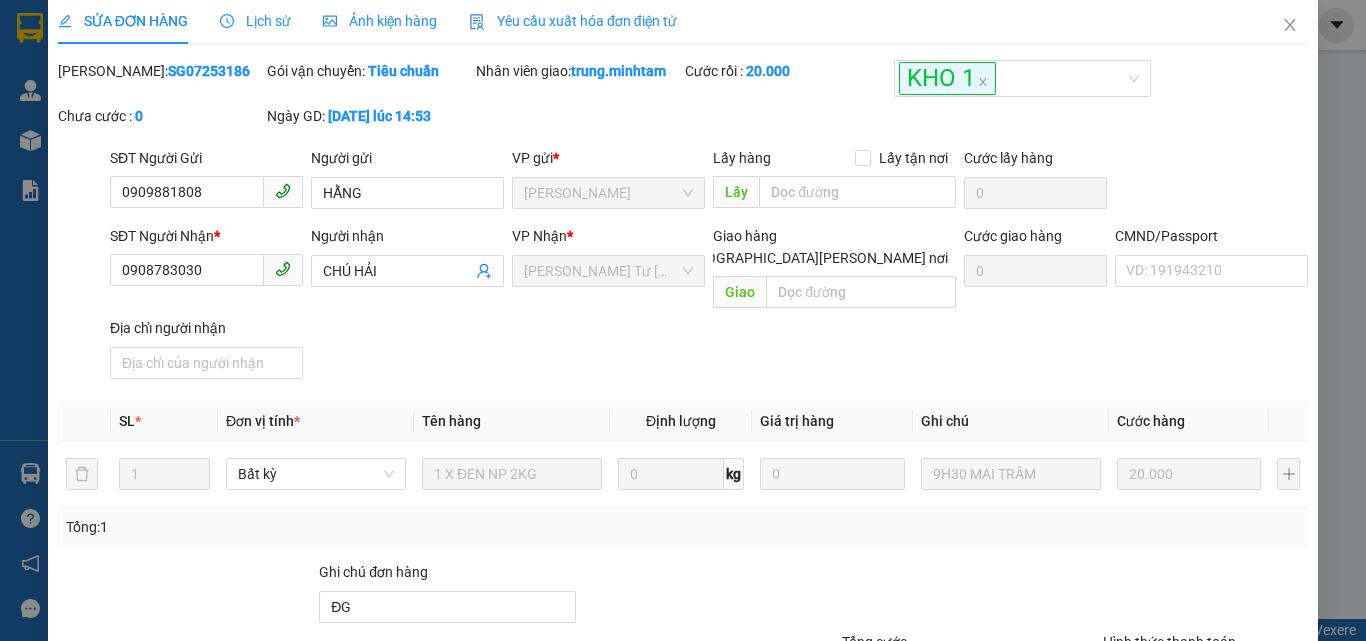 scroll, scrollTop: 0, scrollLeft: 0, axis: both 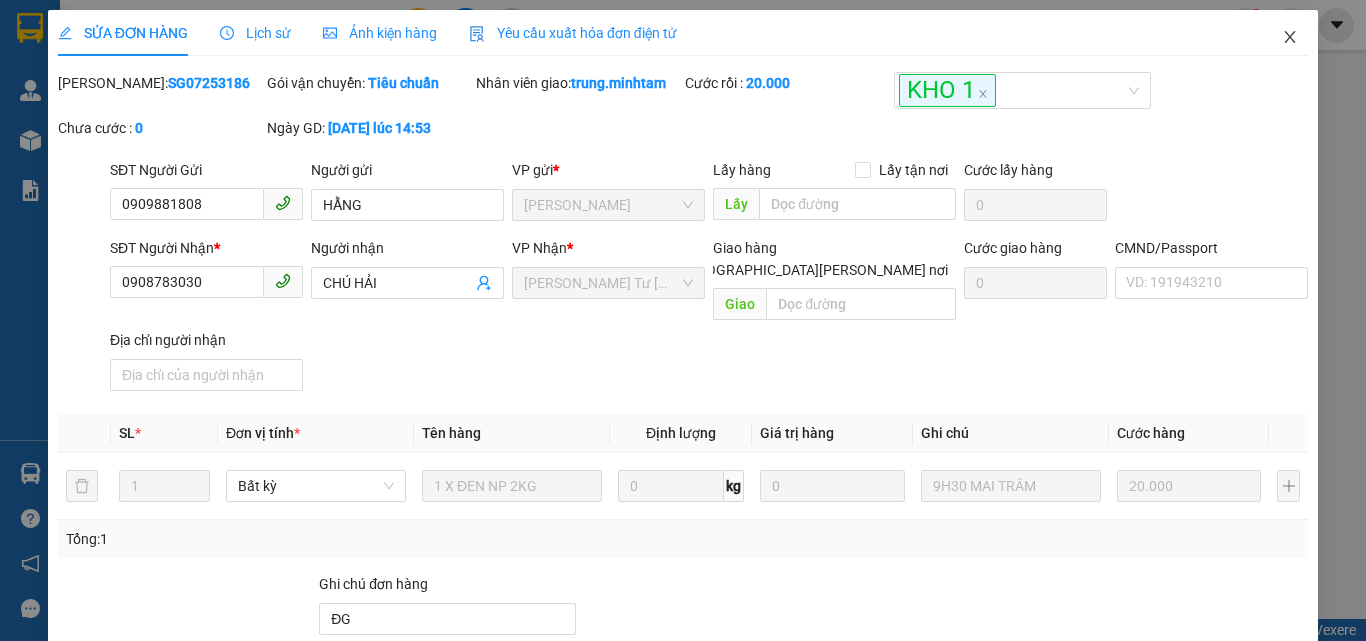 click 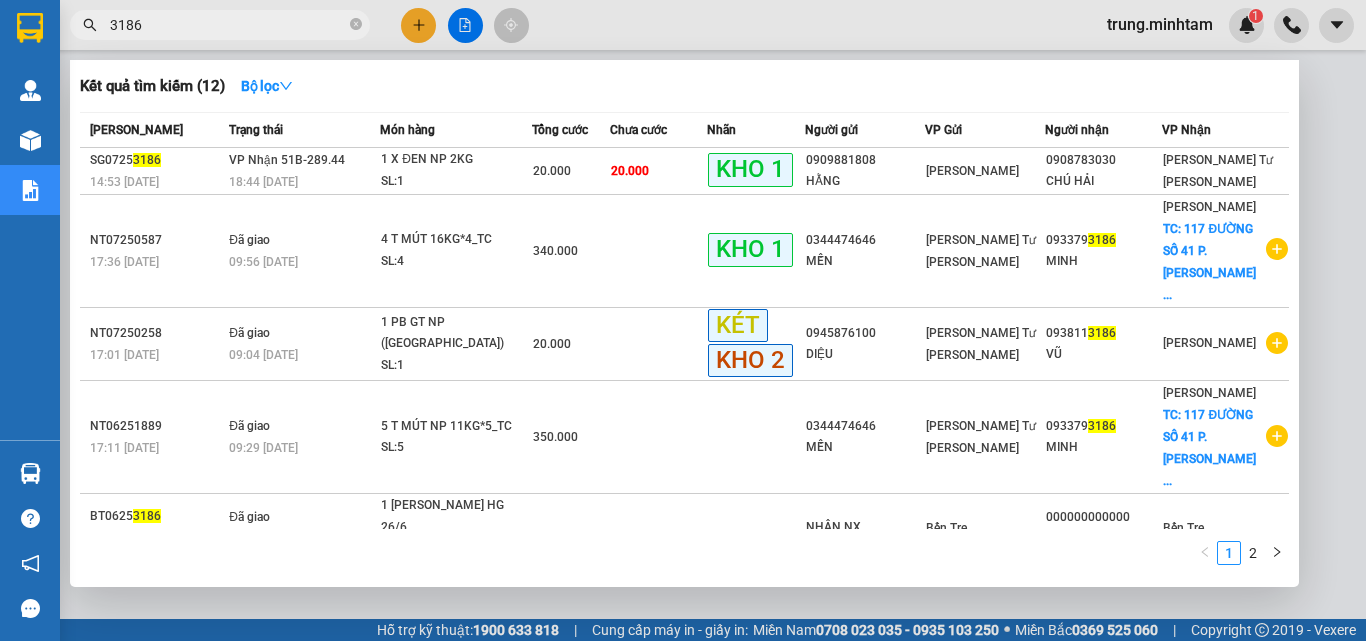 click on "3186" at bounding box center [228, 25] 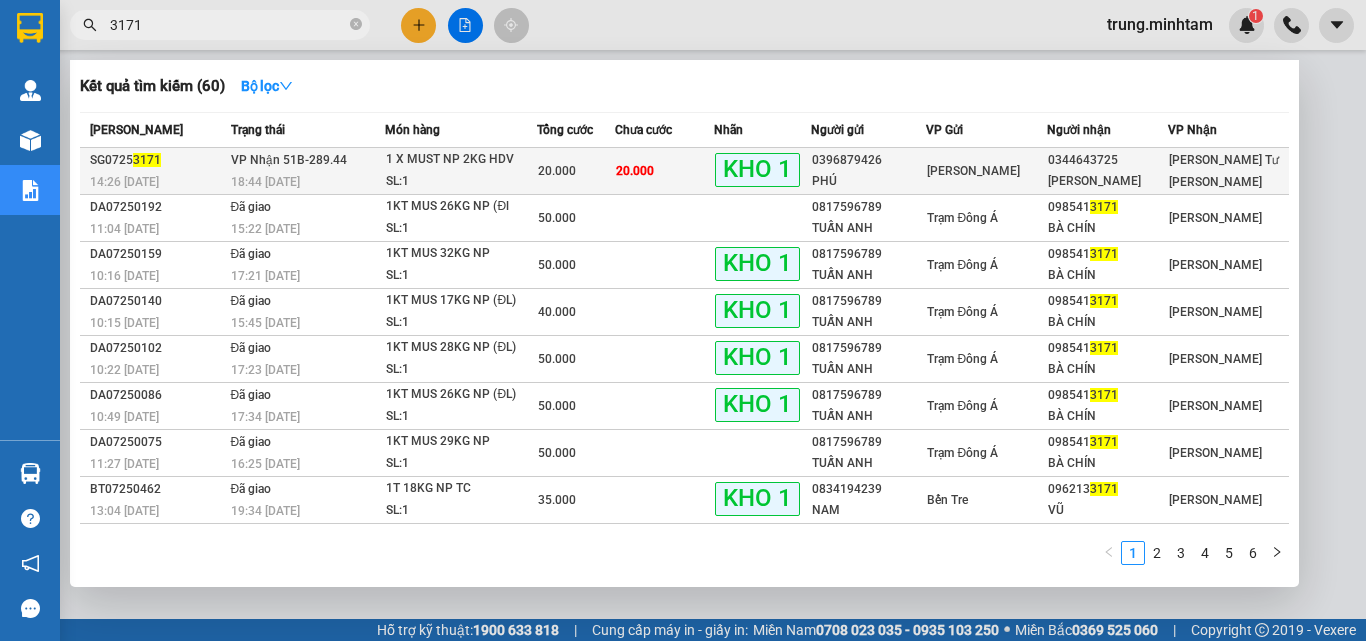 type on "3171" 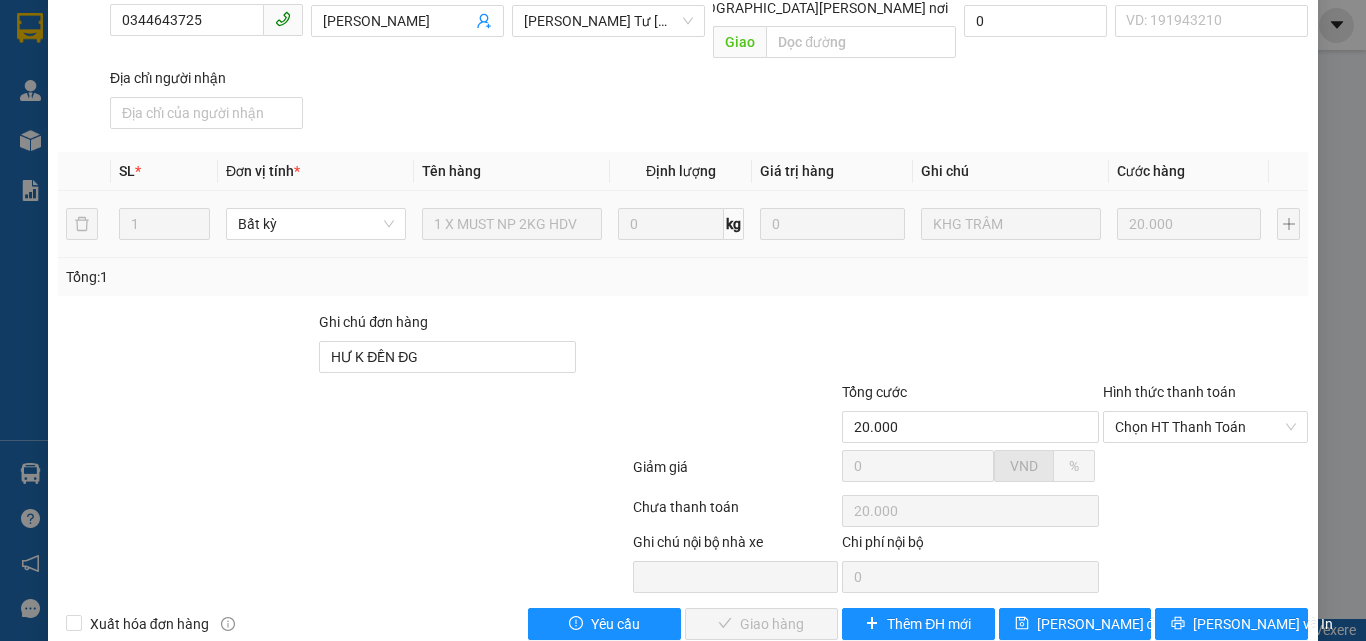 scroll, scrollTop: 278, scrollLeft: 0, axis: vertical 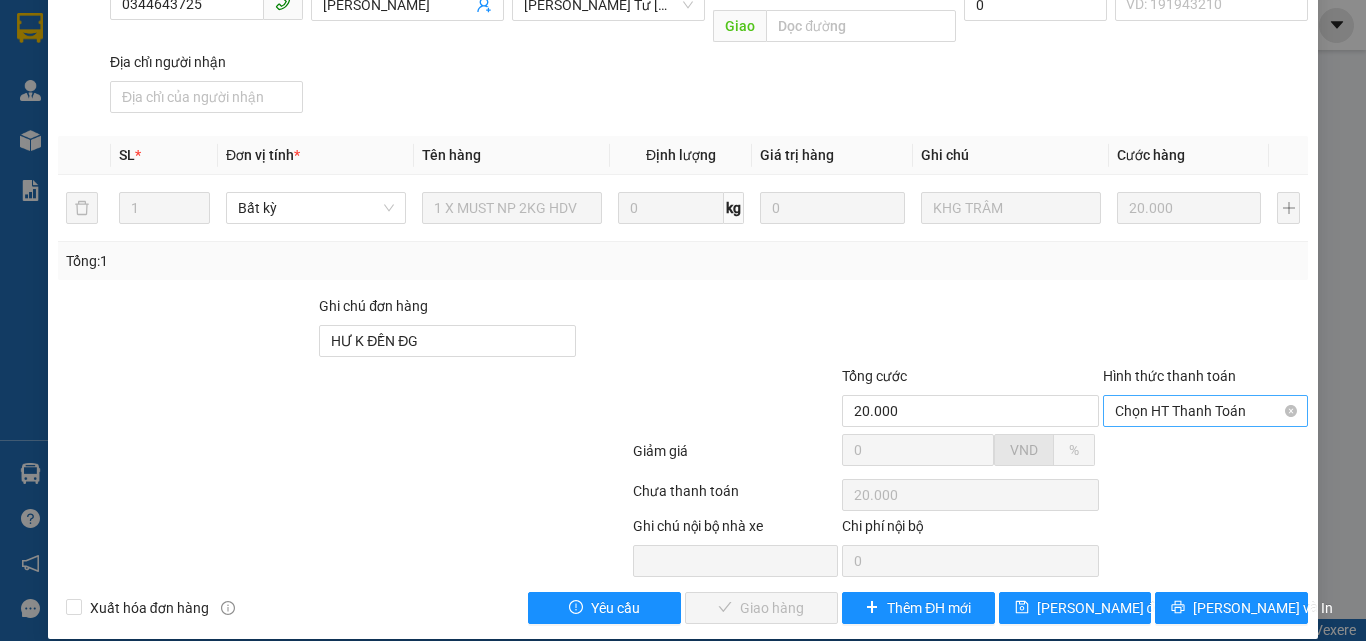 click on "Chọn HT Thanh Toán" at bounding box center (1205, 411) 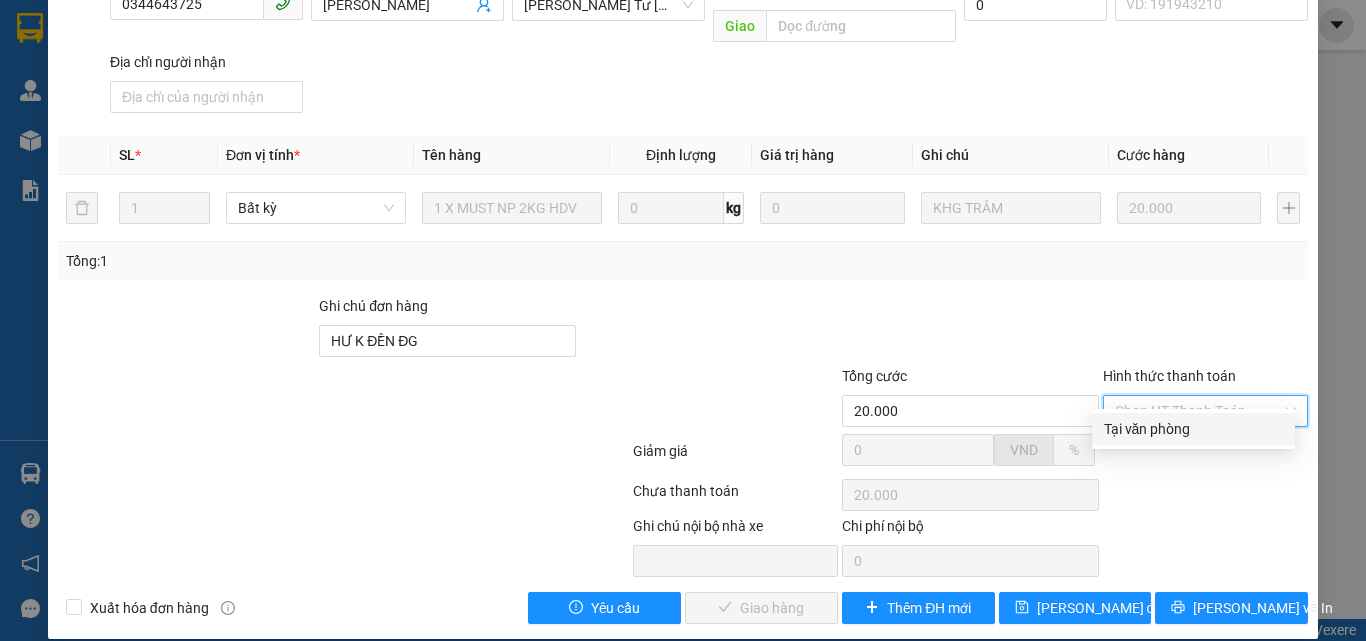 click on "Tại văn phòng" at bounding box center [1193, 429] 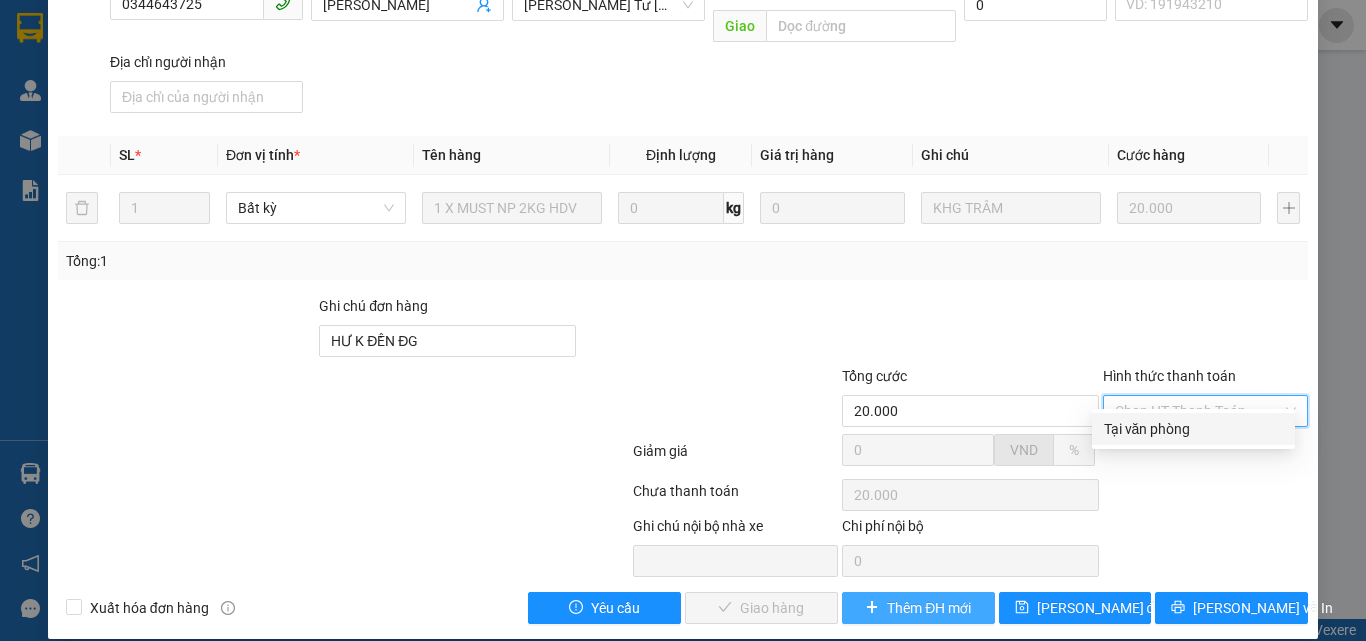 type on "0" 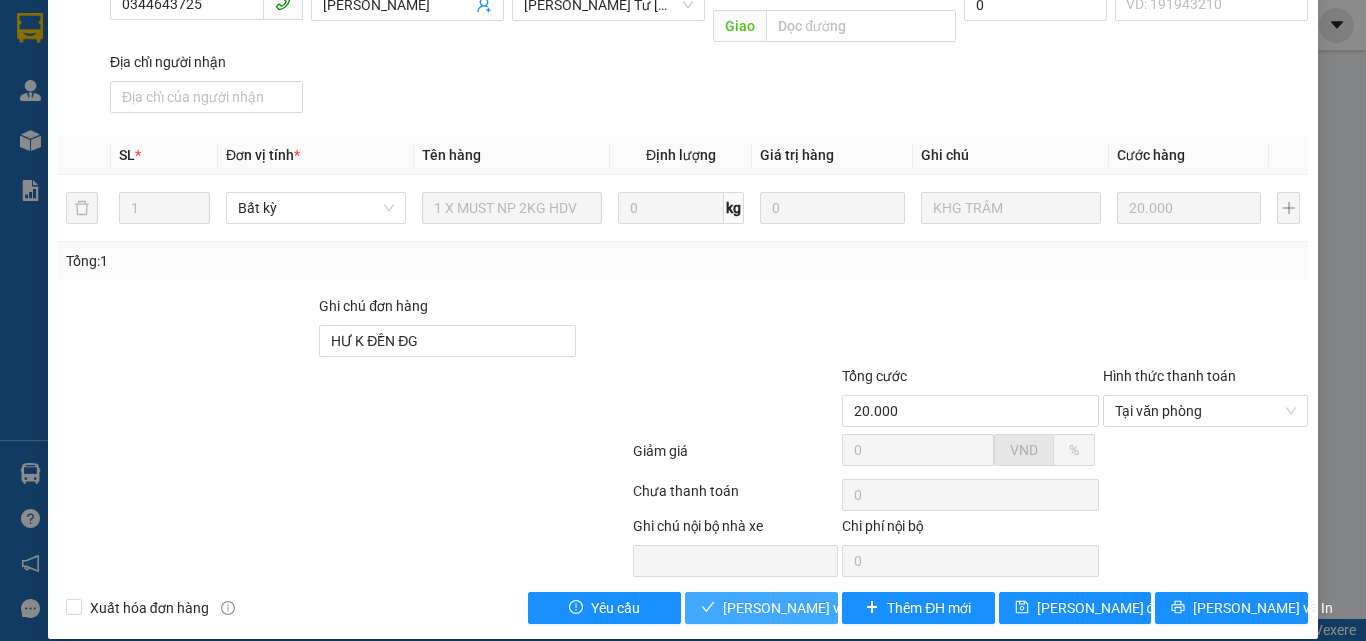 click on "Lưu và Giao hàng" at bounding box center (858, 608) 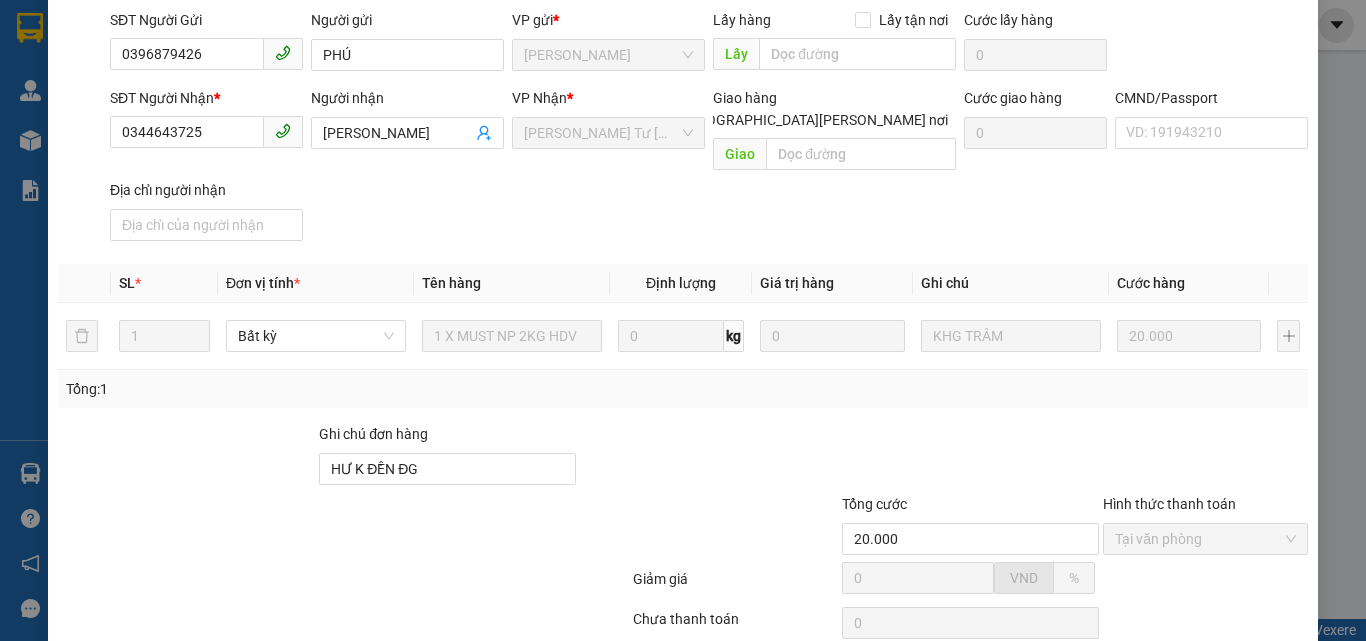 scroll, scrollTop: 0, scrollLeft: 0, axis: both 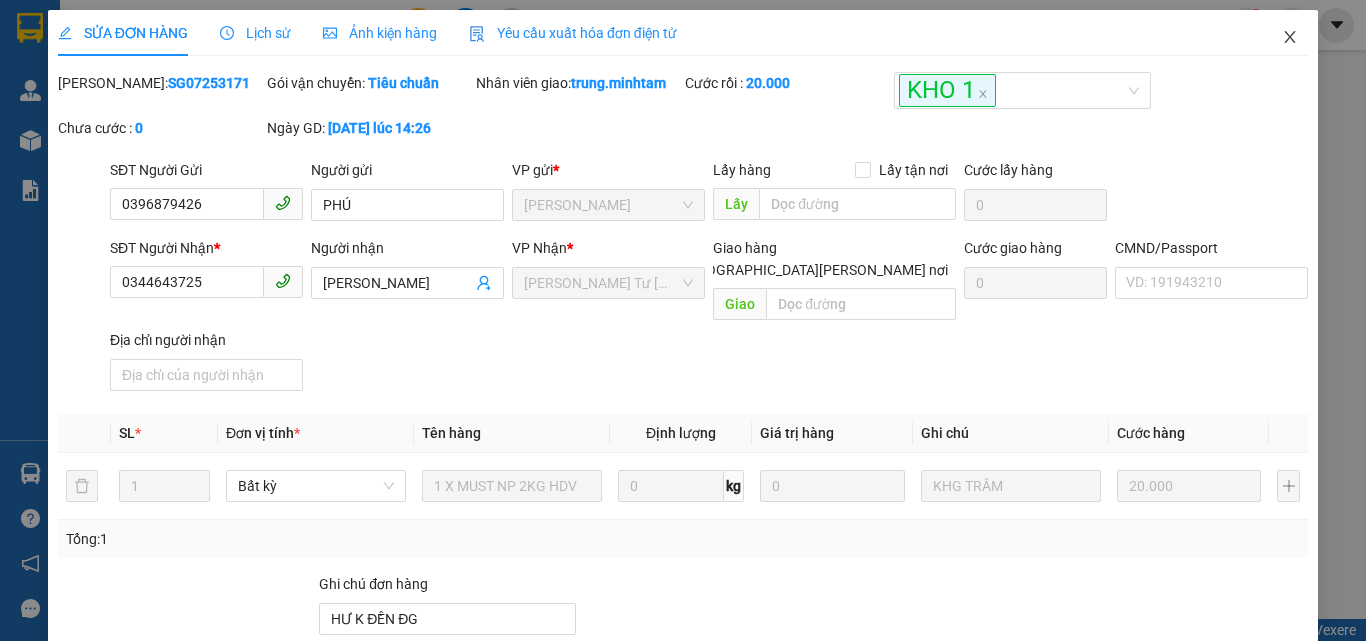 click 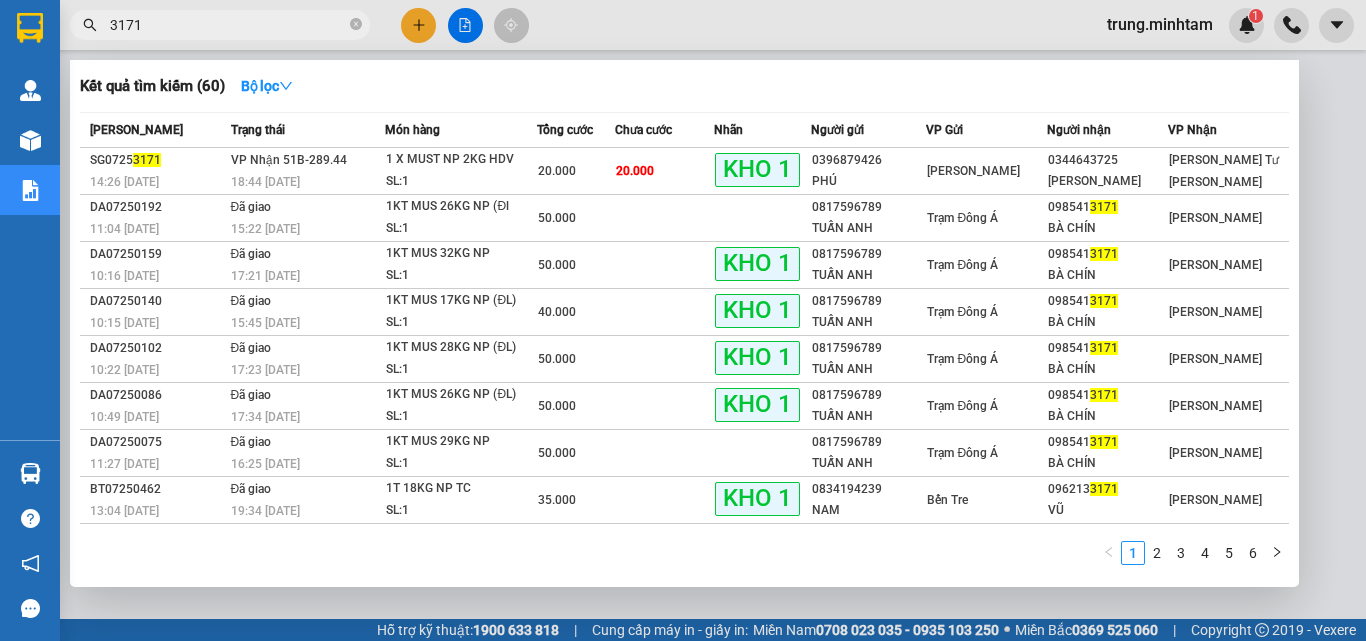 click on "3171" at bounding box center [228, 25] 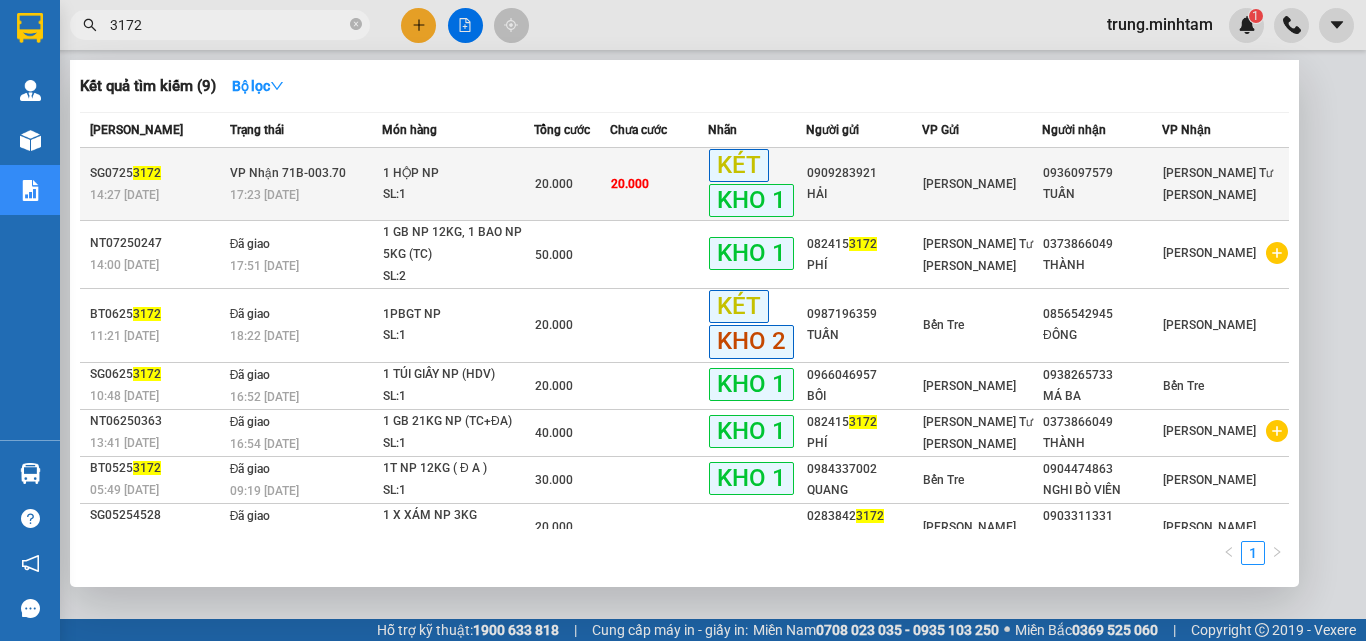 type on "3172" 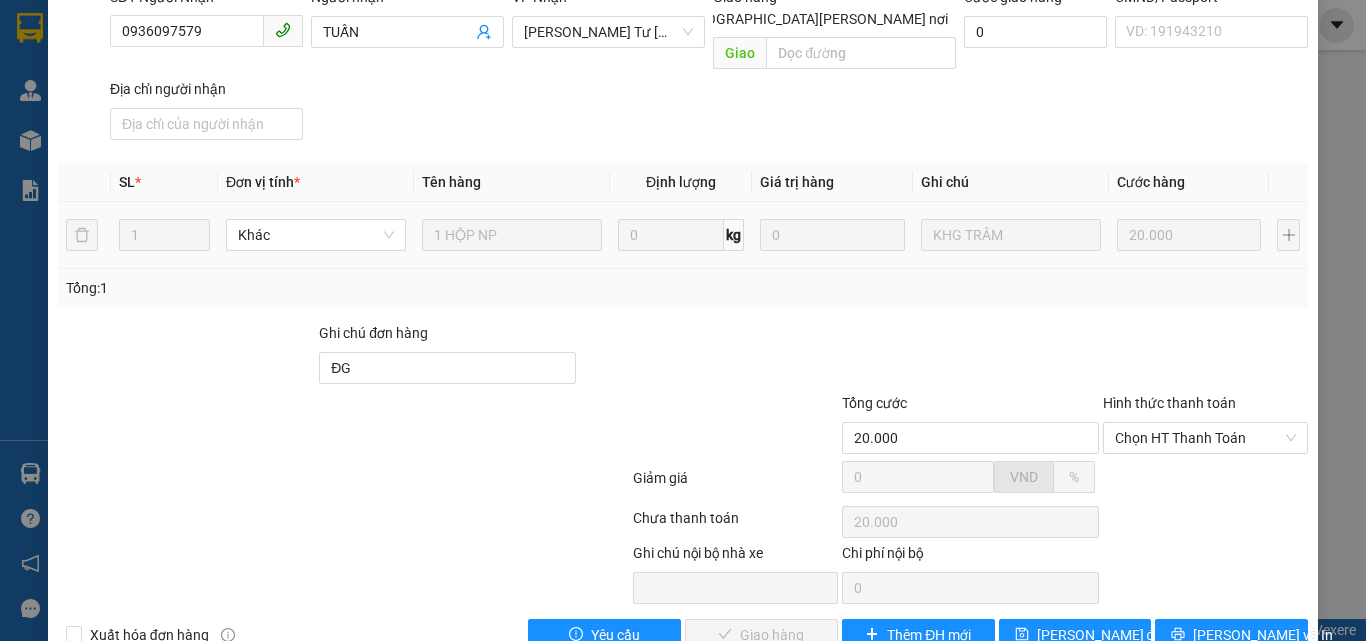scroll, scrollTop: 278, scrollLeft: 0, axis: vertical 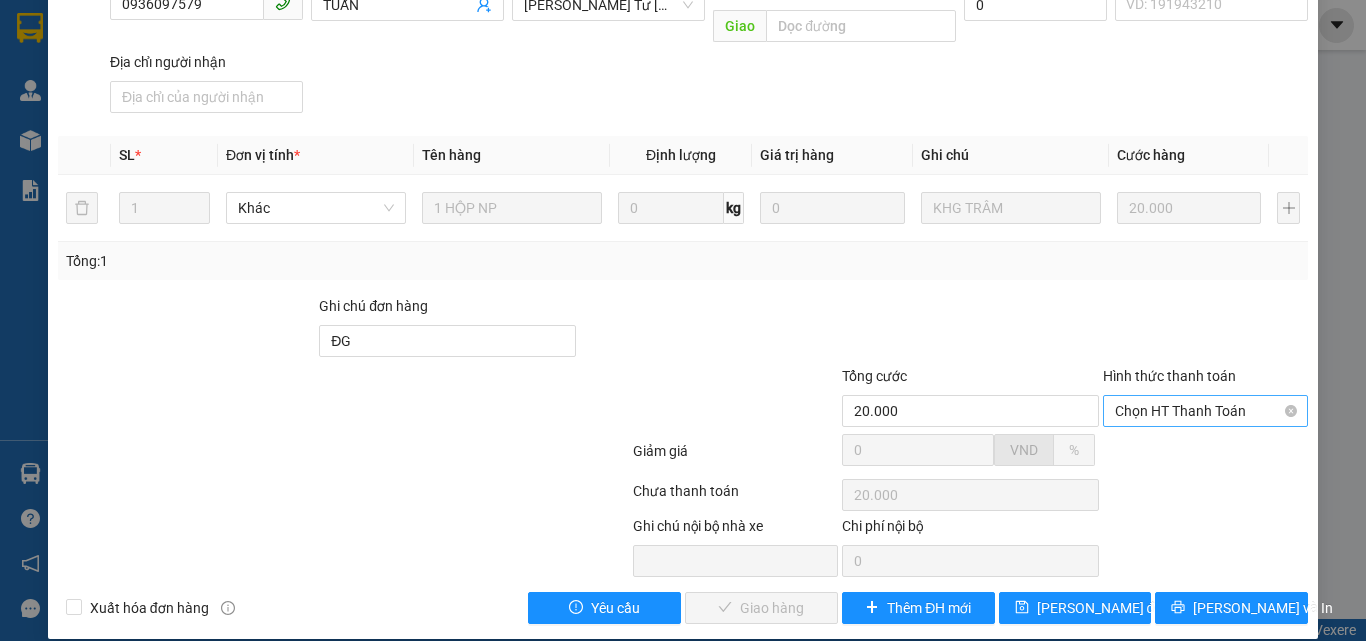click on "Chọn HT Thanh Toán" at bounding box center (1205, 411) 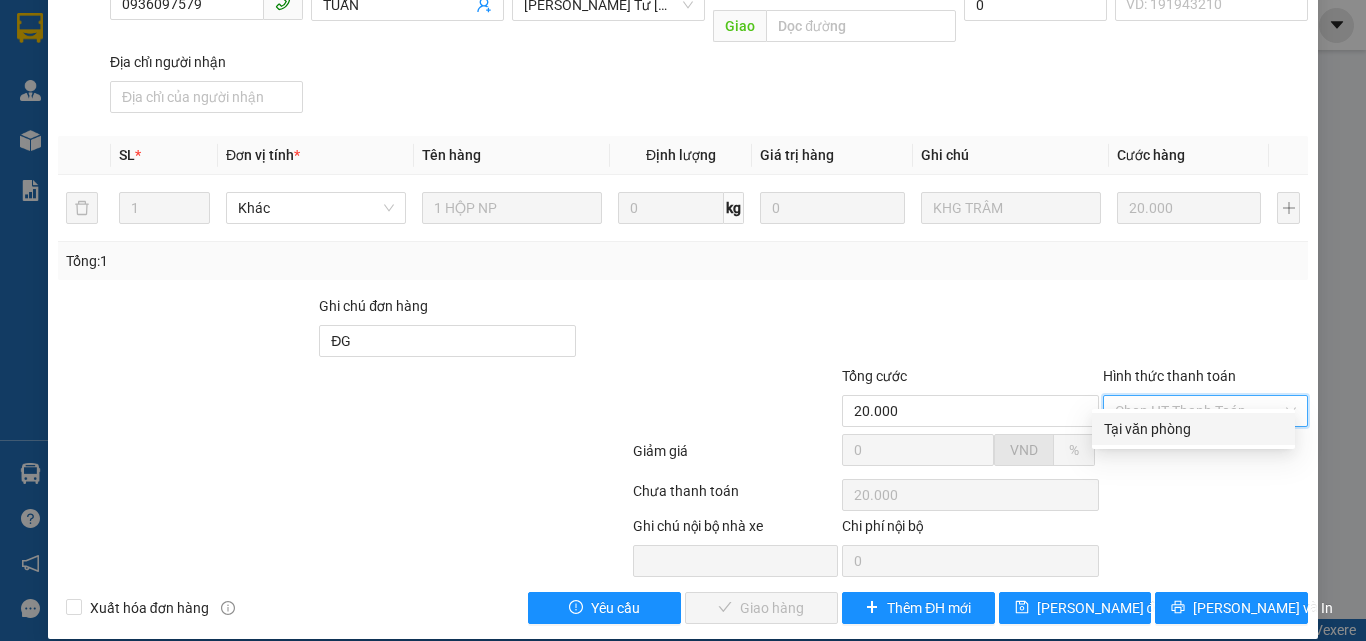 drag, startPoint x: 1168, startPoint y: 431, endPoint x: 1098, endPoint y: 445, distance: 71.38628 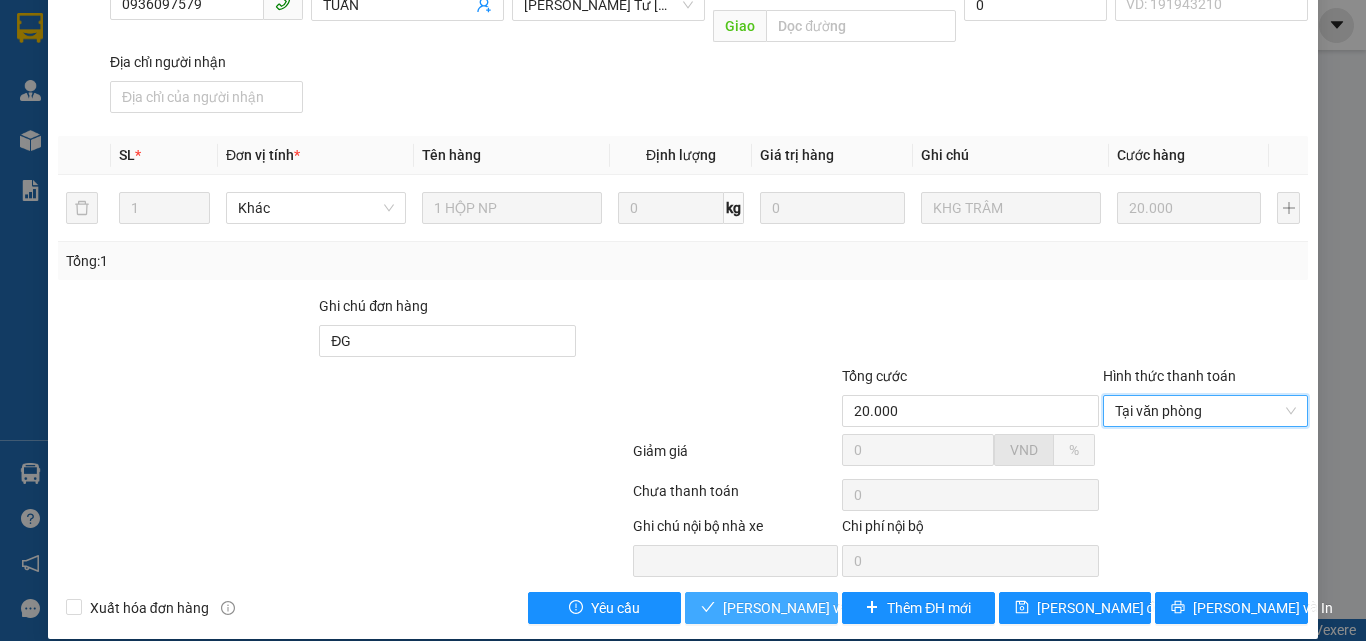 click on "Lưu và Giao hàng" at bounding box center [858, 608] 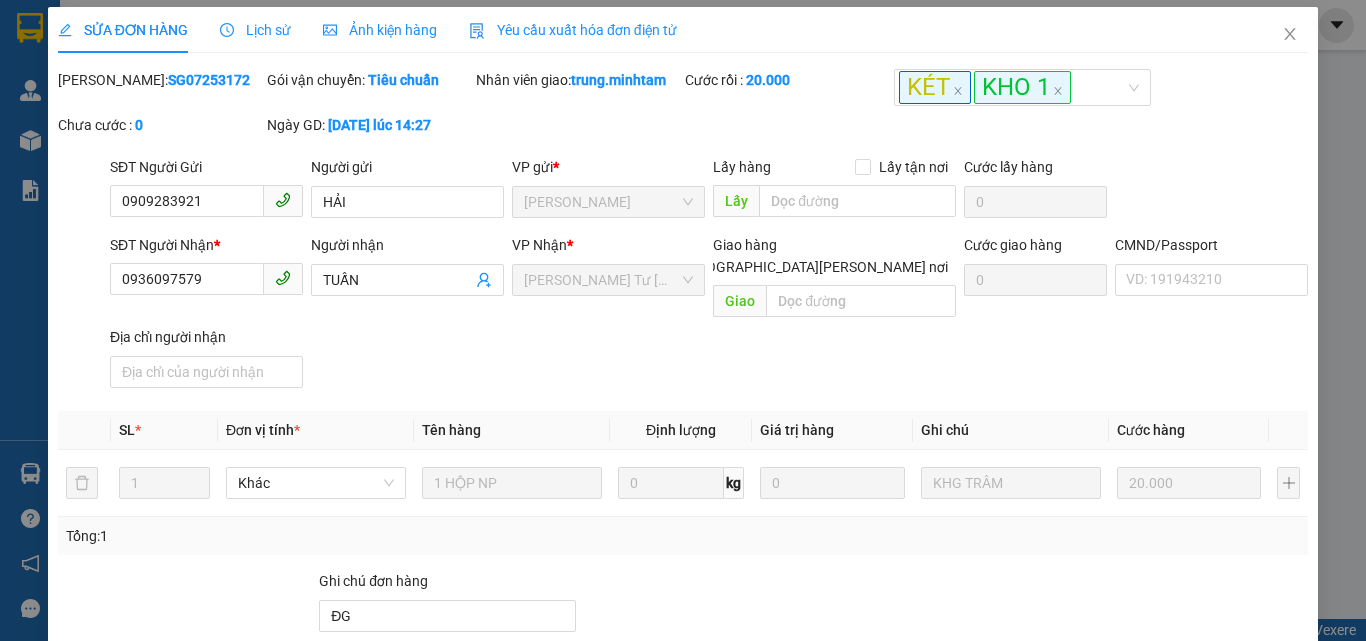scroll, scrollTop: 0, scrollLeft: 0, axis: both 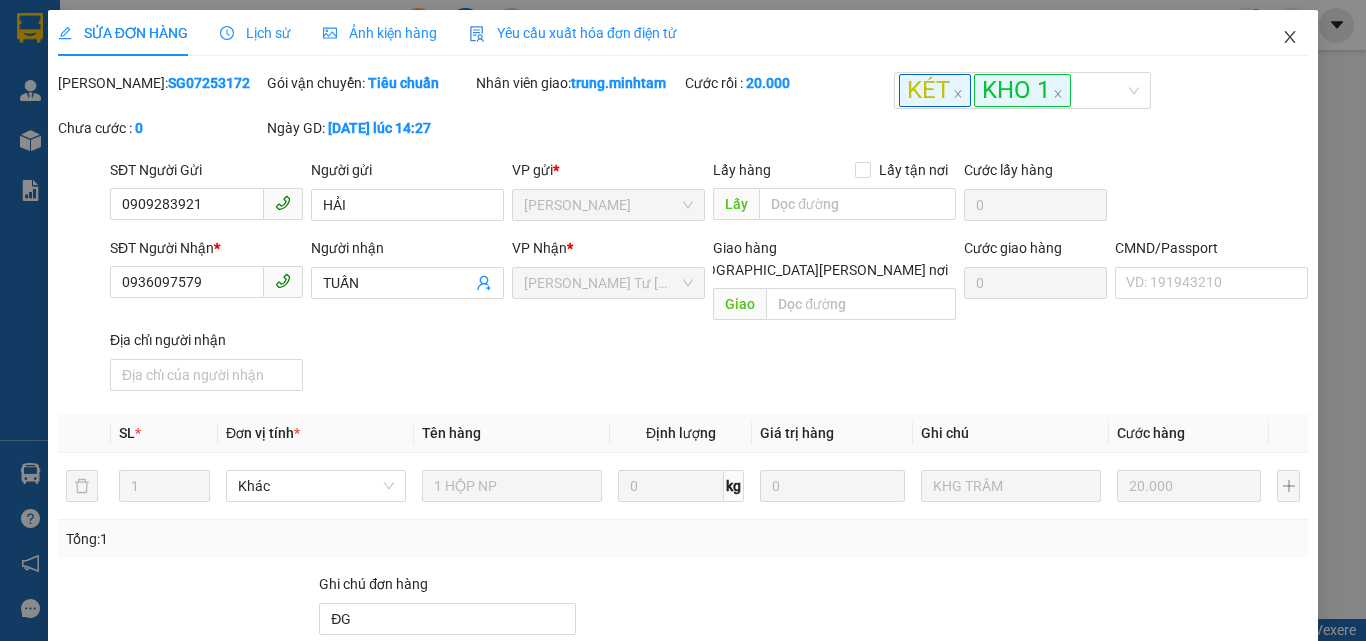 click 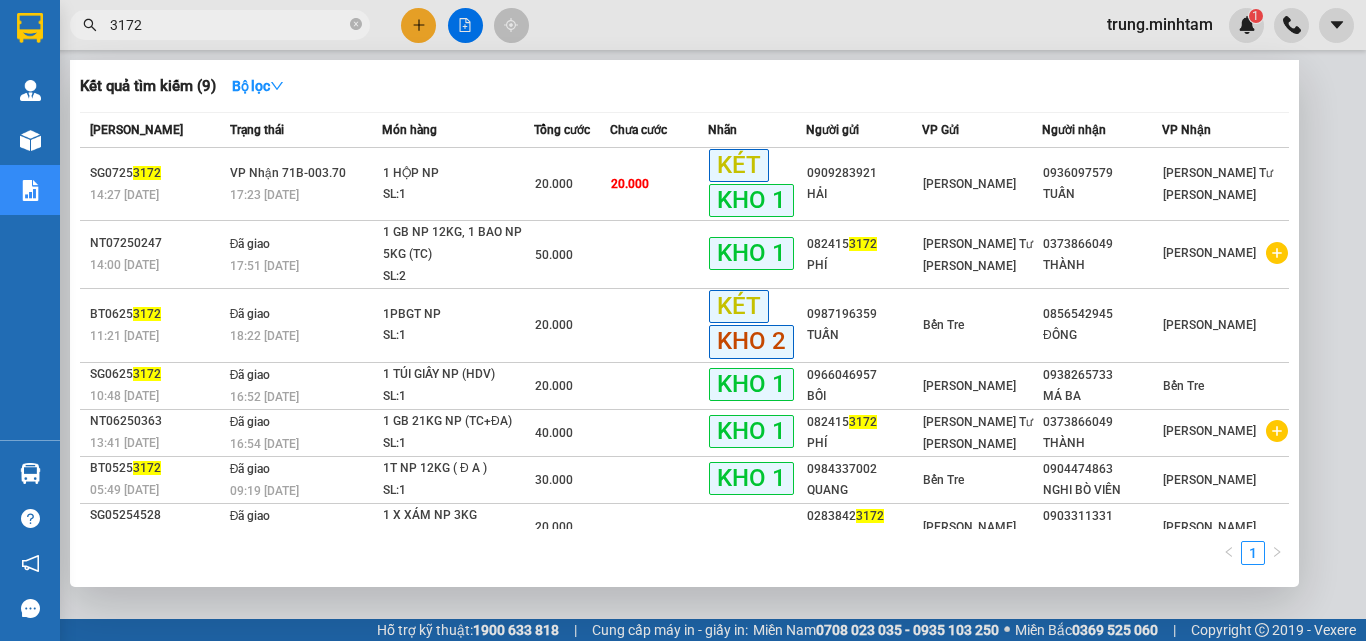 click on "3172" at bounding box center [228, 25] 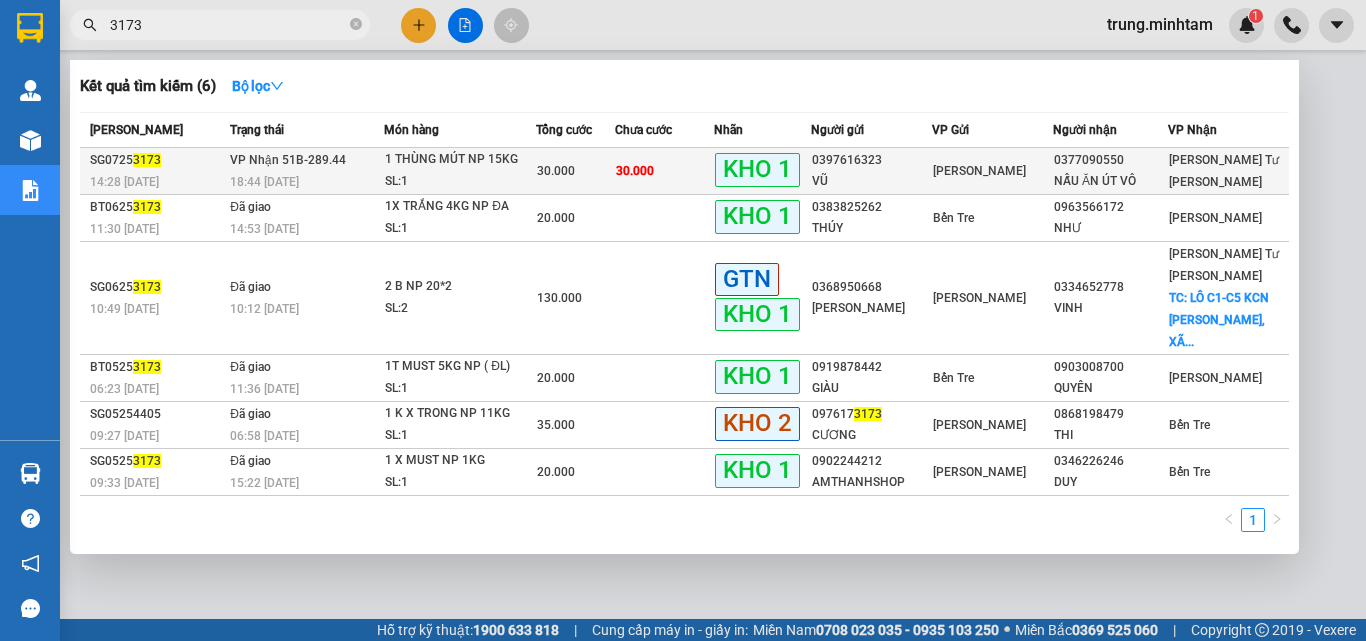 type on "3173" 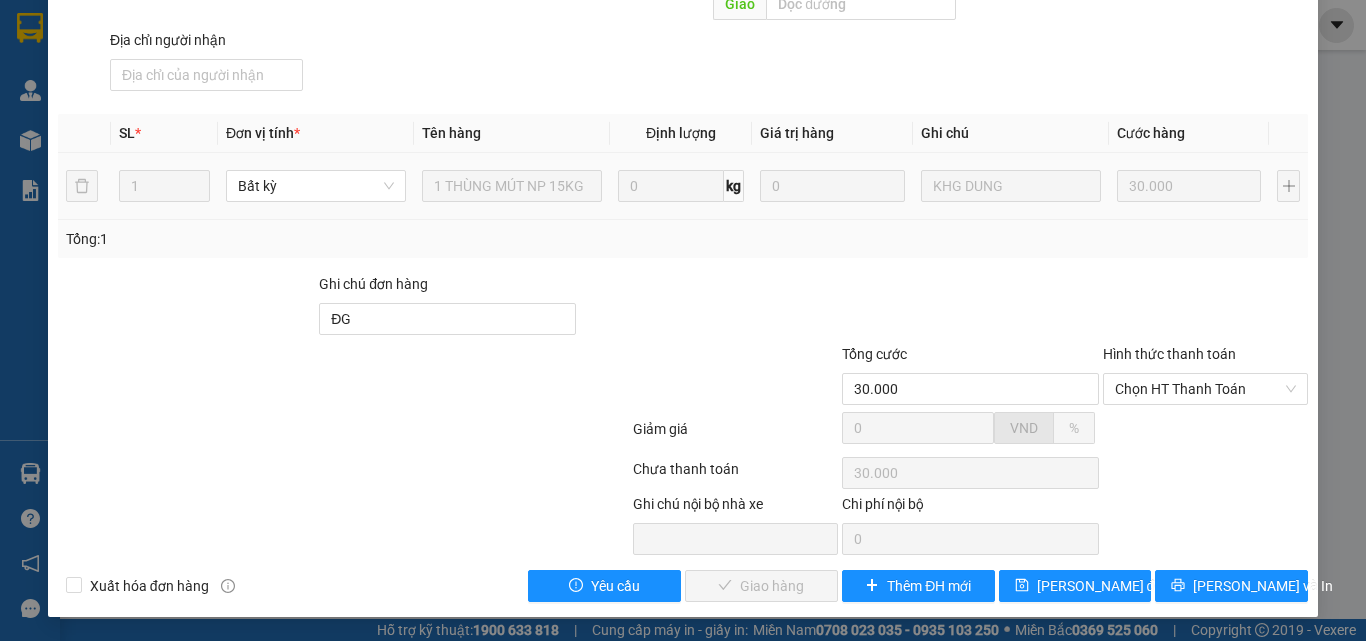 scroll, scrollTop: 278, scrollLeft: 0, axis: vertical 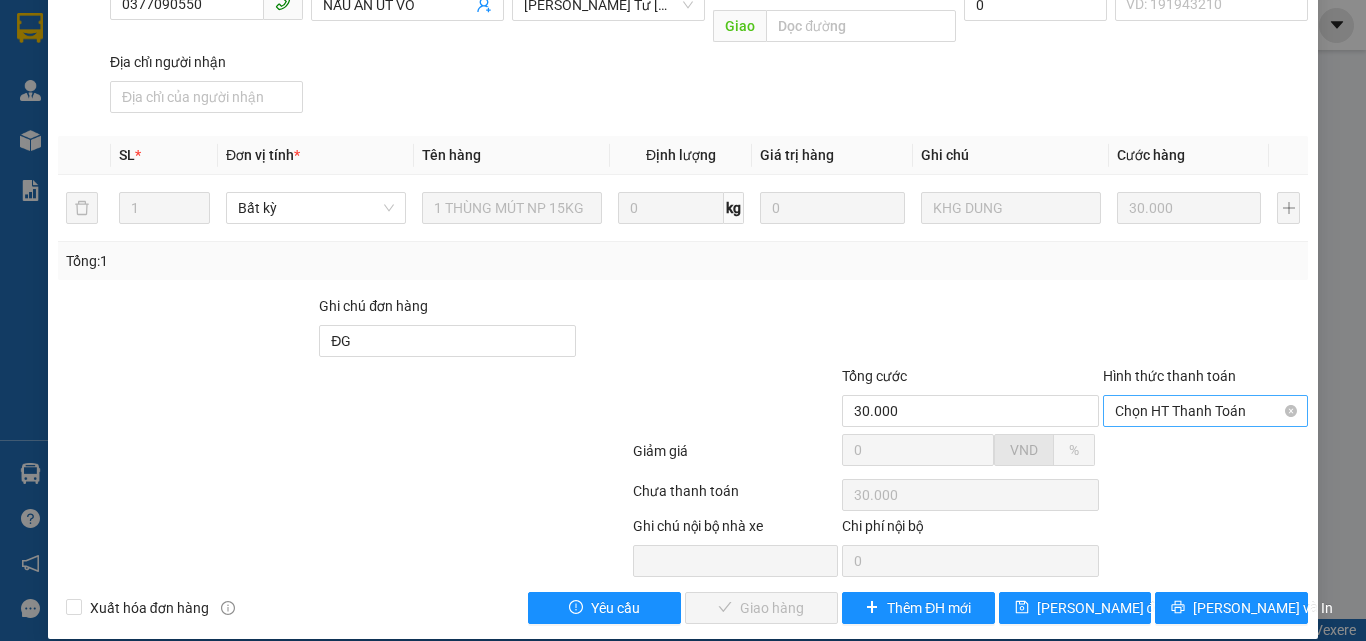 click on "Chọn HT Thanh Toán" at bounding box center [1205, 411] 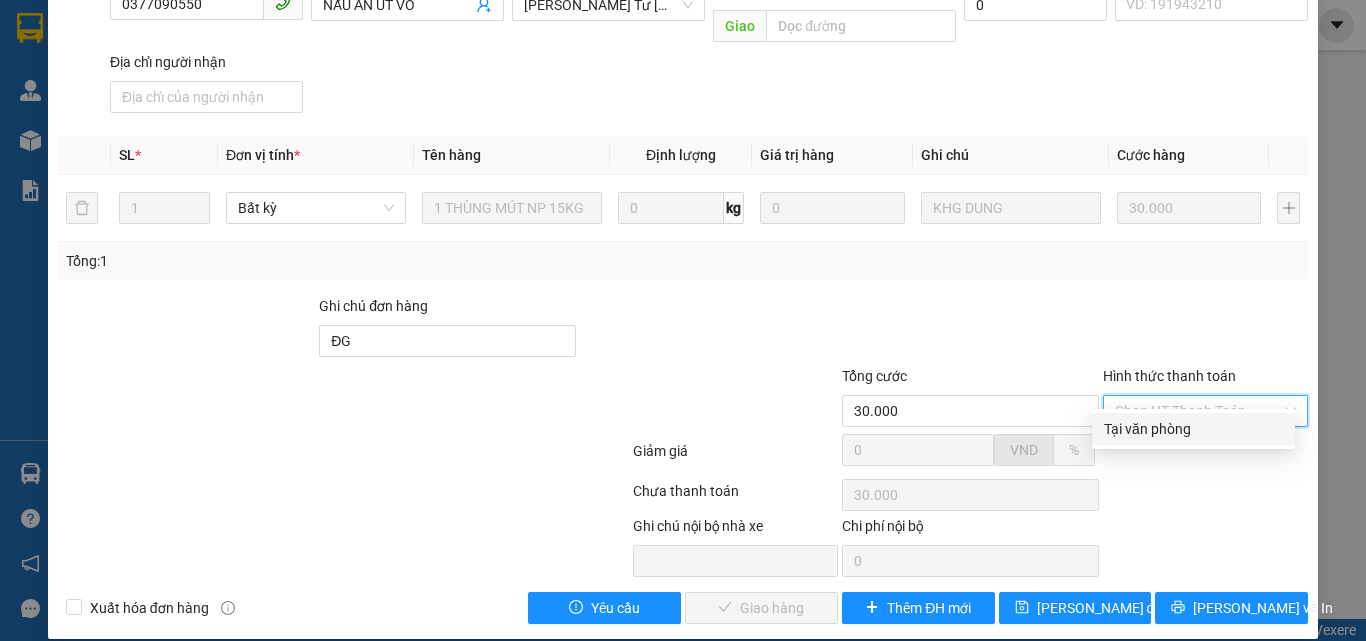 click on "Tại văn phòng" at bounding box center (1193, 429) 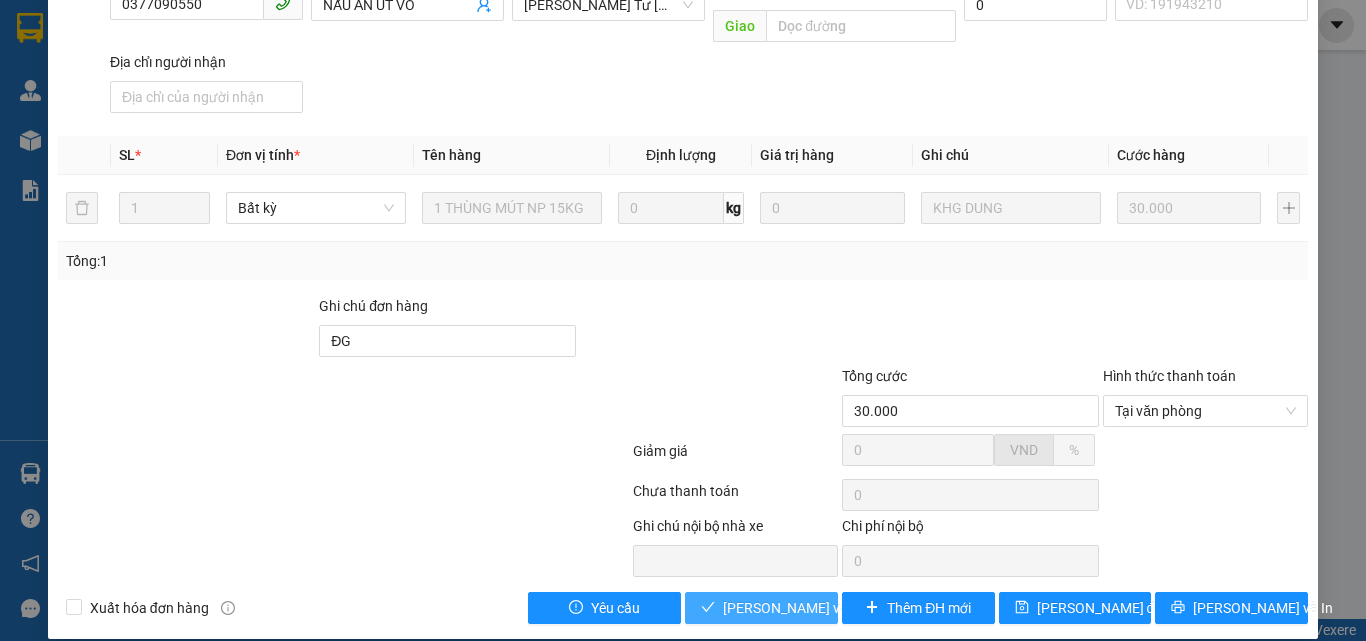 click on "Lưu và Giao hàng" at bounding box center (858, 608) 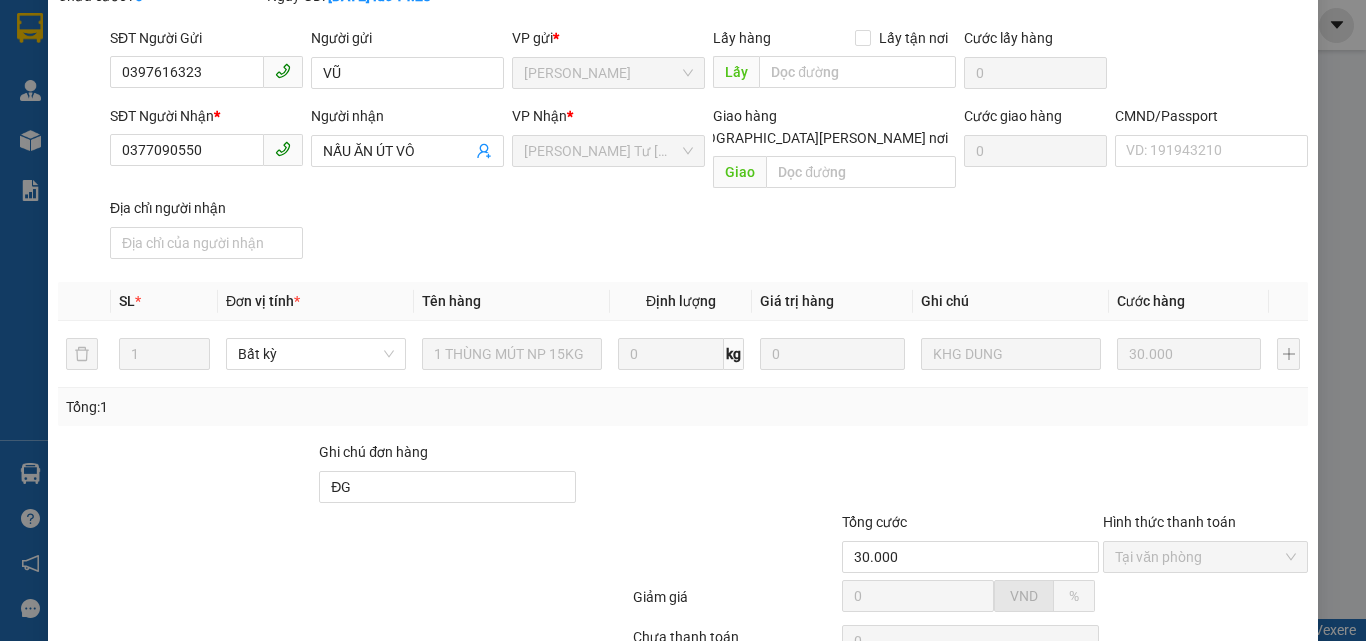 scroll, scrollTop: 0, scrollLeft: 0, axis: both 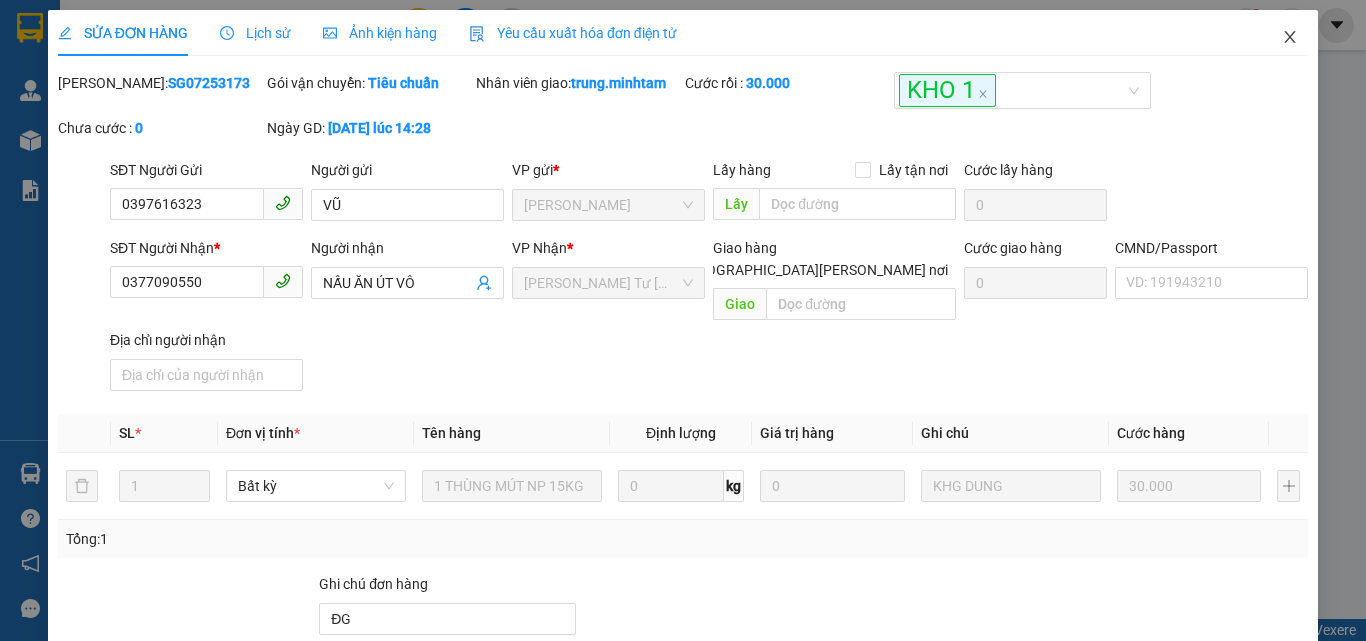 click 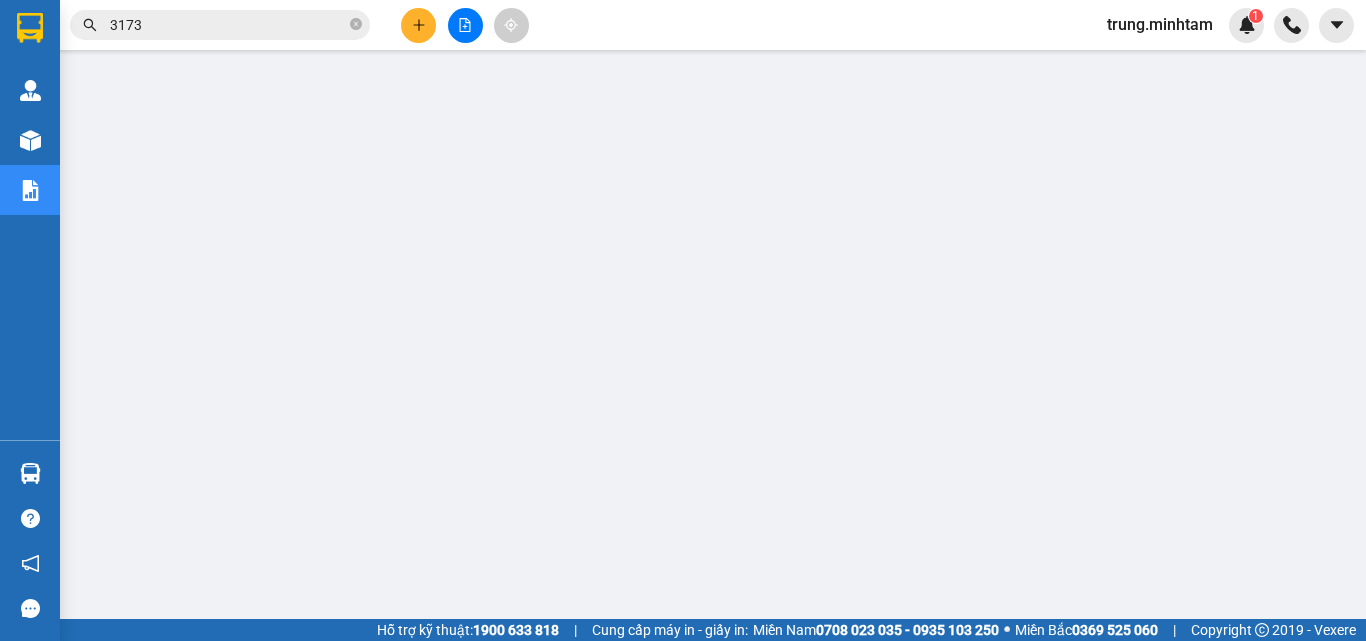 click on "3173" at bounding box center (228, 25) 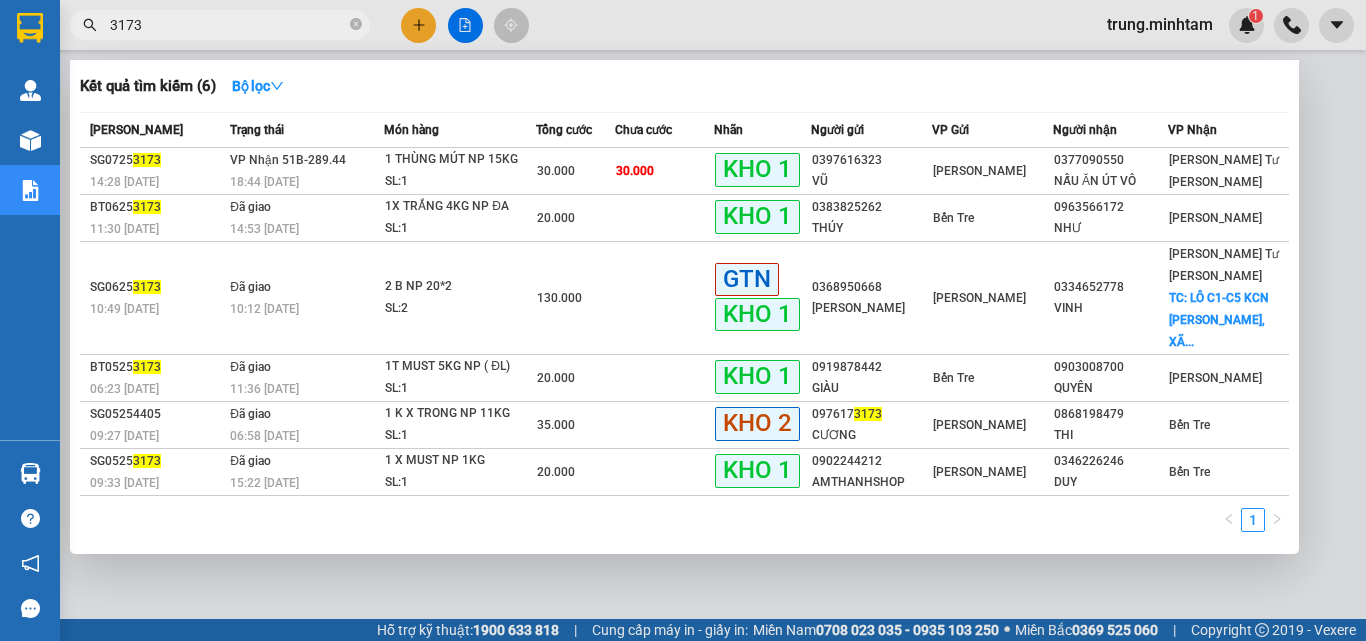 click on "3173" at bounding box center [228, 25] 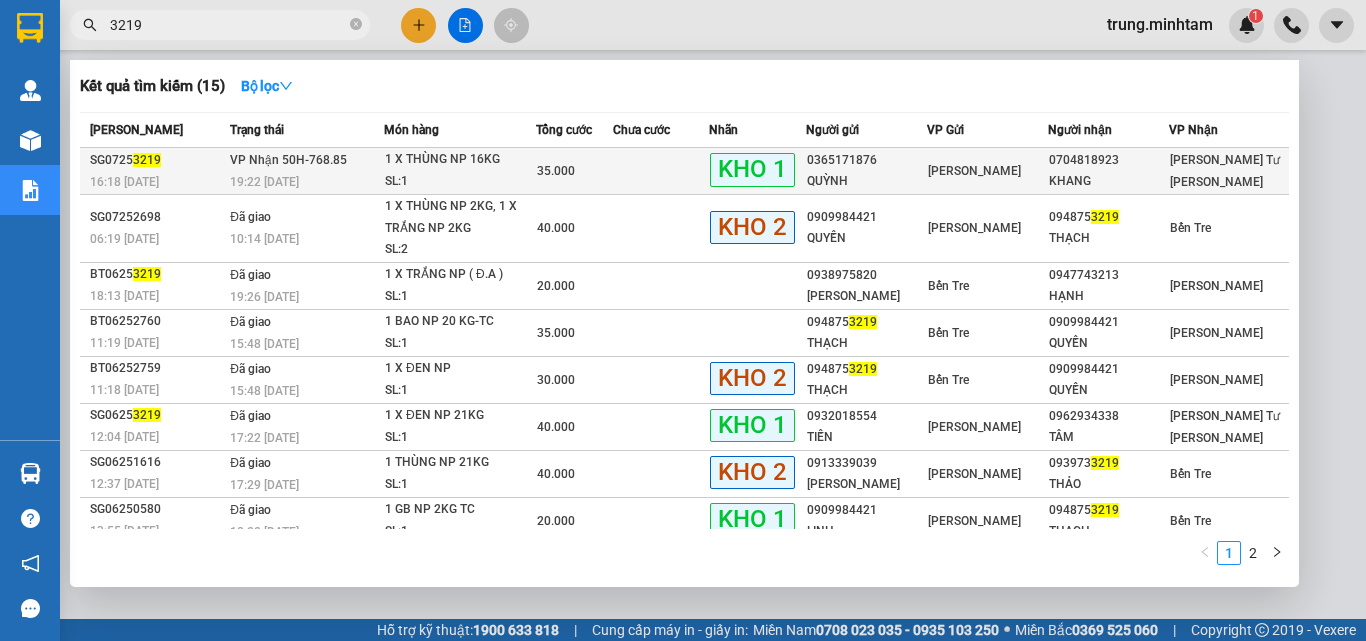 type on "3219" 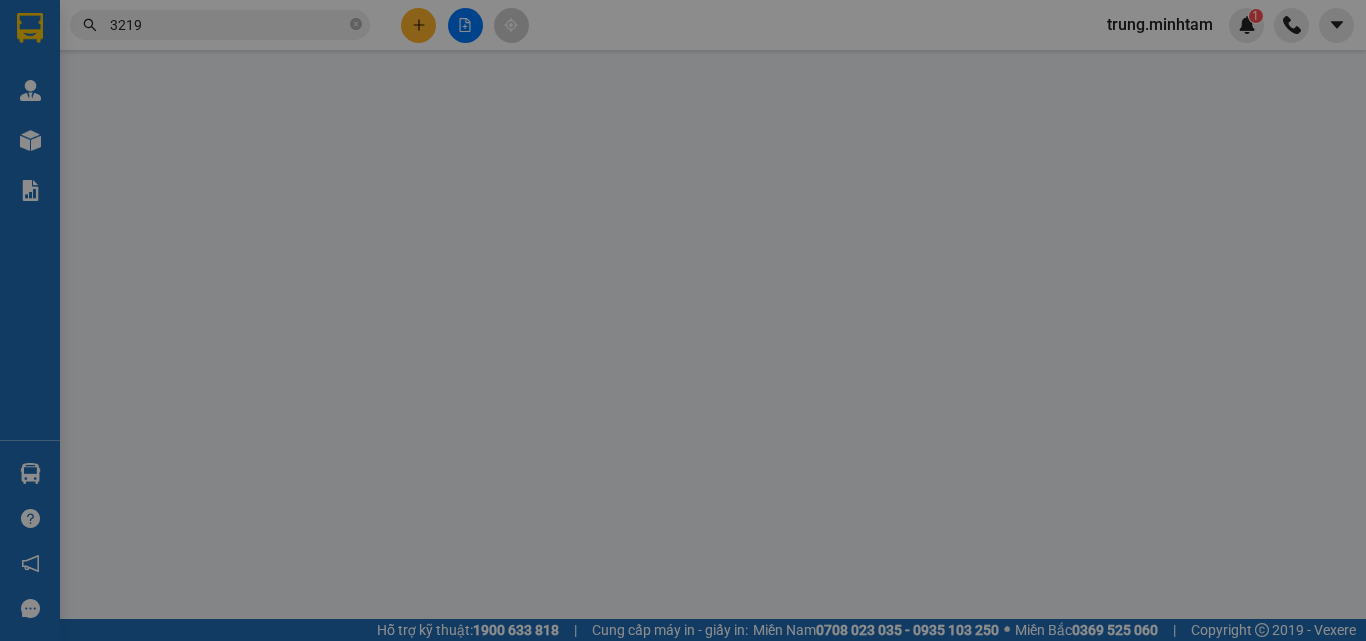 type on "0365171876" 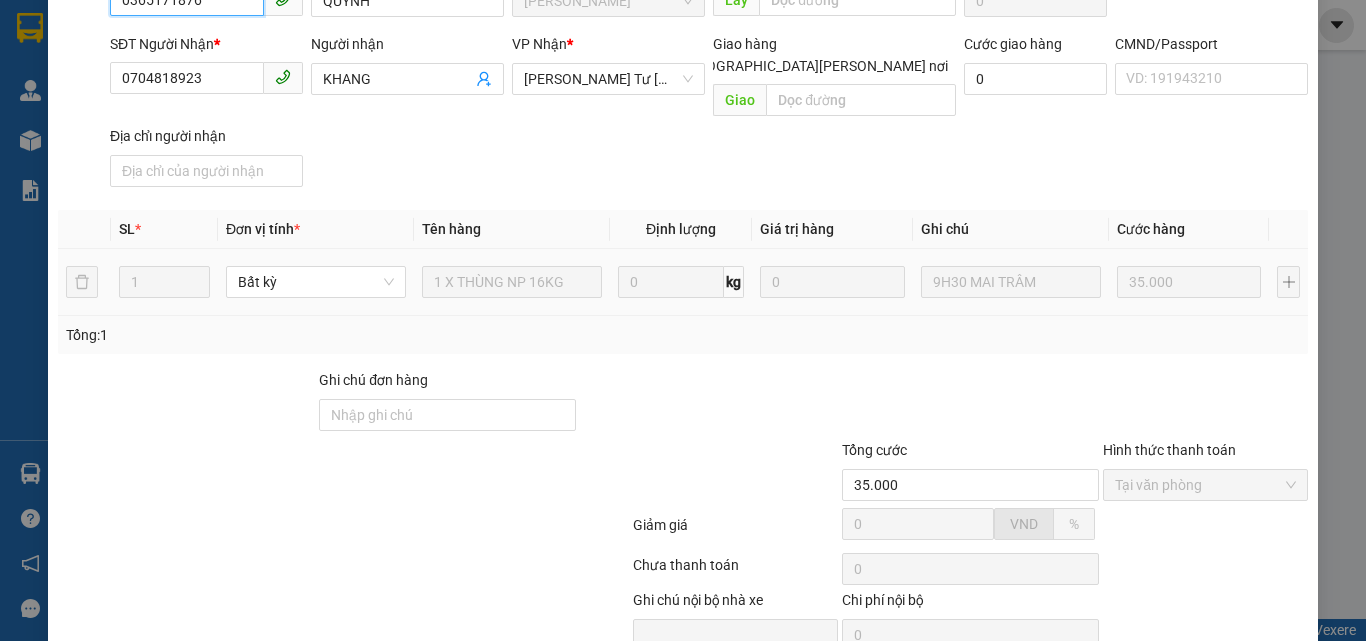 scroll, scrollTop: 278, scrollLeft: 0, axis: vertical 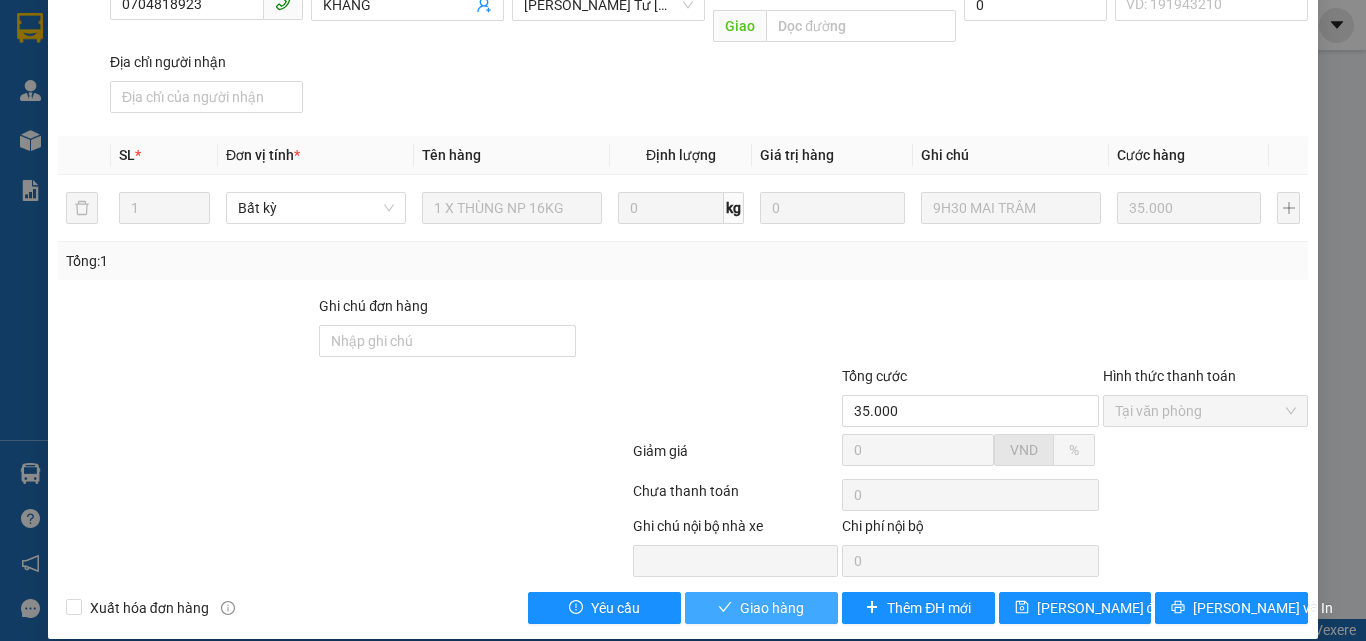 click on "Giao hàng" at bounding box center (772, 608) 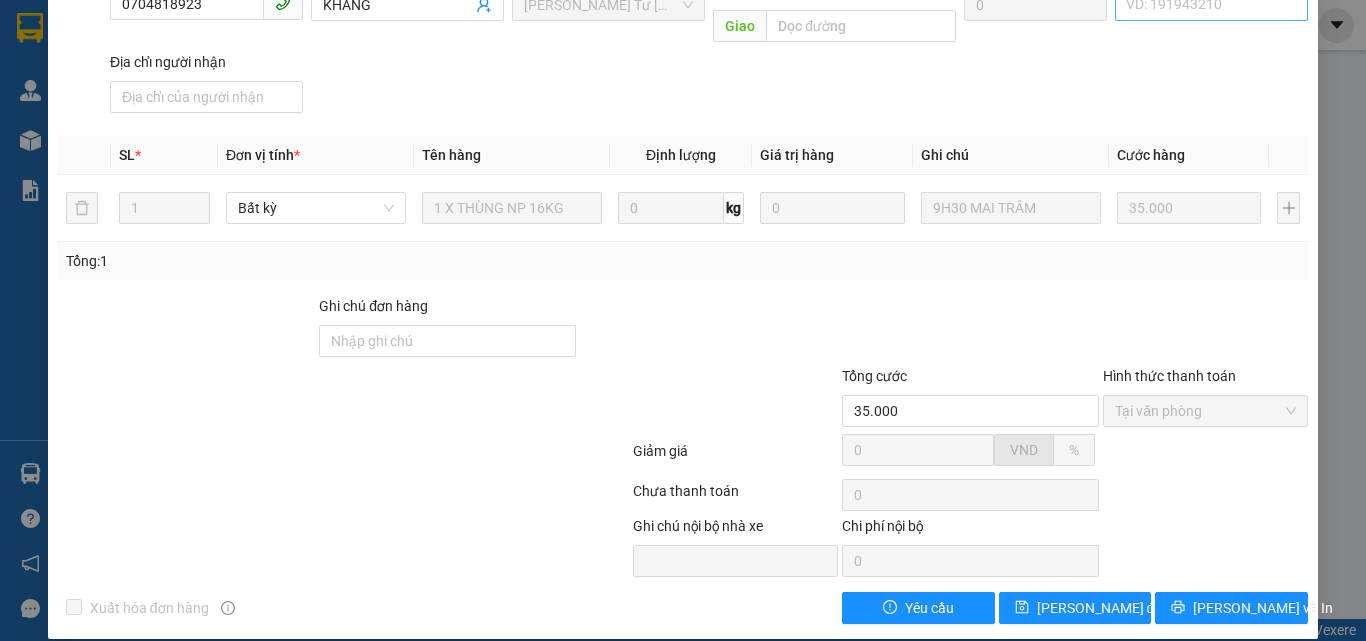 scroll, scrollTop: 0, scrollLeft: 0, axis: both 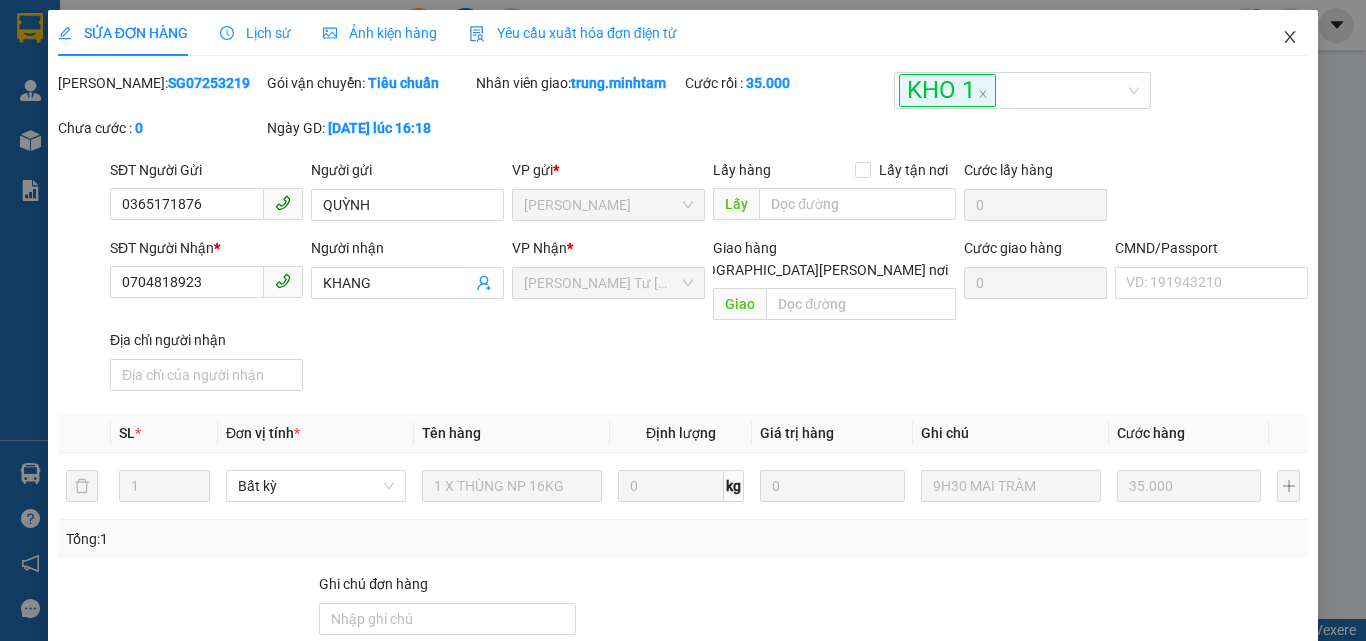 click 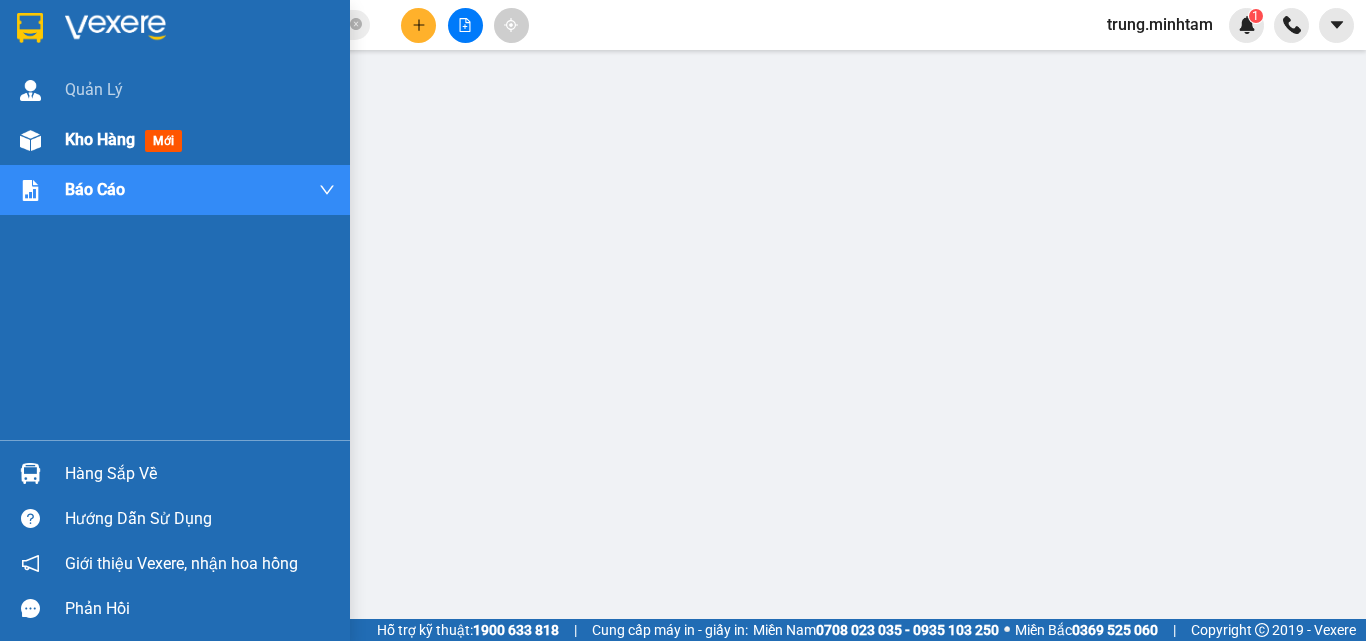 click on "Kho hàng" at bounding box center (100, 139) 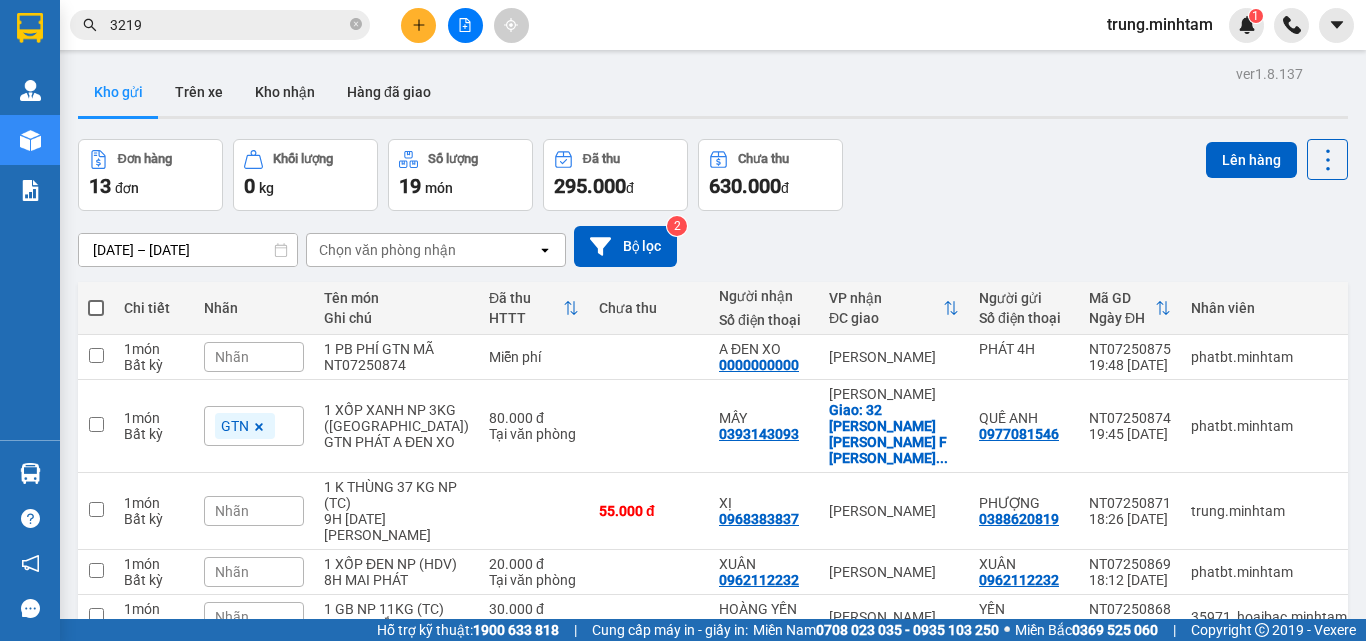 click at bounding box center (96, 308) 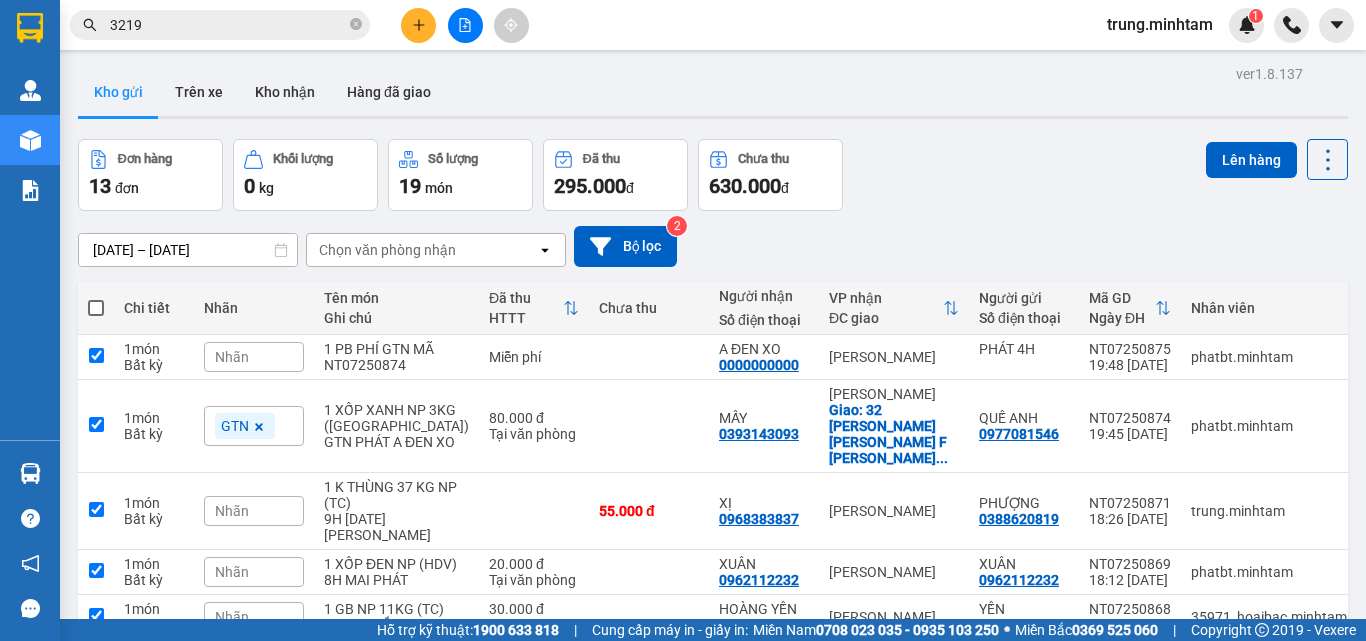checkbox on "true" 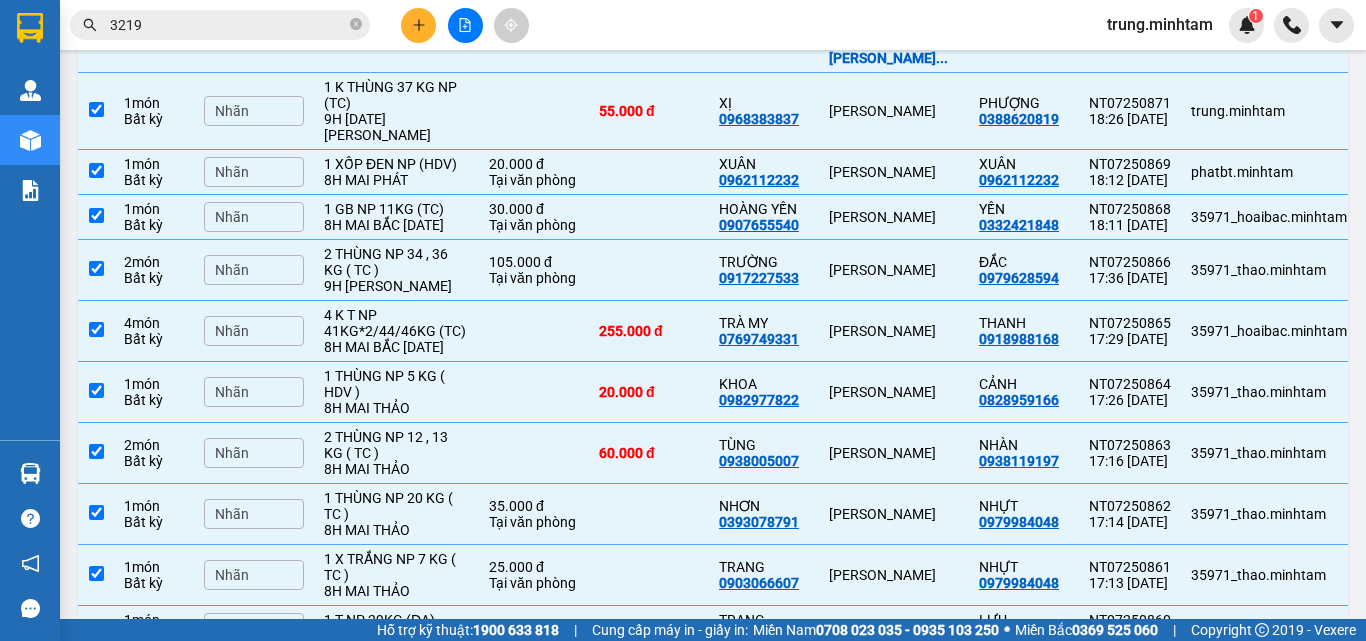 scroll, scrollTop: 655, scrollLeft: 0, axis: vertical 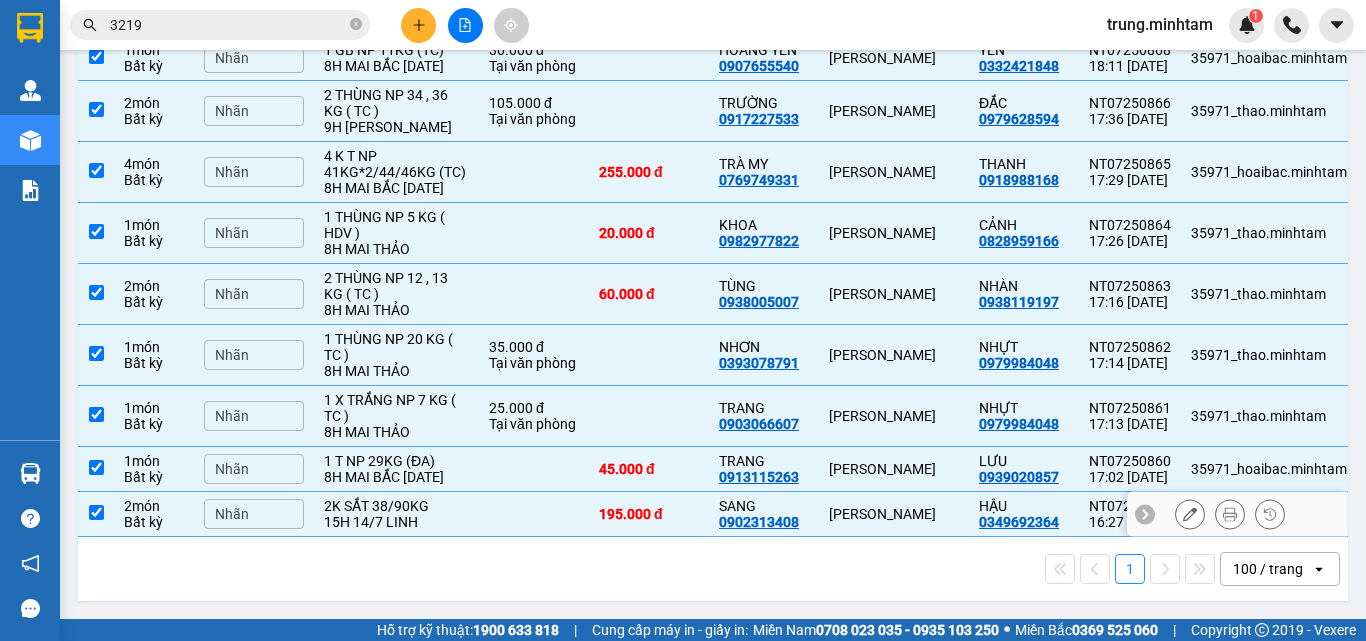 click at bounding box center [534, 514] 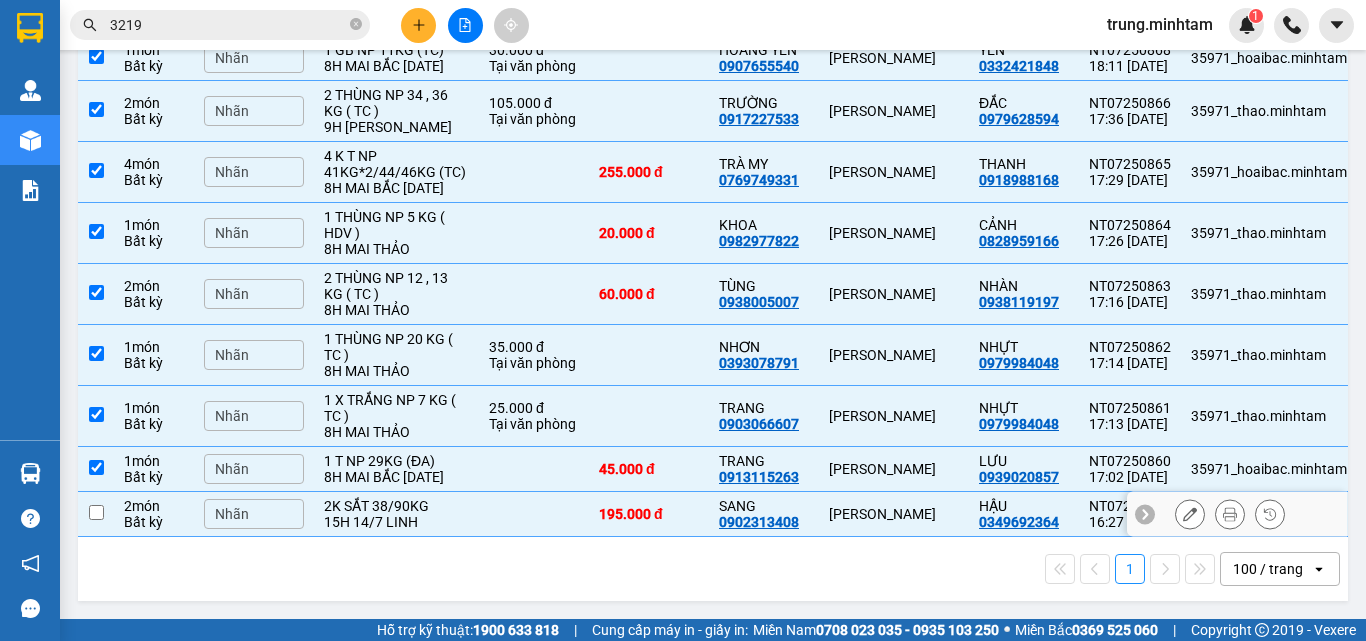 checkbox on "false" 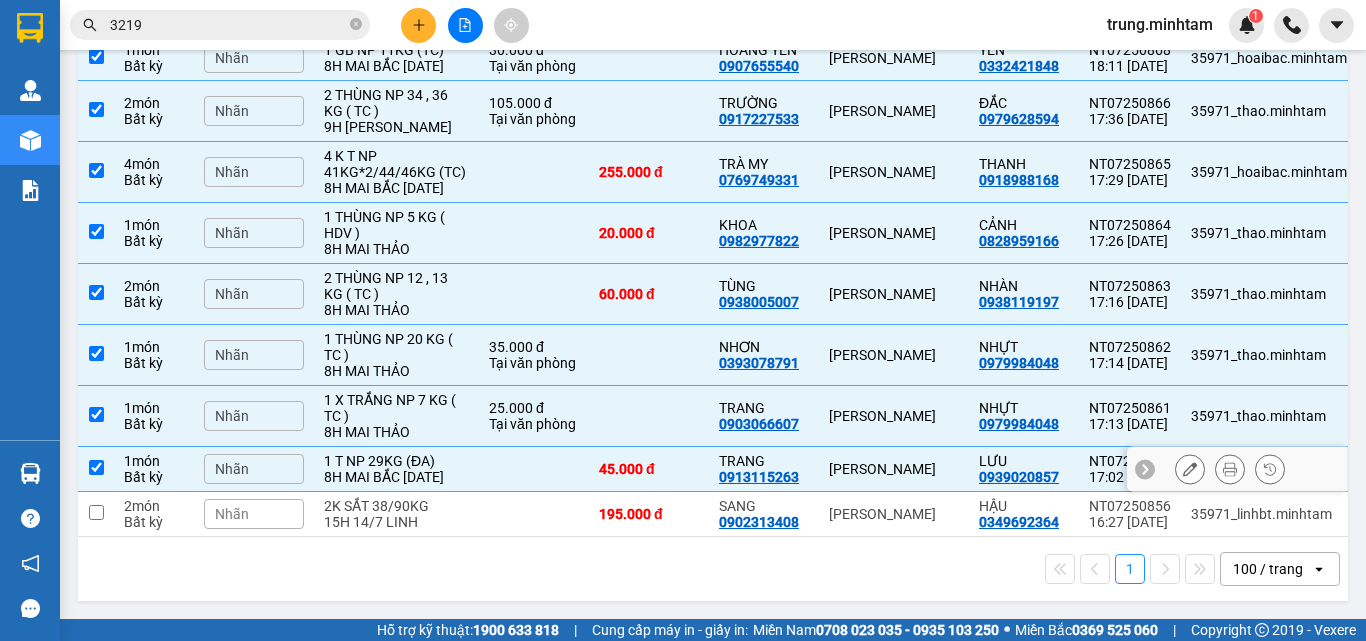 click on "[PERSON_NAME]" at bounding box center [894, 469] 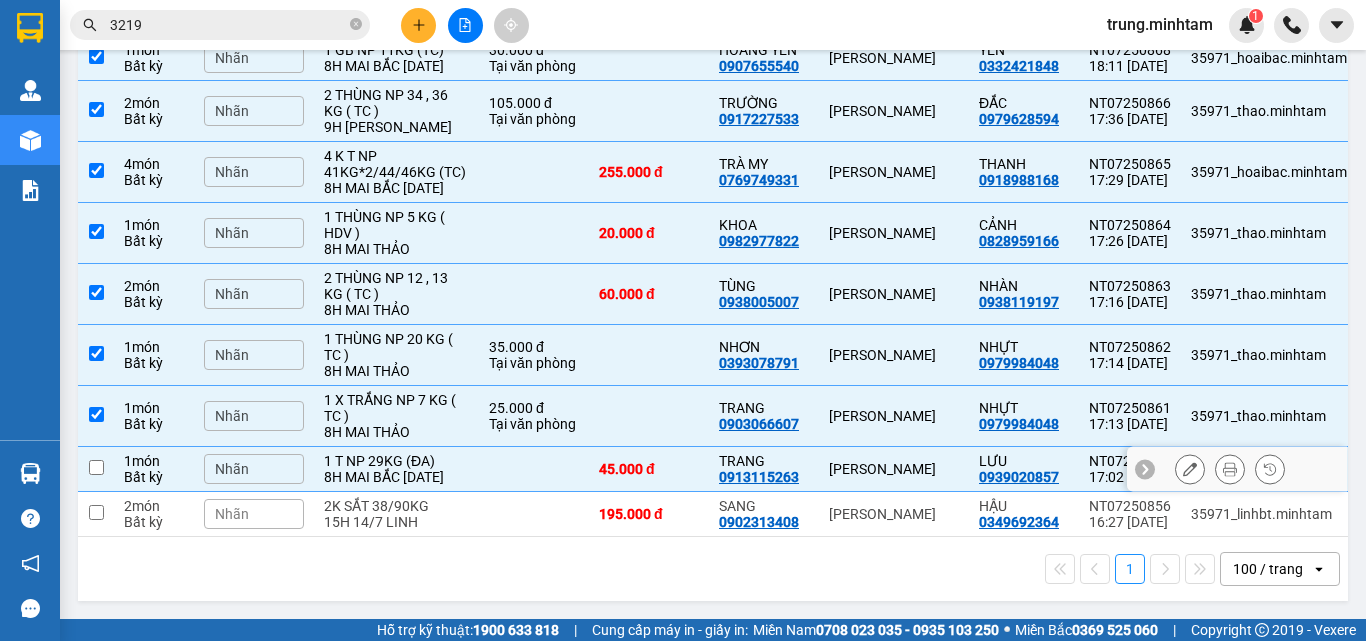 checkbox on "false" 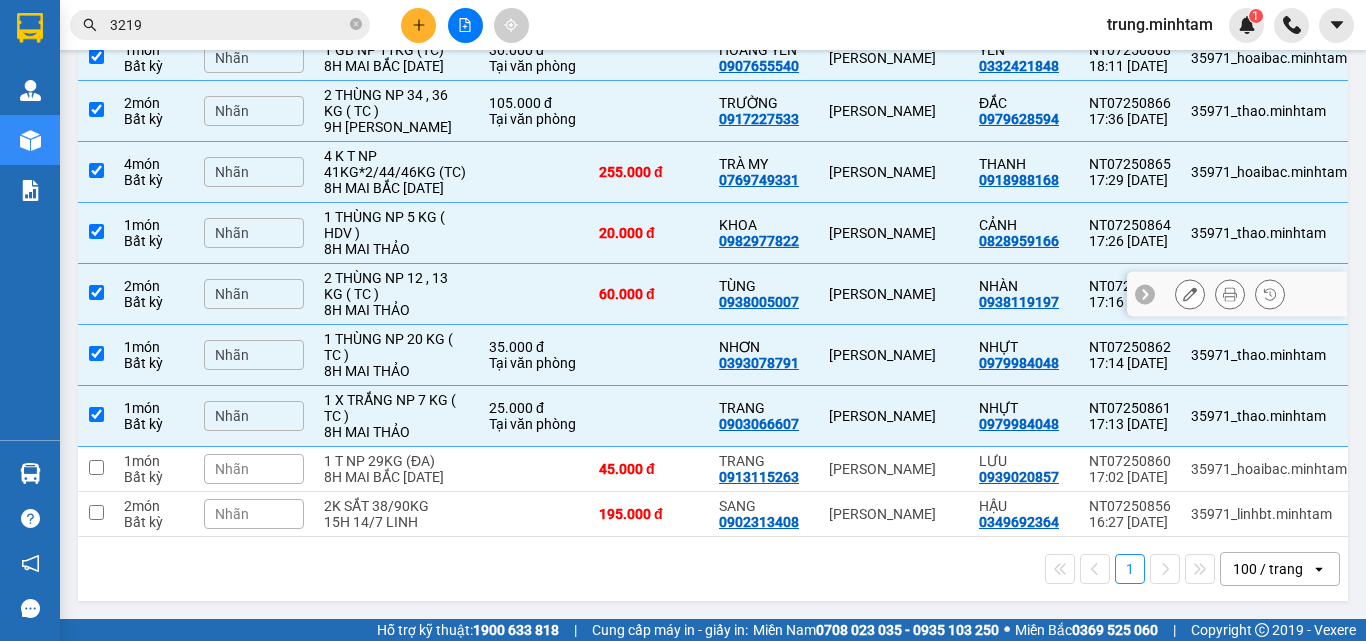 scroll, scrollTop: 522, scrollLeft: 0, axis: vertical 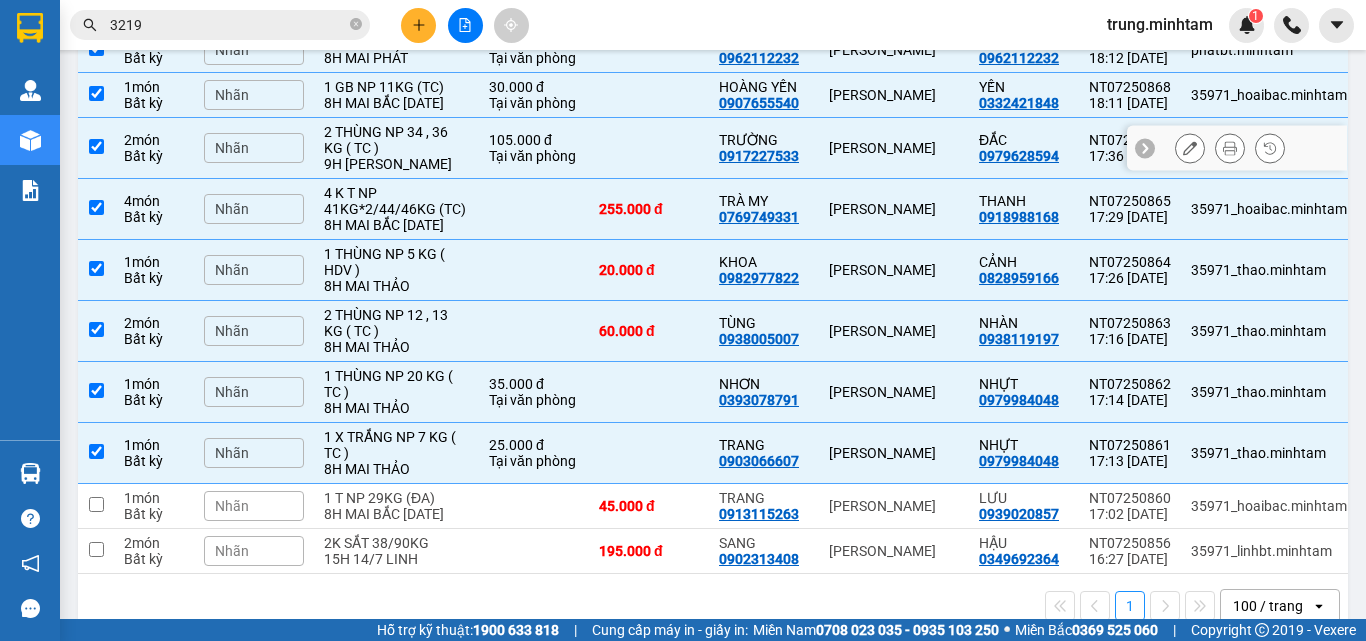 click at bounding box center (649, 148) 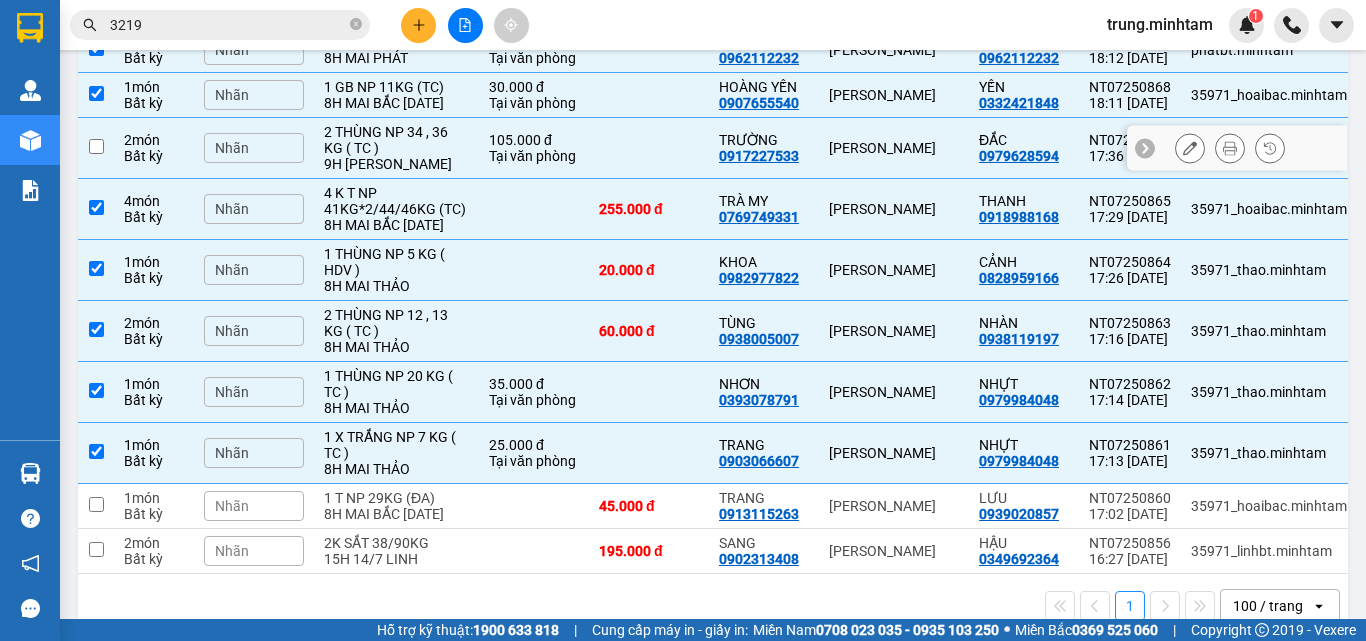 checkbox on "false" 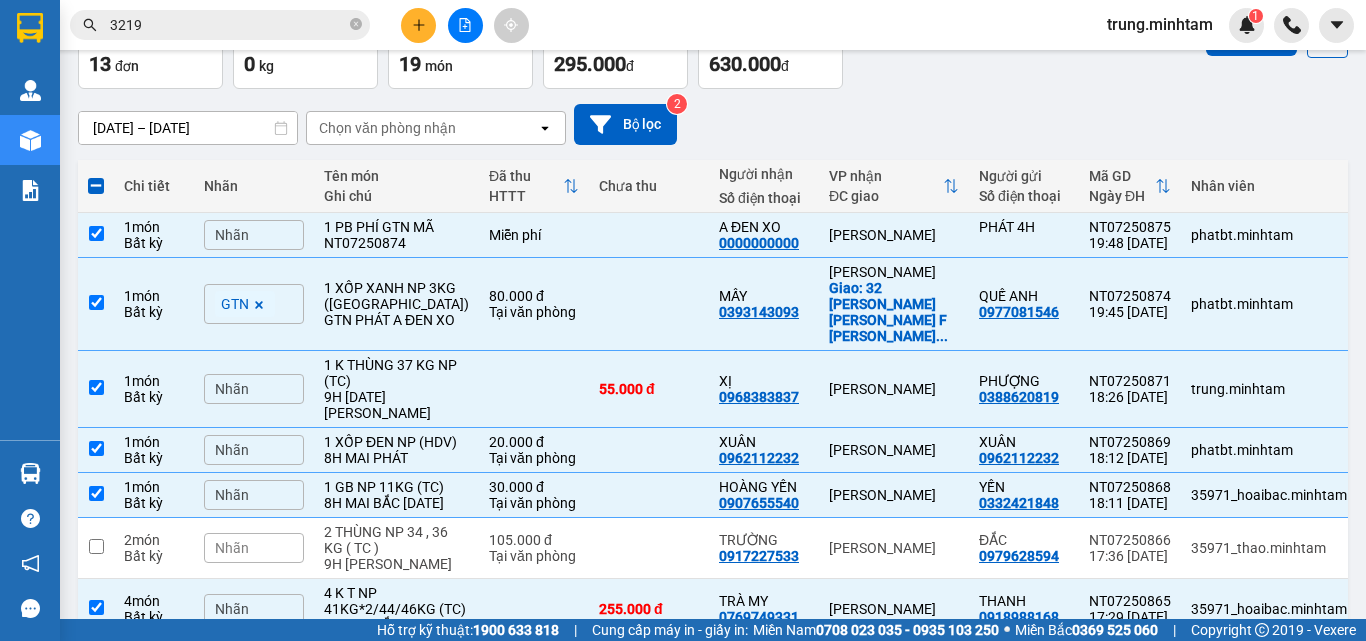 scroll, scrollTop: 0, scrollLeft: 0, axis: both 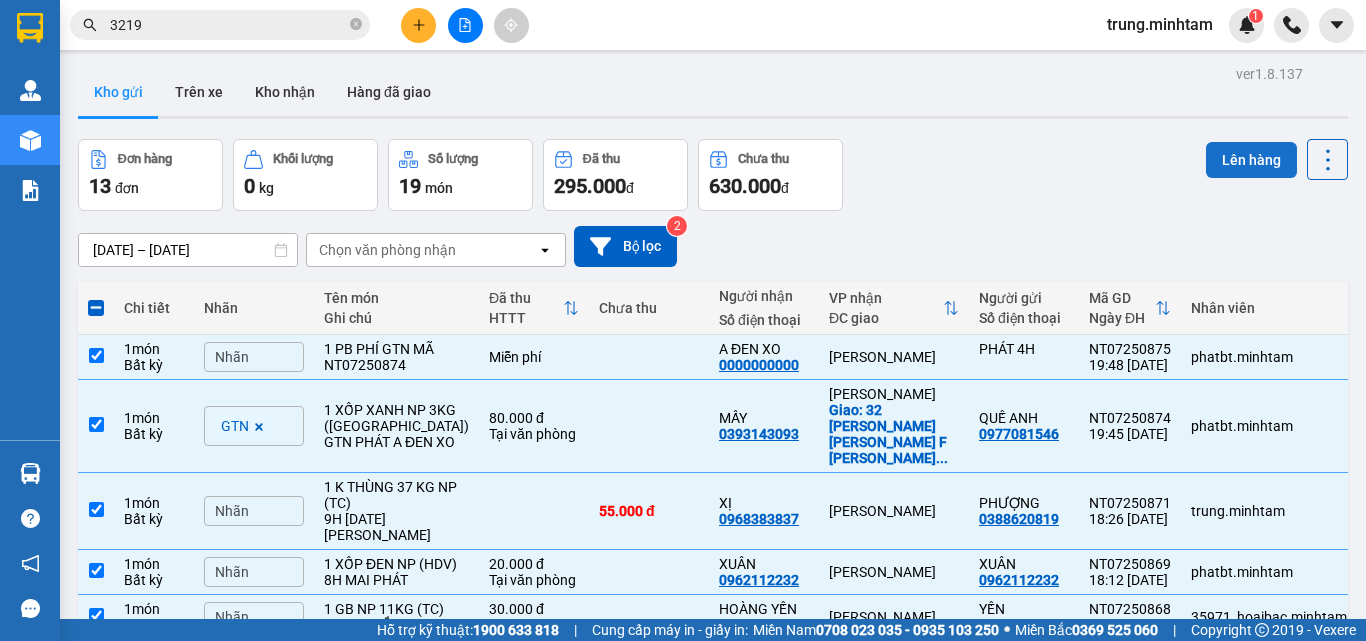 click on "Lên hàng" at bounding box center (1251, 160) 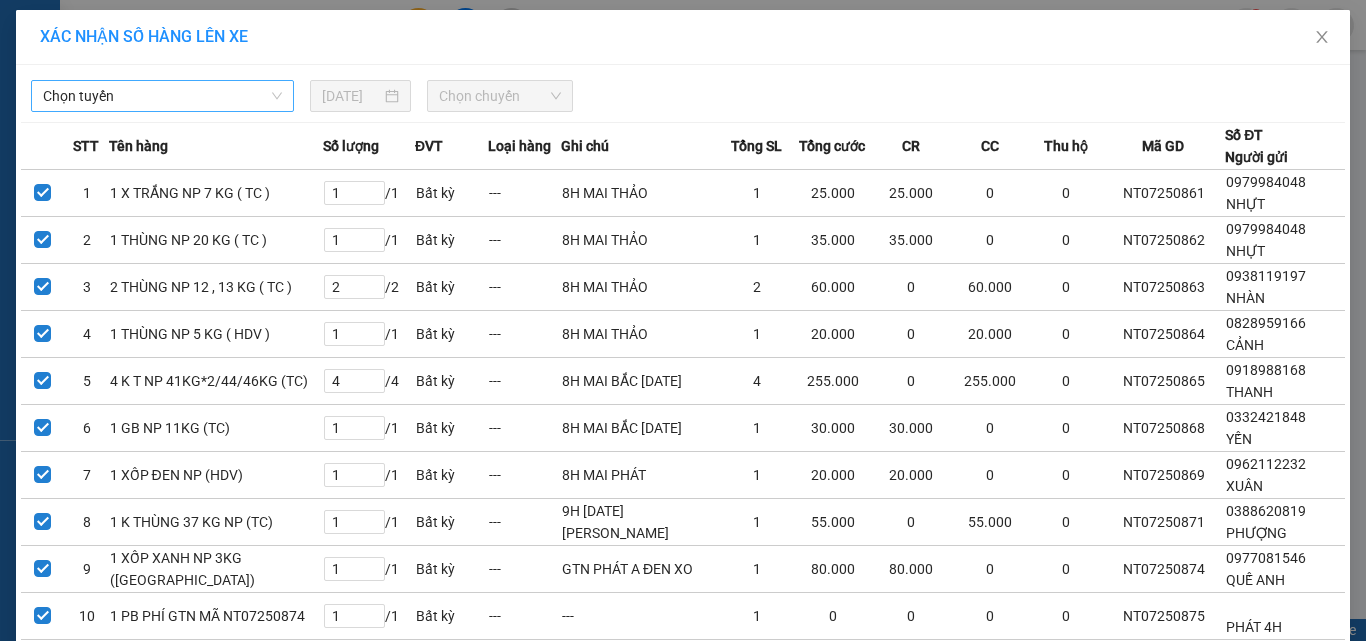 click on "Chọn tuyến" at bounding box center [162, 96] 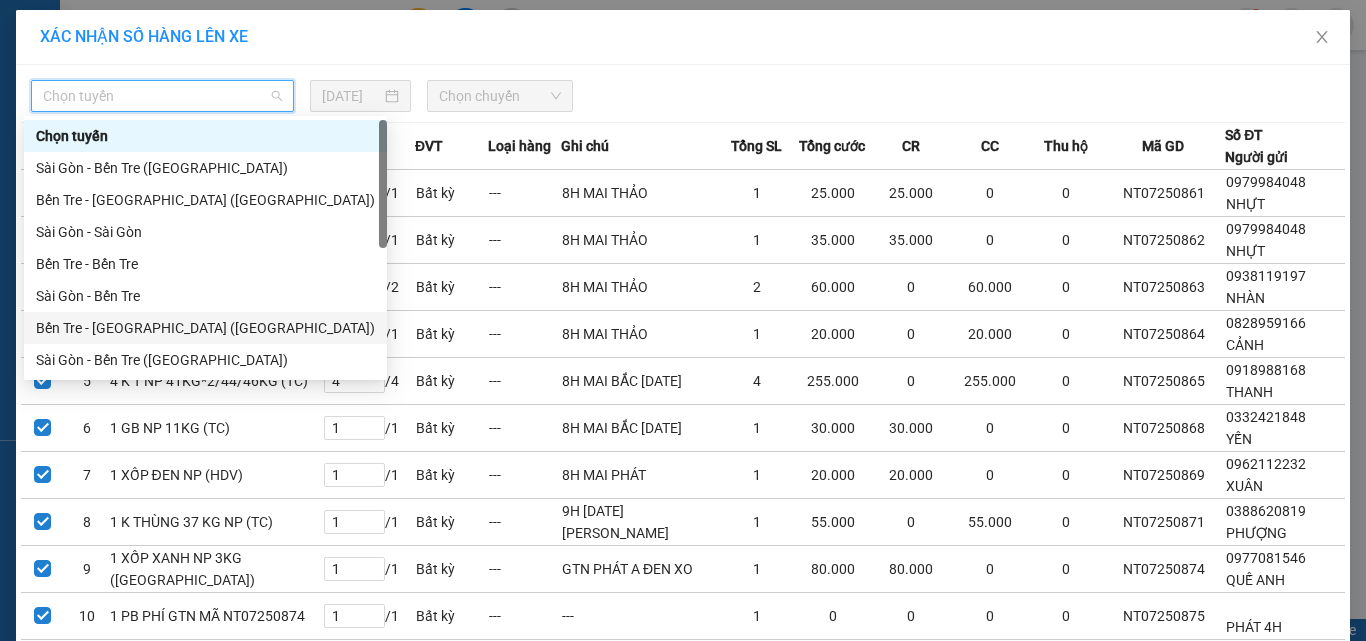 click on "Bến Tre - [GEOGRAPHIC_DATA] ([GEOGRAPHIC_DATA])" at bounding box center [205, 328] 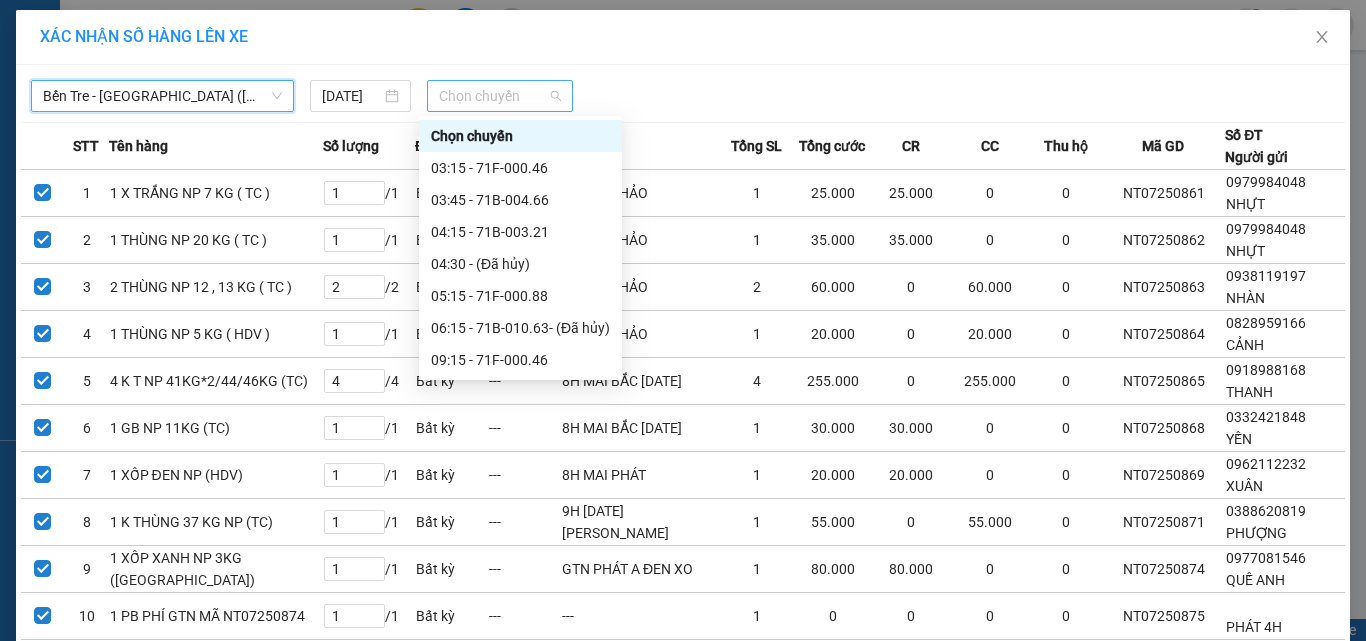 click on "Chọn chuyến" at bounding box center (500, 96) 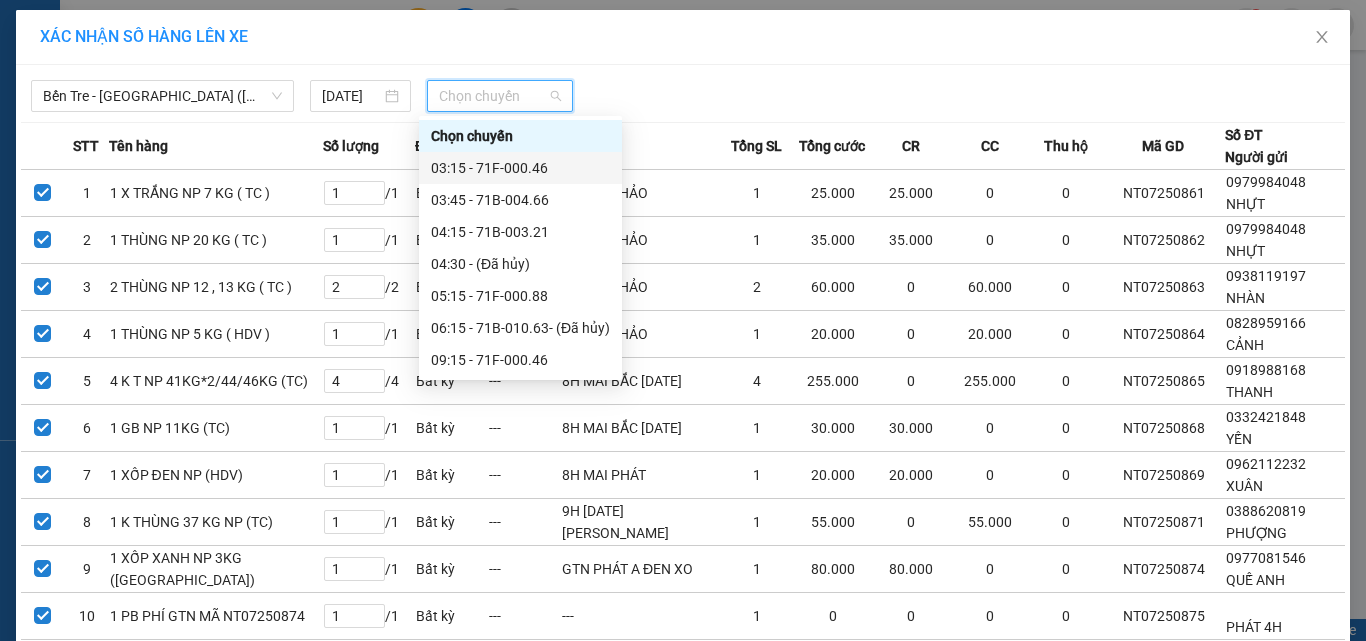 click on "03:15     - 71F-000.46" at bounding box center [520, 168] 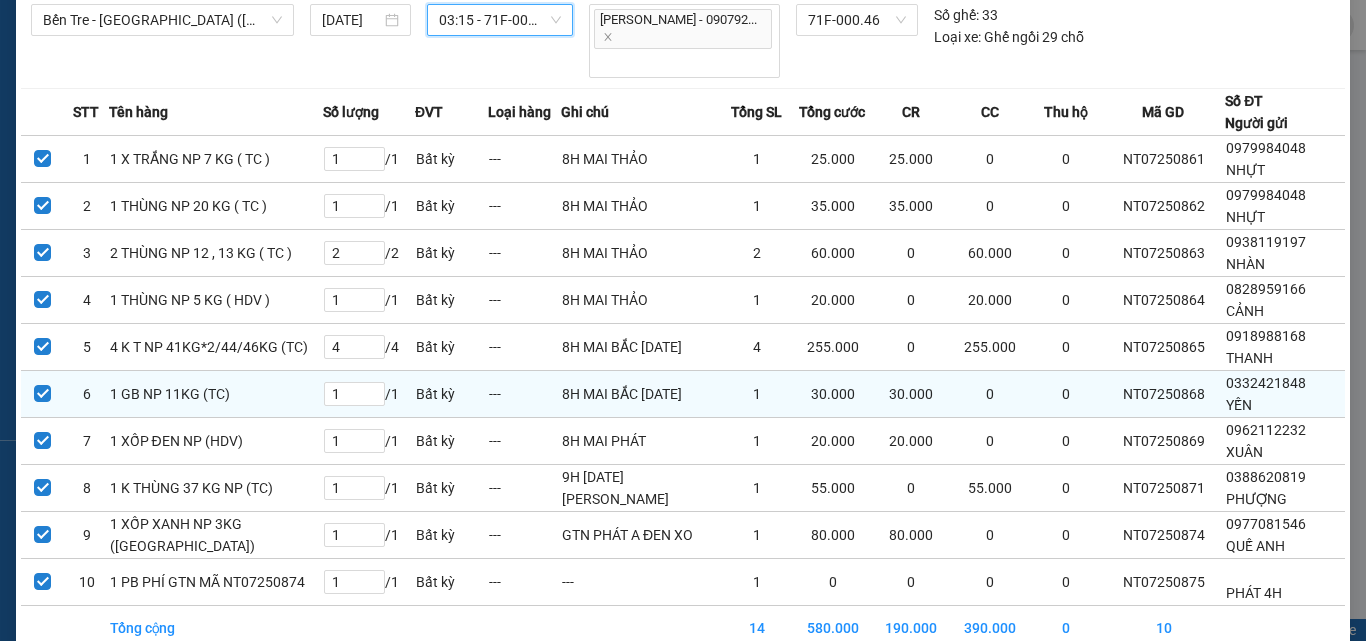 scroll, scrollTop: 147, scrollLeft: 0, axis: vertical 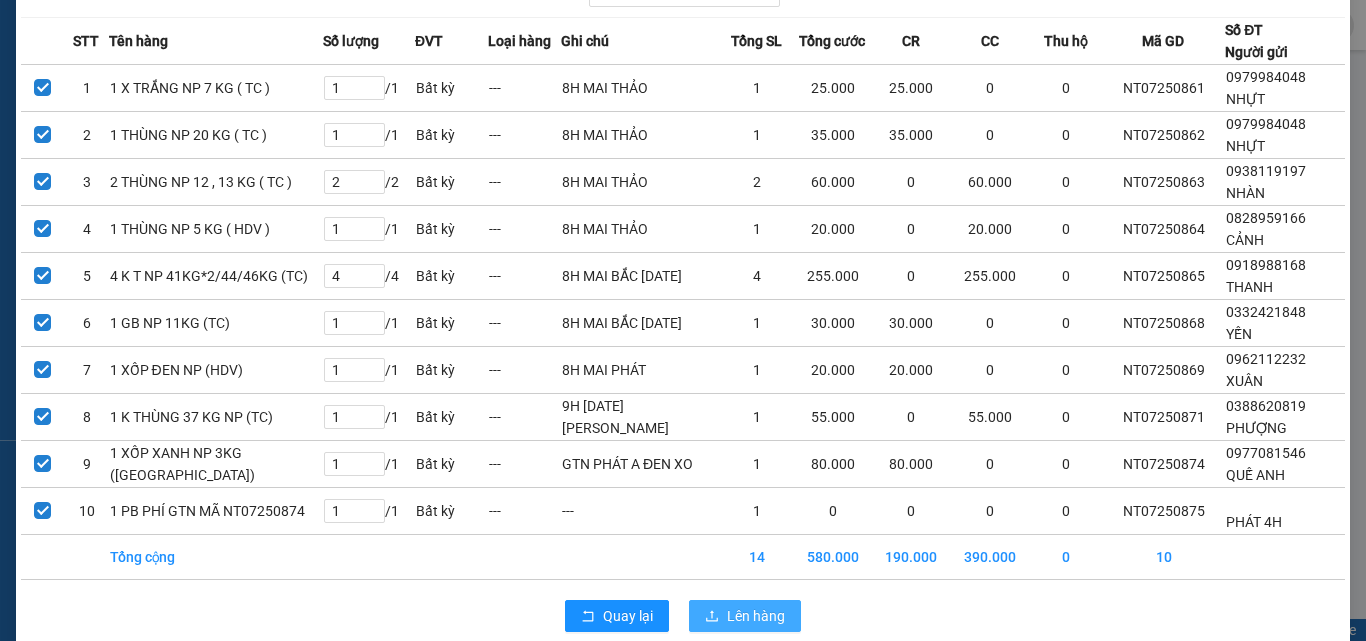 click on "Lên hàng" at bounding box center (756, 616) 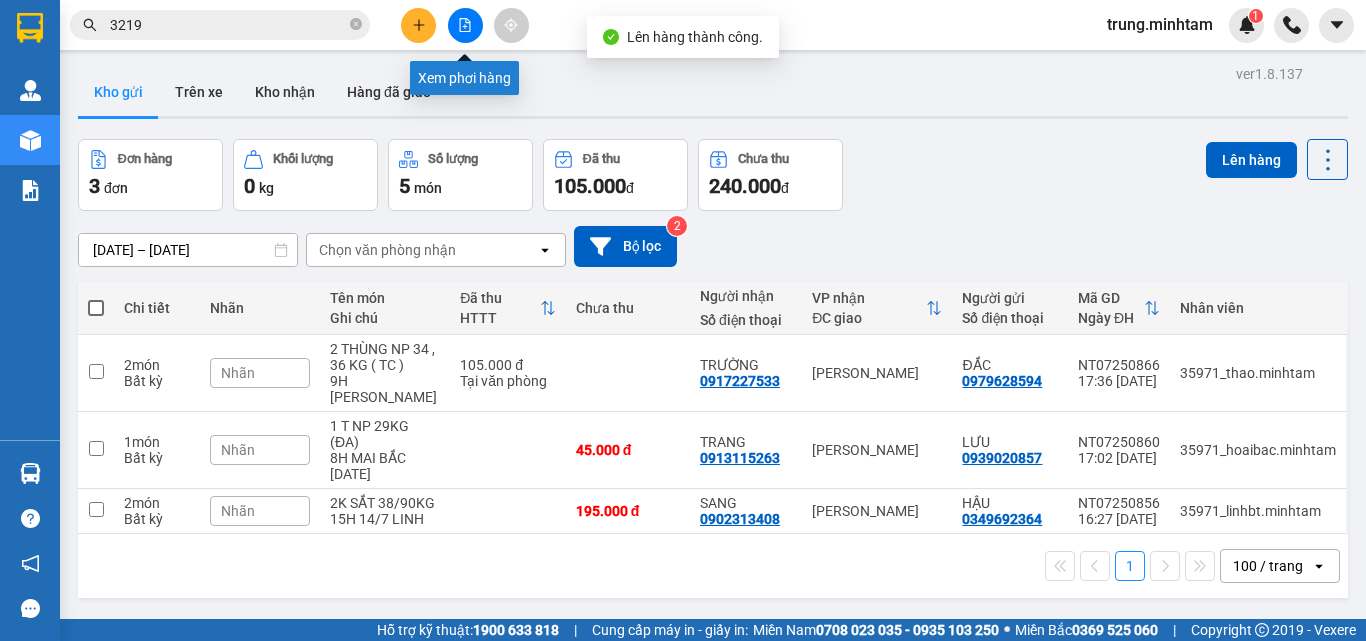 click 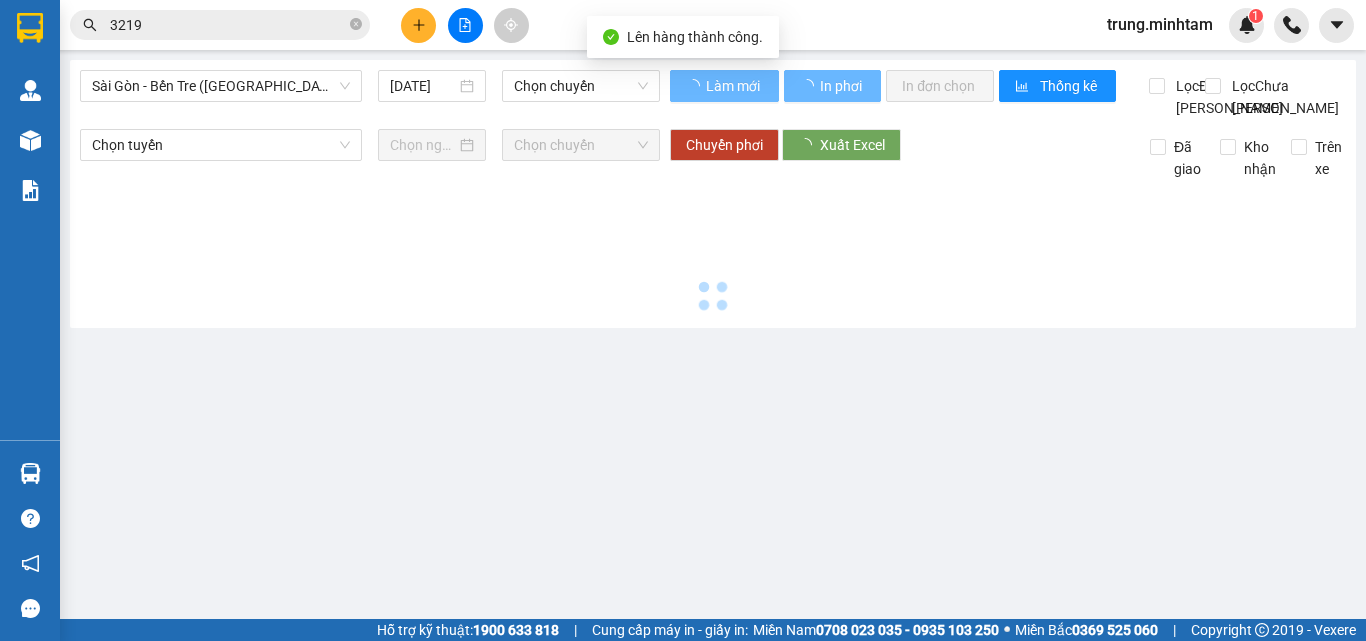 type on "[DATE]" 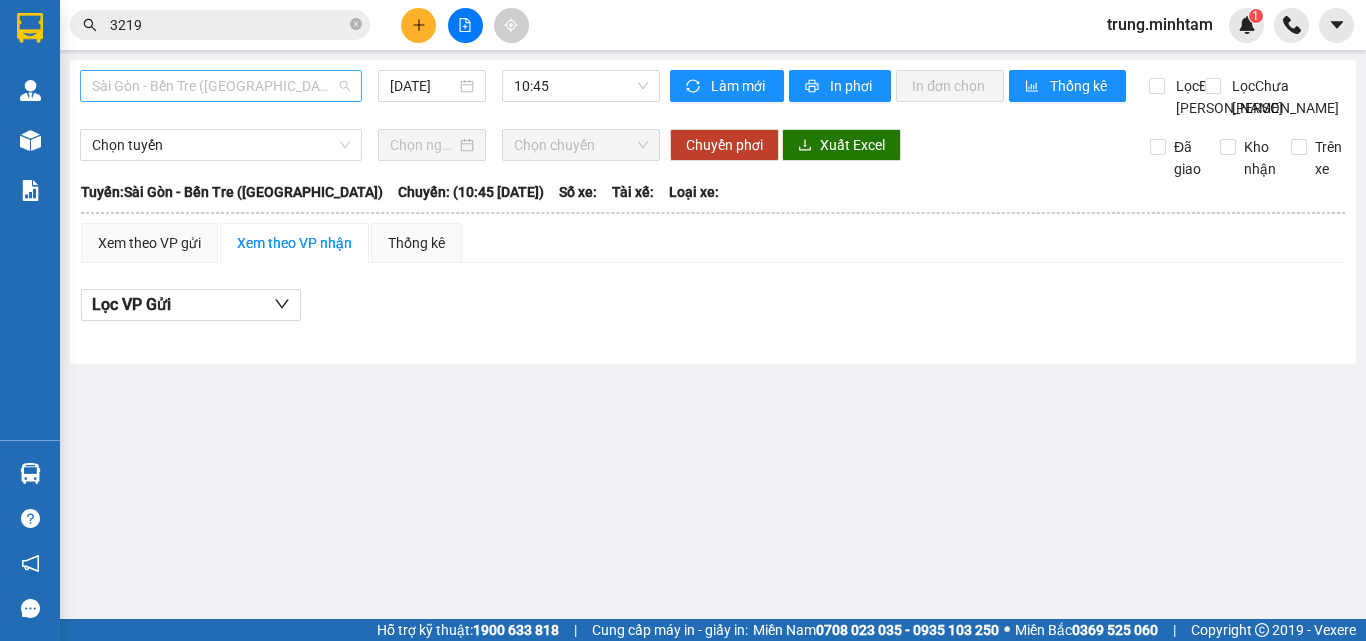 click on "Sài Gòn - Bến Tre ([GEOGRAPHIC_DATA])" at bounding box center [221, 86] 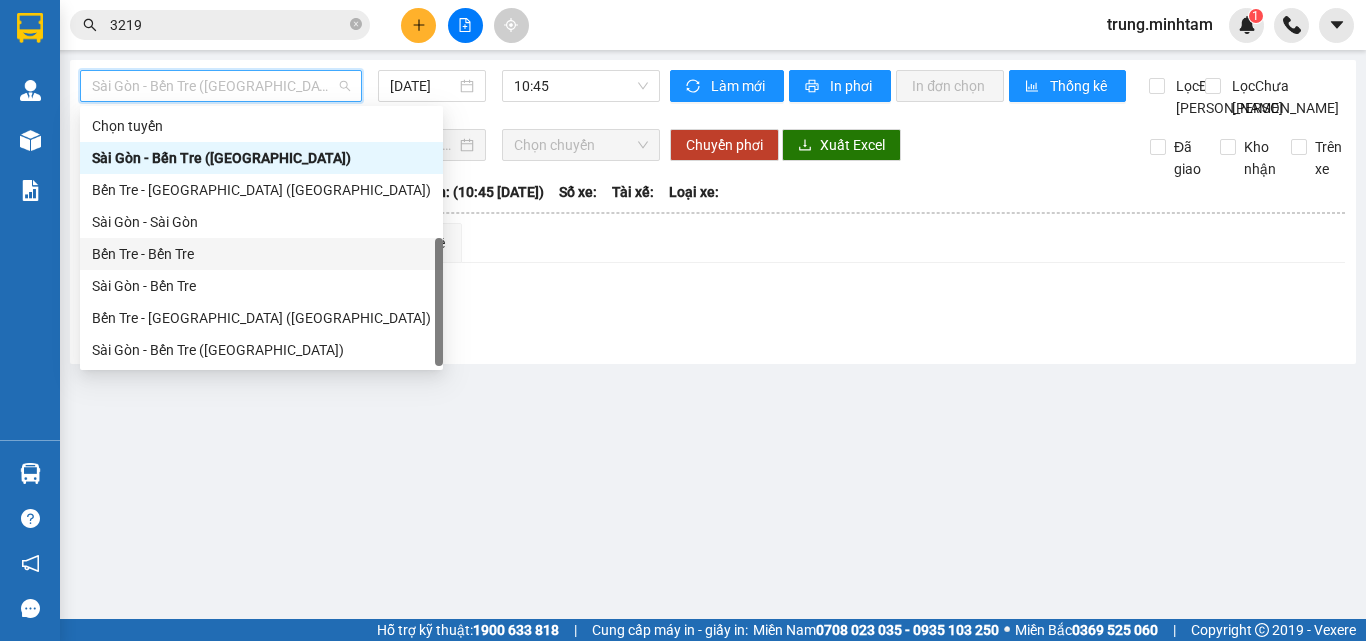 scroll, scrollTop: 32, scrollLeft: 0, axis: vertical 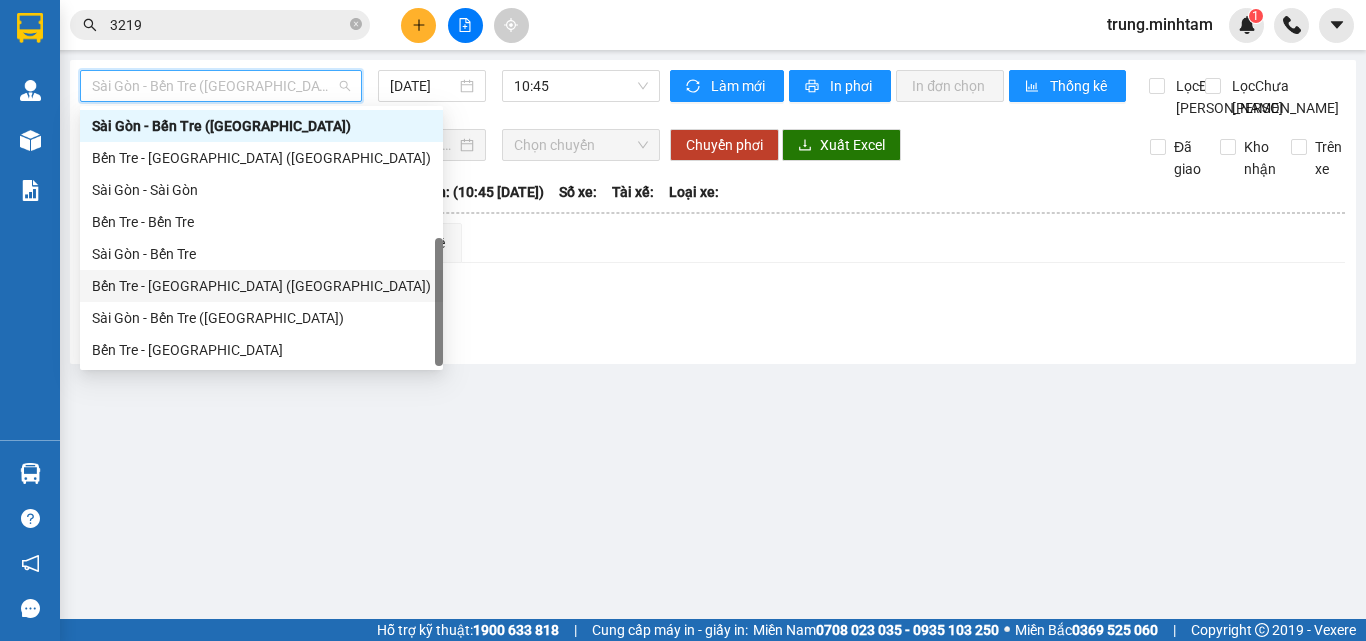 click on "Bến Tre - [GEOGRAPHIC_DATA] ([GEOGRAPHIC_DATA])" at bounding box center (261, 286) 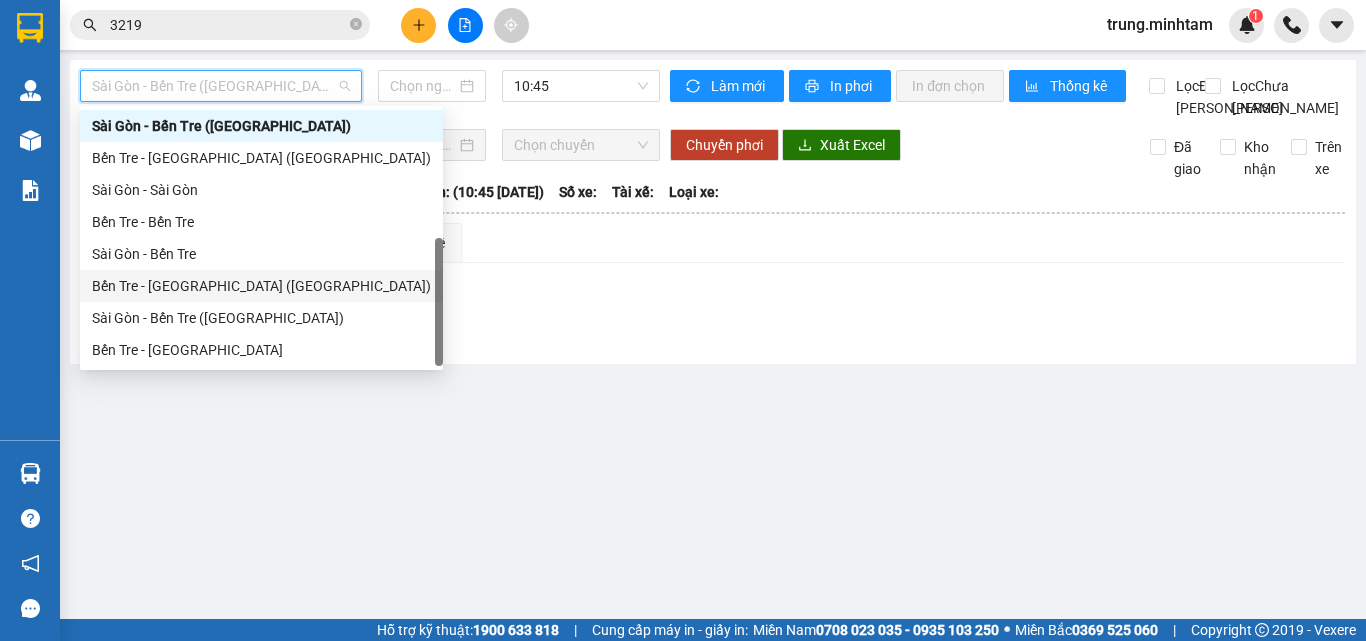 type on "[DATE]" 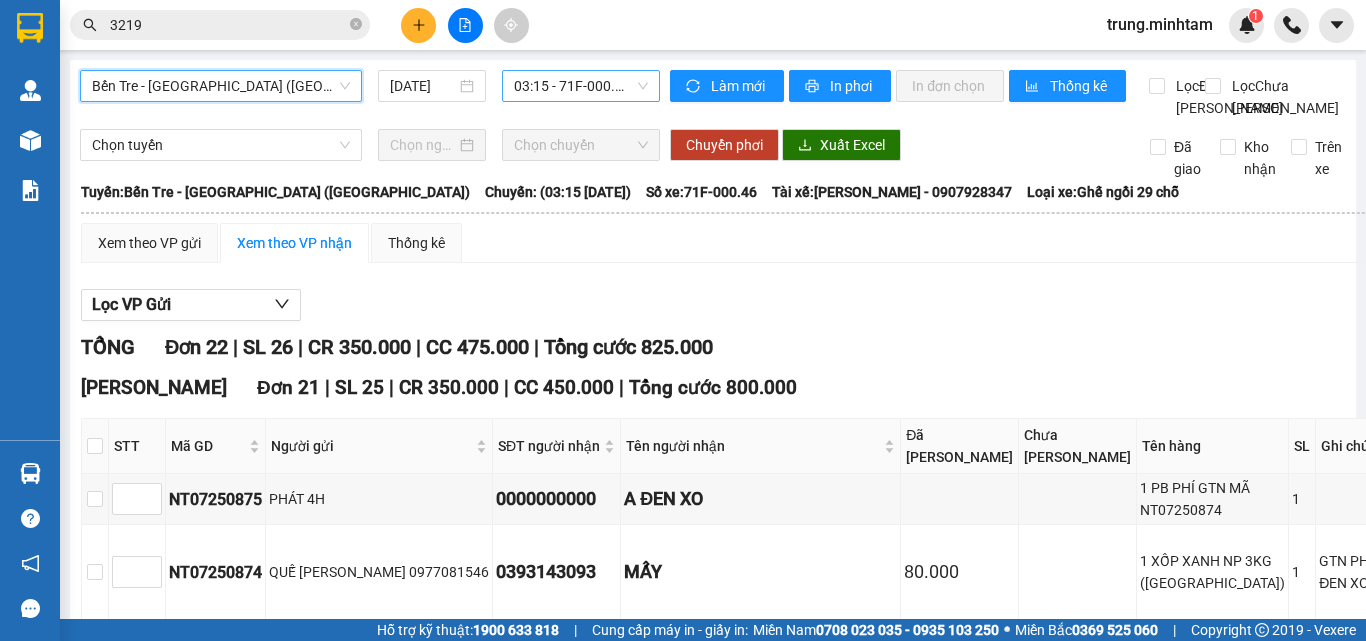 click on "03:15     - 71F-000.46" at bounding box center (581, 86) 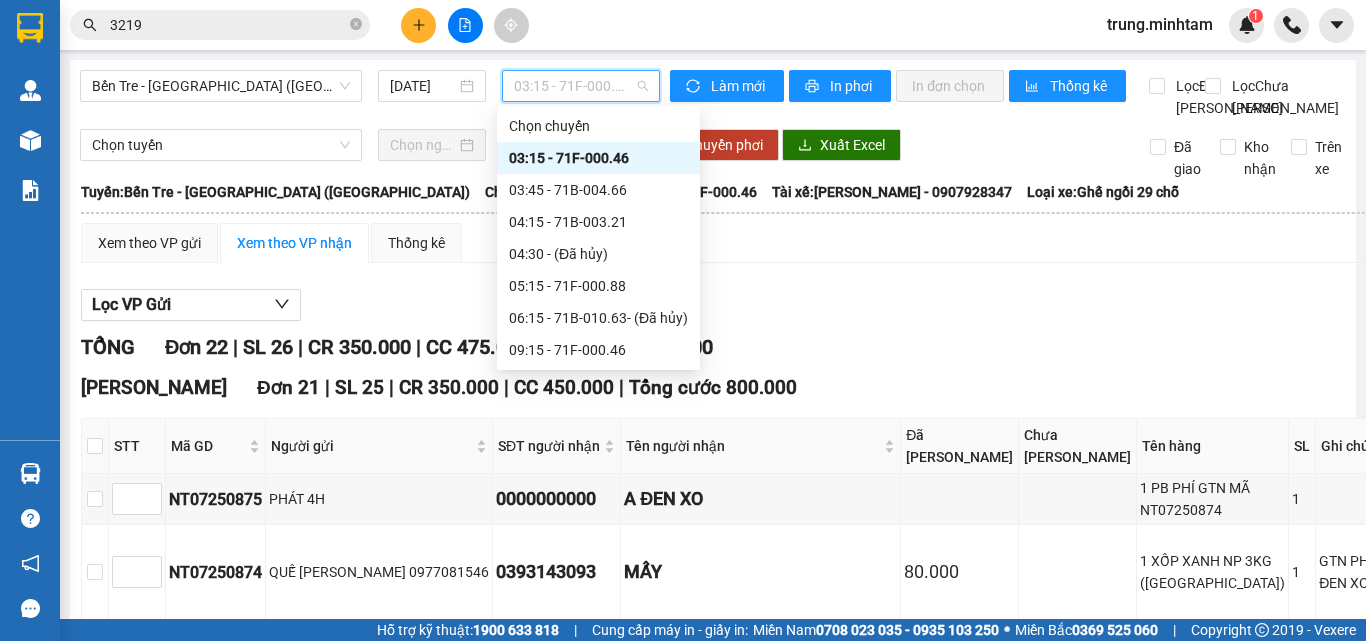 click on "03:15     - 71F-000.46" at bounding box center [598, 158] 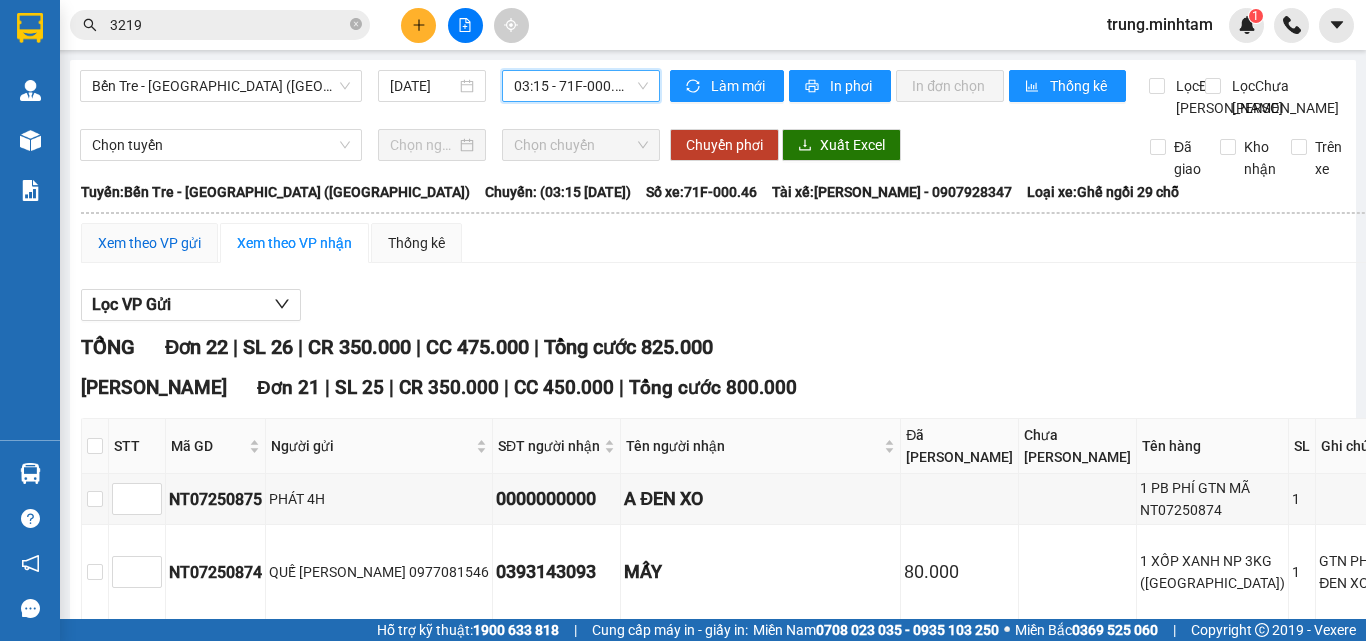 click on "Xem theo VP gửi" at bounding box center [149, 243] 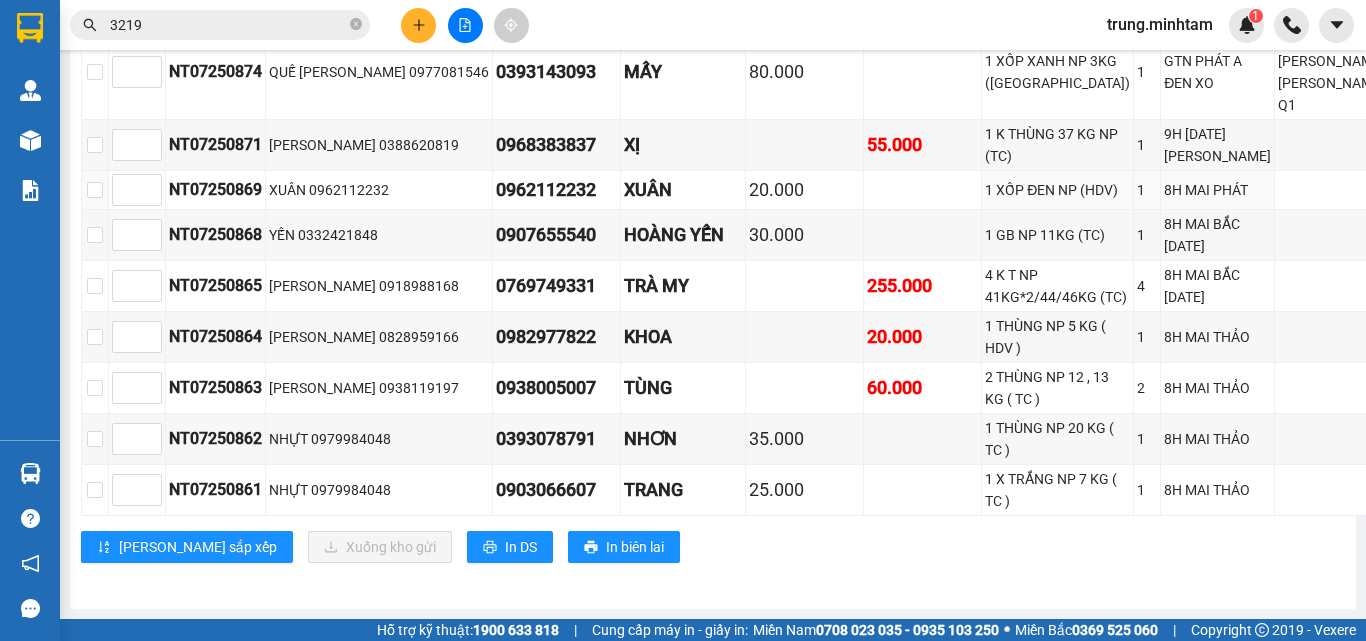 scroll, scrollTop: 1590, scrollLeft: 0, axis: vertical 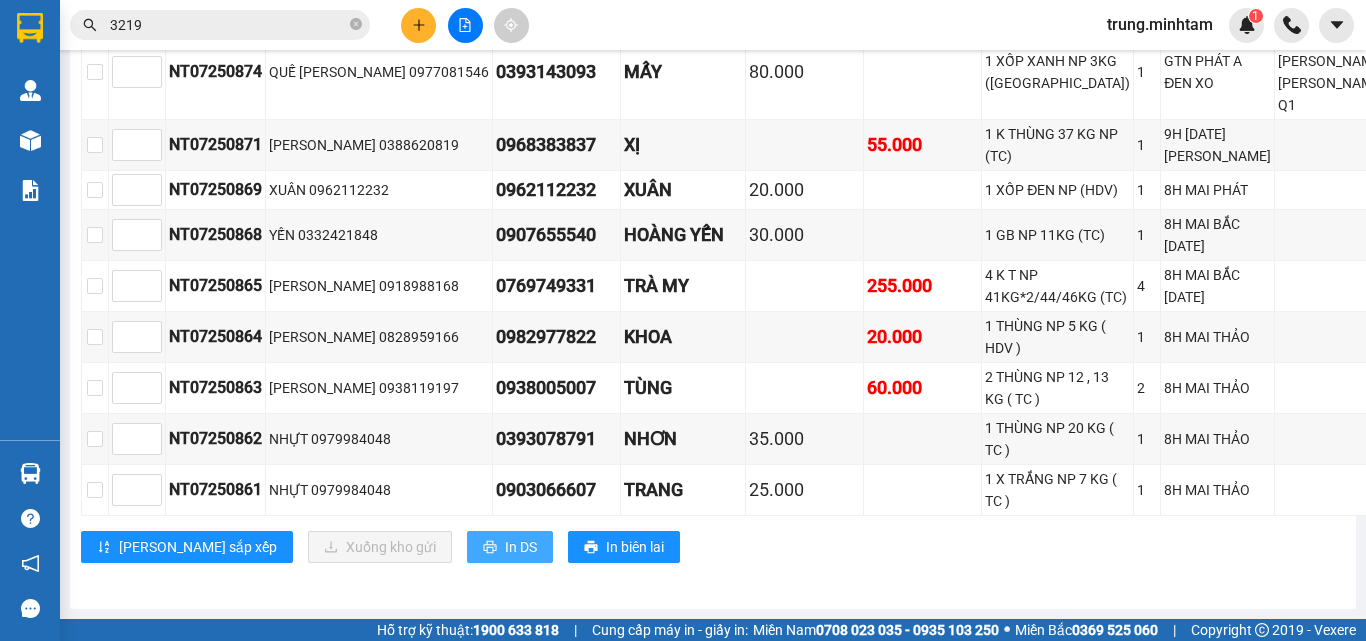 click on "In DS" at bounding box center [521, 547] 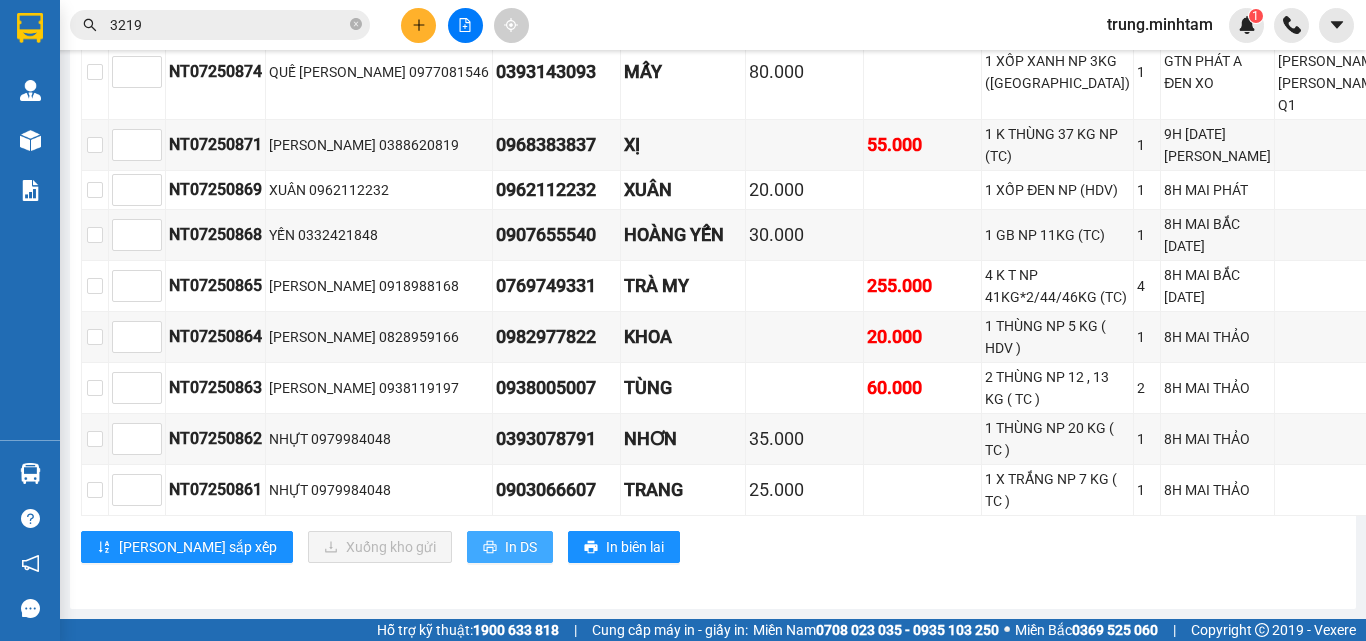 scroll, scrollTop: 0, scrollLeft: 0, axis: both 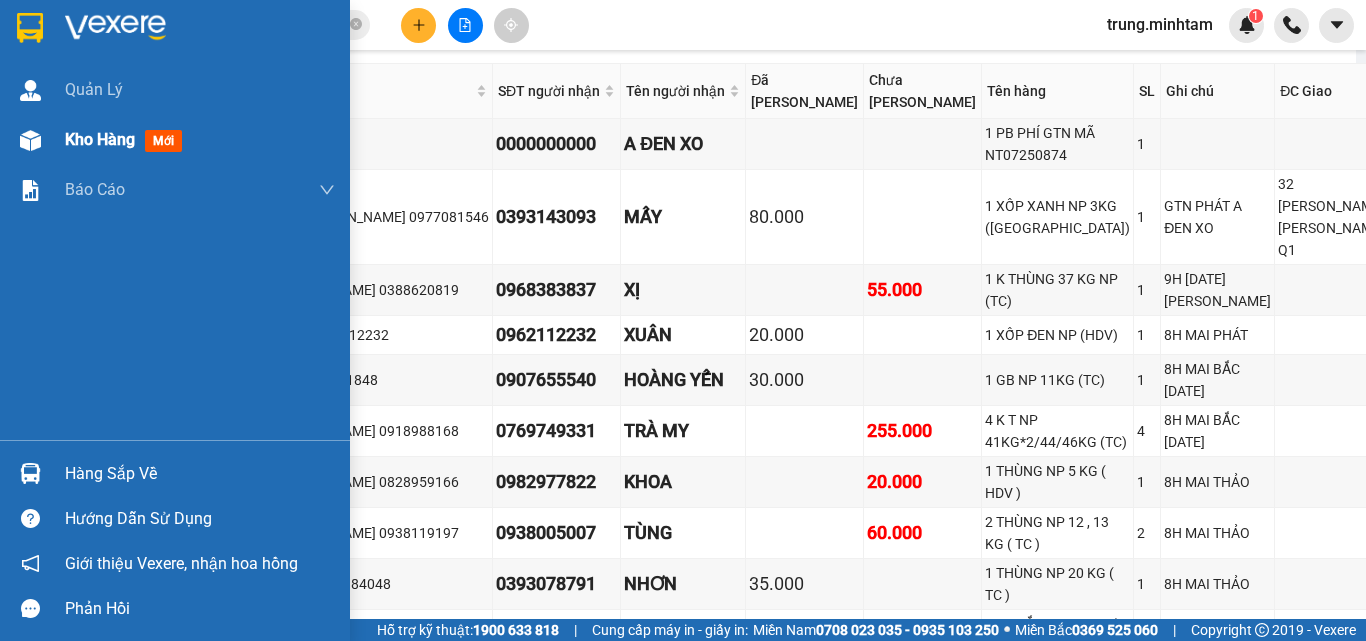 click on "Kho hàng" at bounding box center (100, 139) 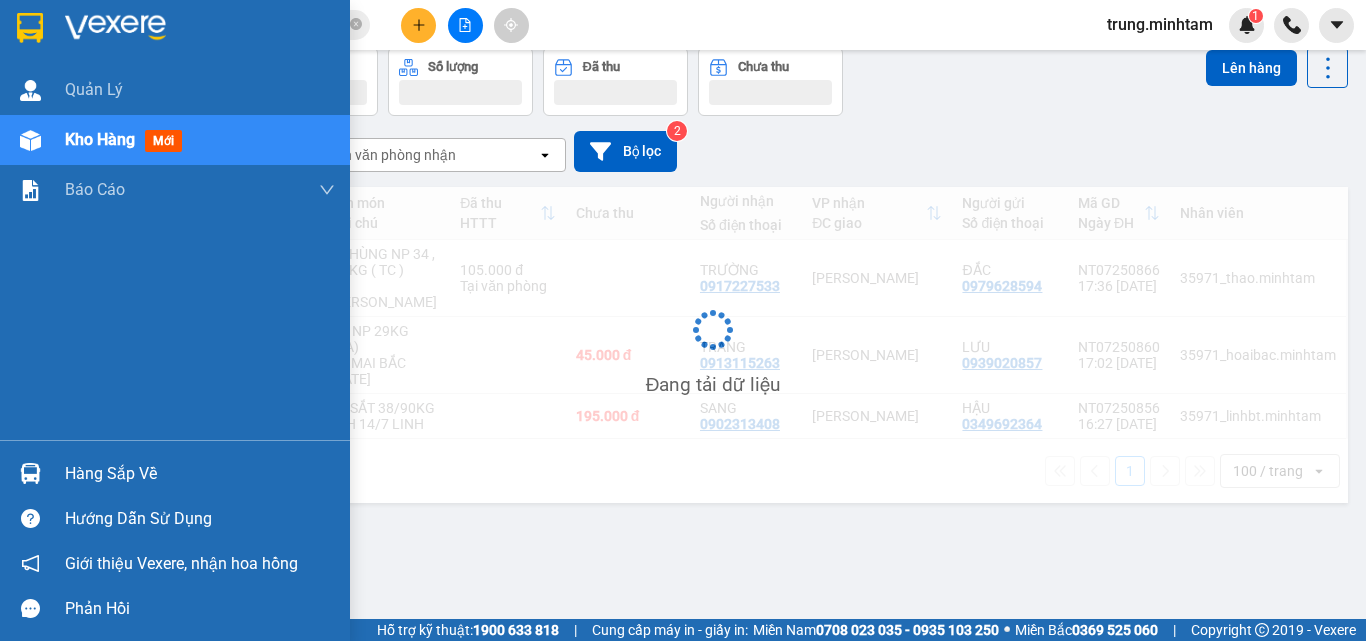 scroll, scrollTop: 92, scrollLeft: 0, axis: vertical 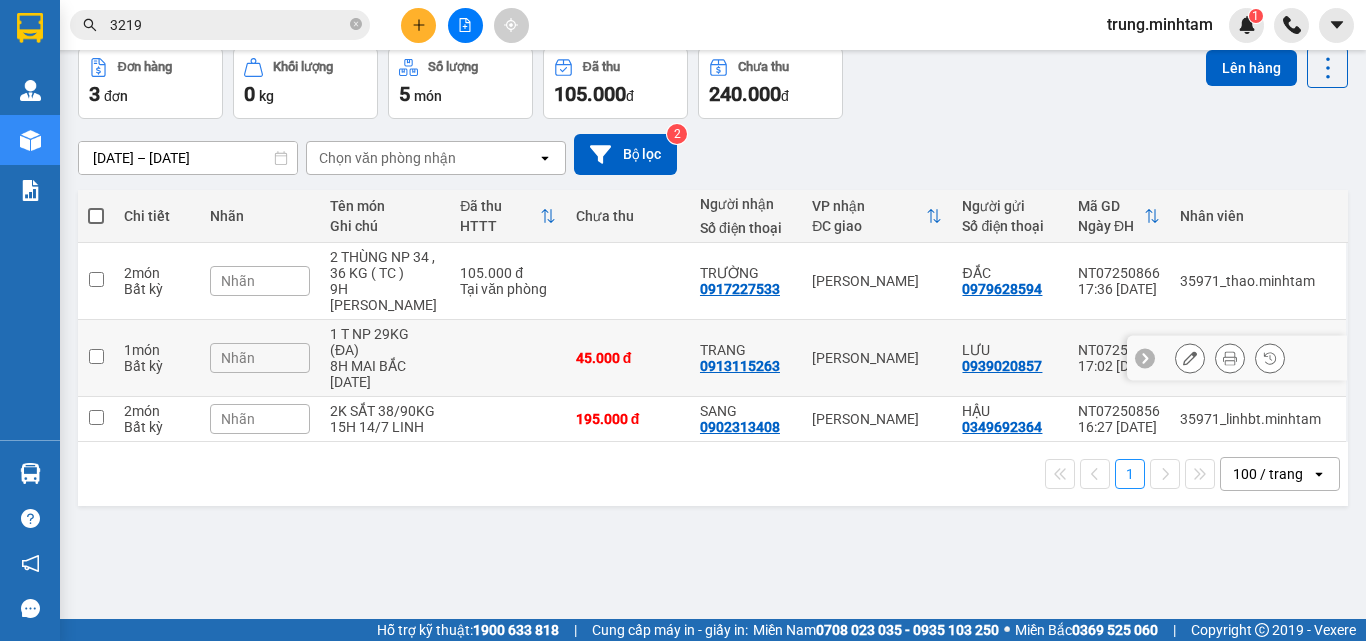drag, startPoint x: 532, startPoint y: 367, endPoint x: 549, endPoint y: 315, distance: 54.708317 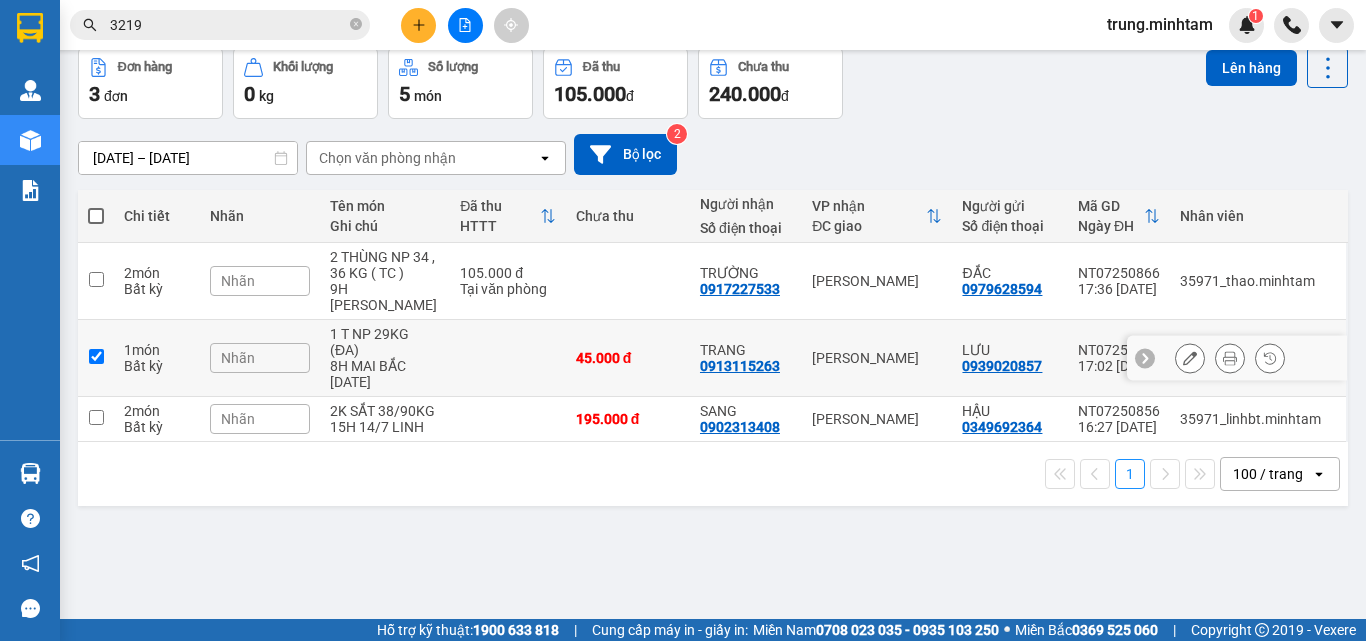 checkbox on "true" 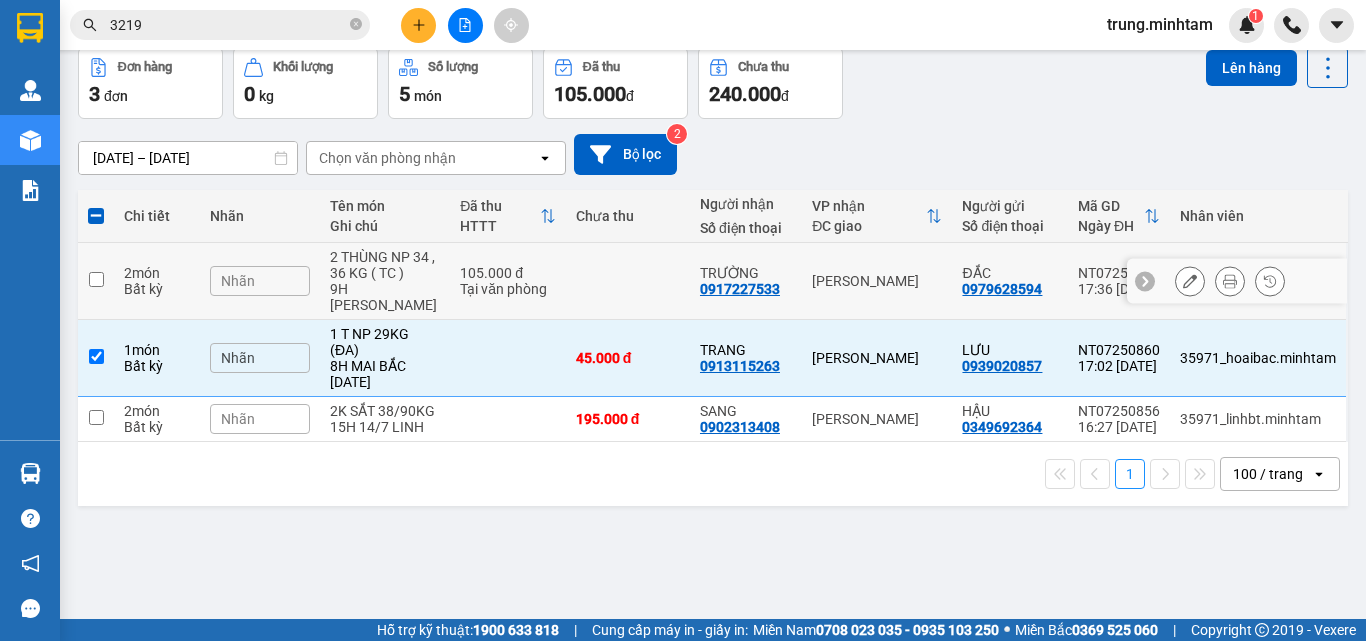 click at bounding box center [628, 281] 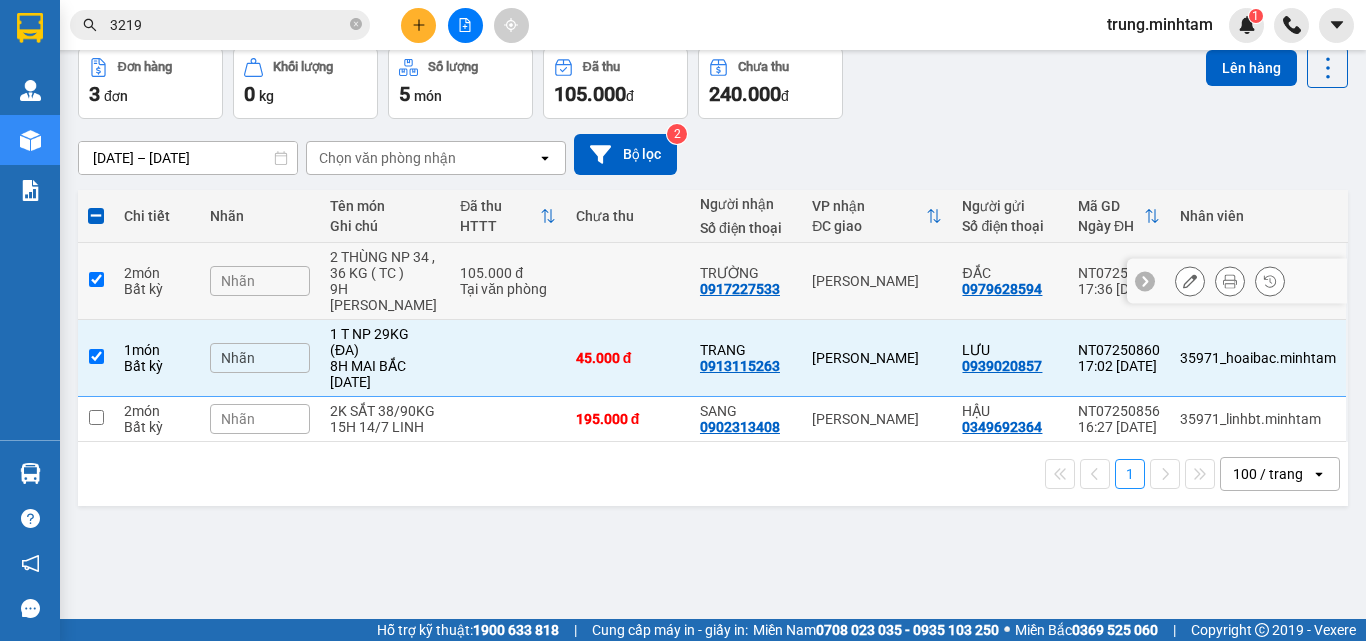 checkbox on "true" 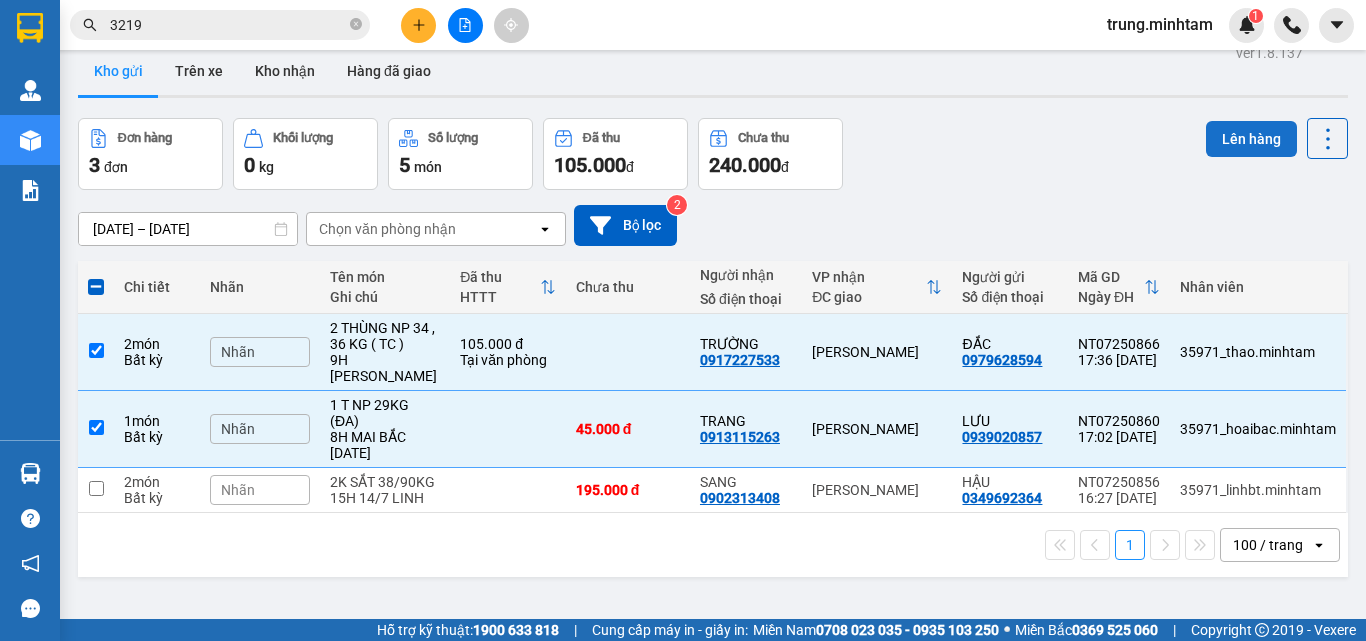 scroll, scrollTop: 0, scrollLeft: 0, axis: both 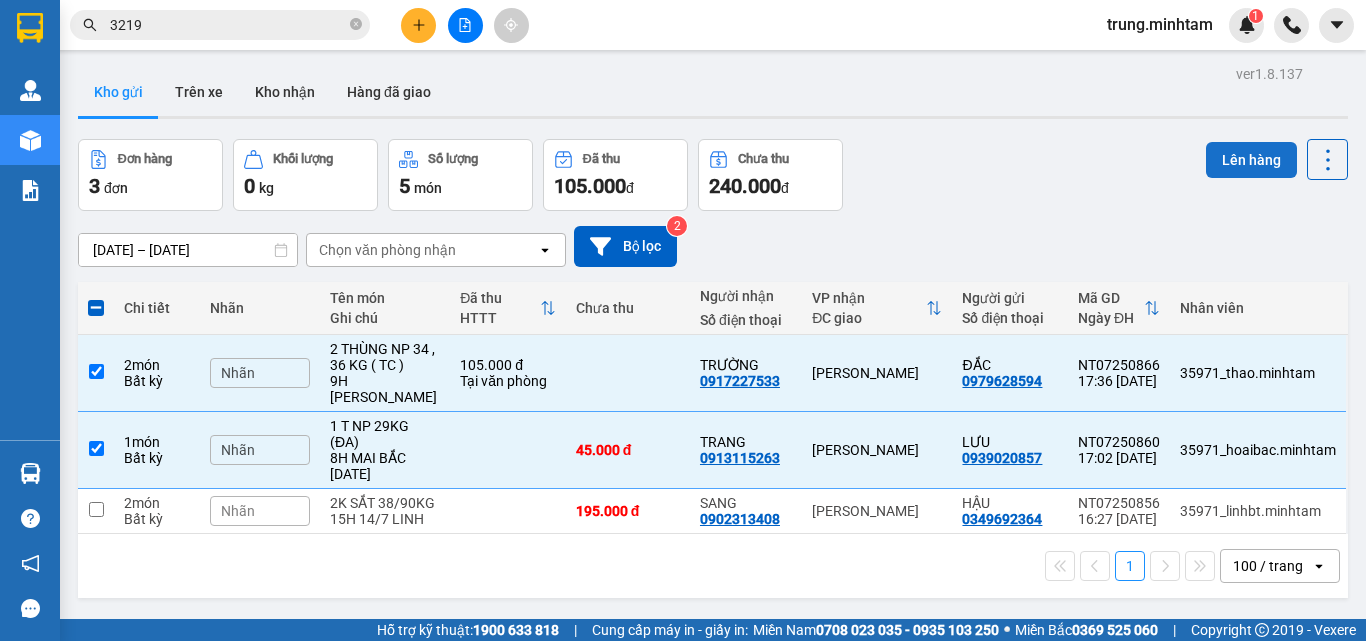 click on "Lên hàng" at bounding box center (1251, 160) 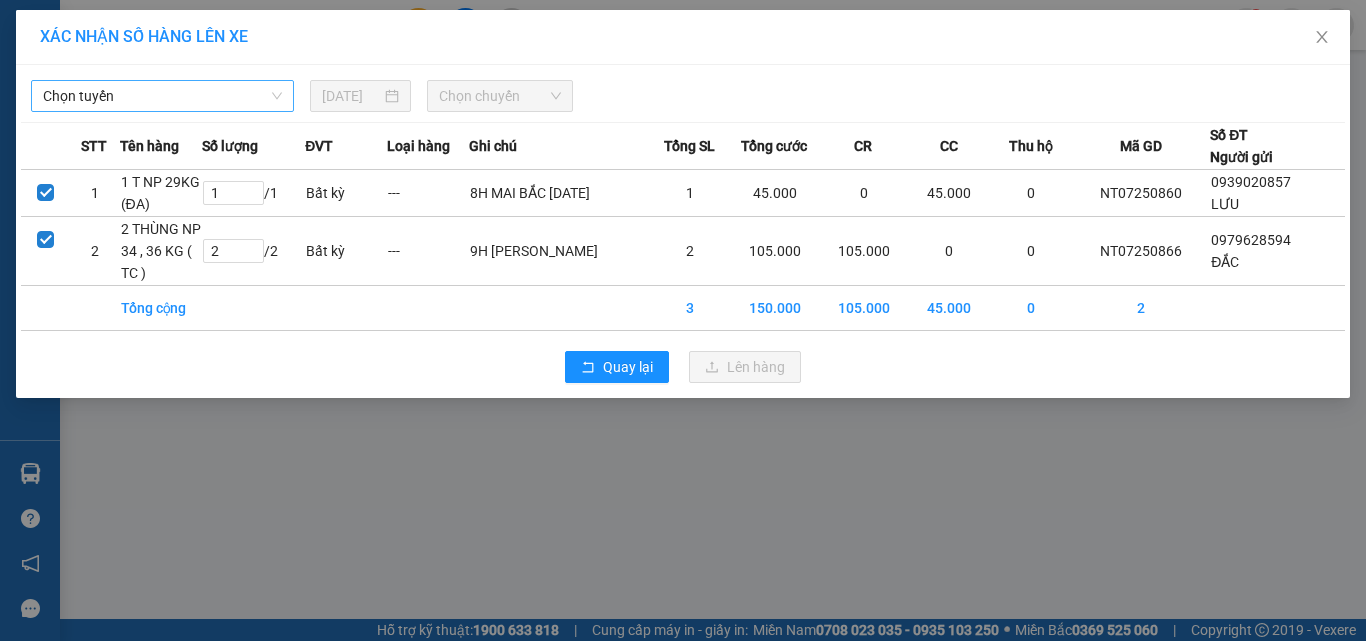 click on "Chọn tuyến" at bounding box center [162, 96] 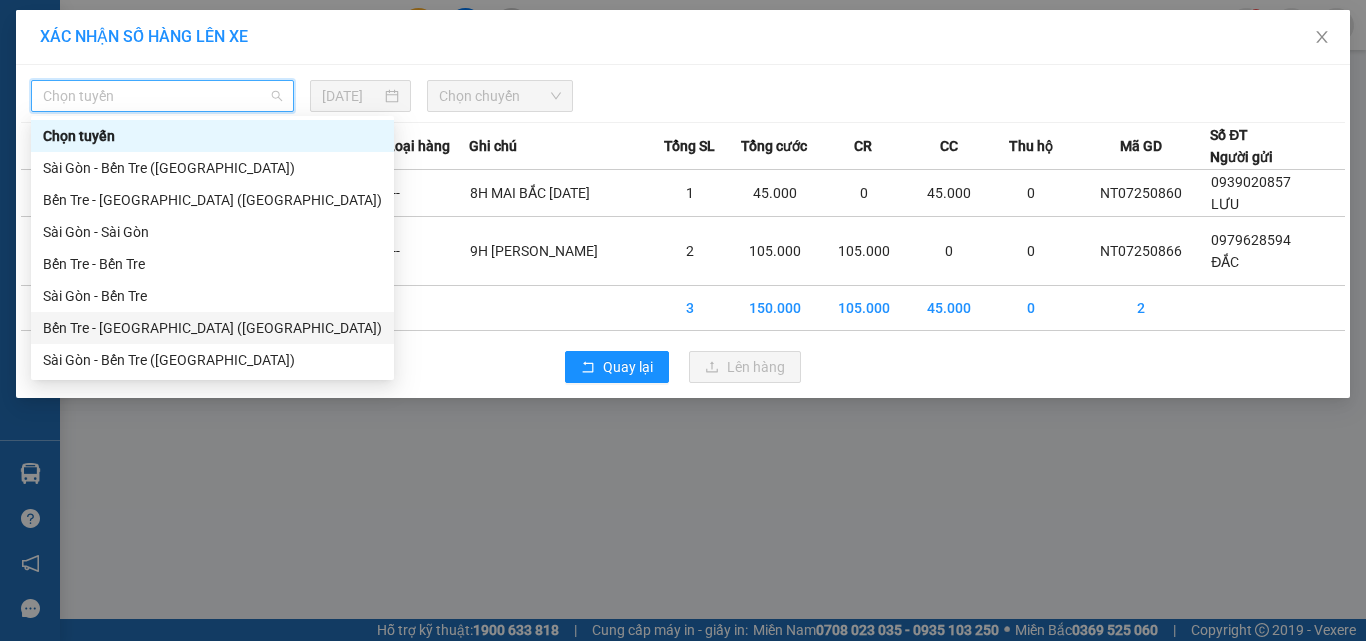 click on "Bến Tre - [GEOGRAPHIC_DATA] ([GEOGRAPHIC_DATA])" at bounding box center (212, 328) 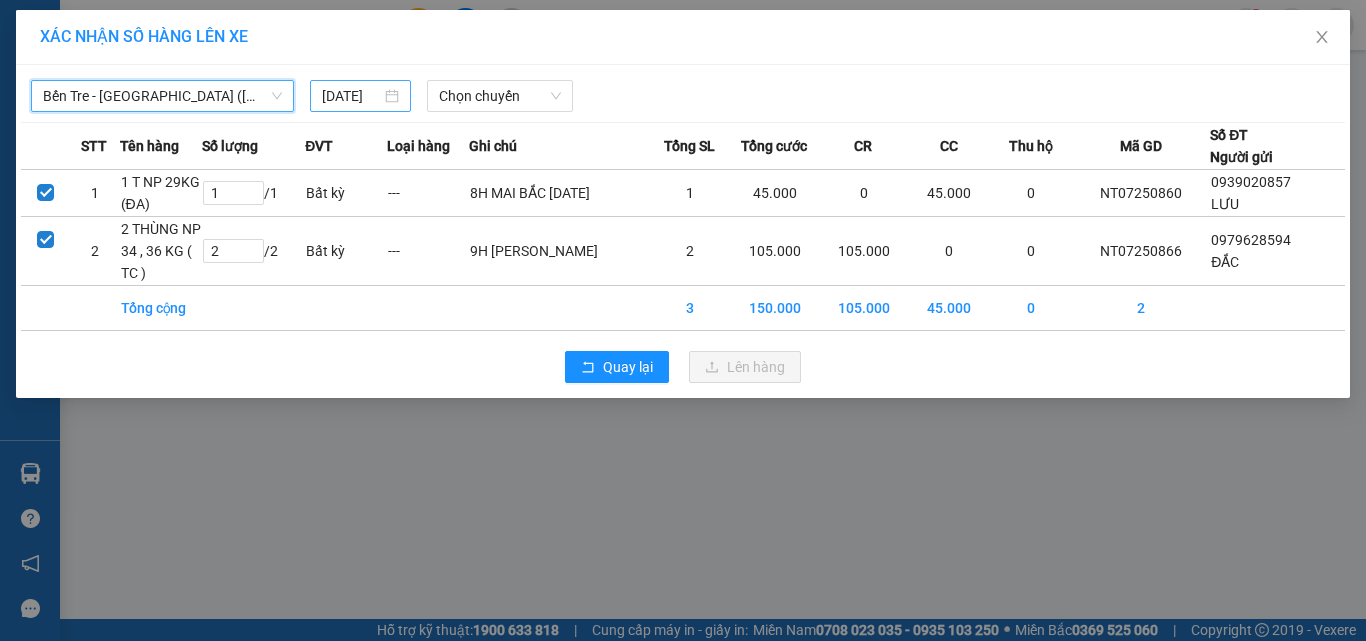 click on "[DATE]" at bounding box center (351, 96) 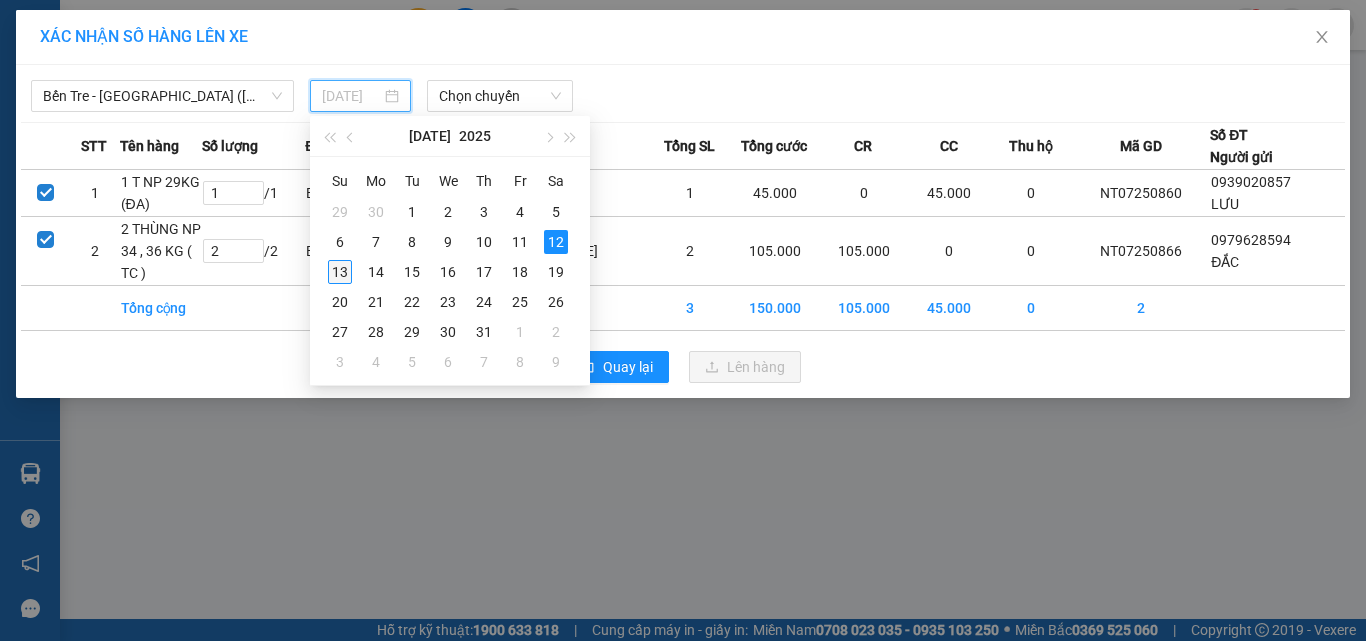 click on "13" at bounding box center [340, 272] 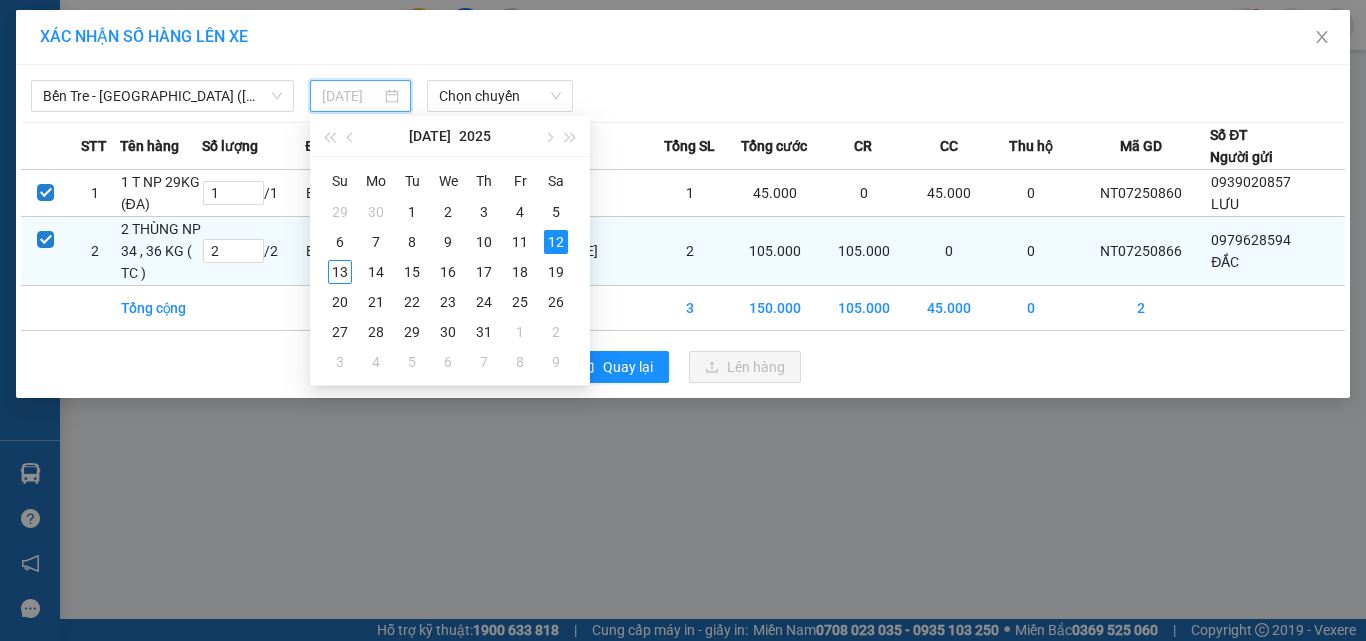 type on "[DATE]" 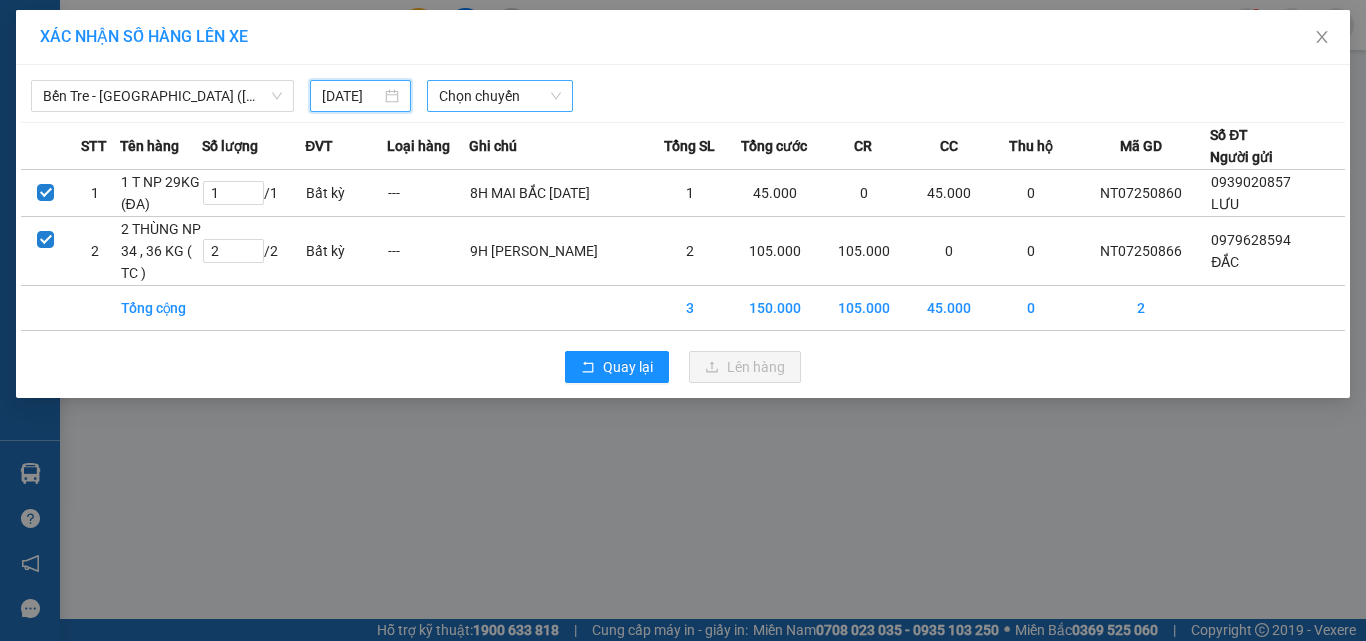 click on "Chọn chuyến" at bounding box center [500, 96] 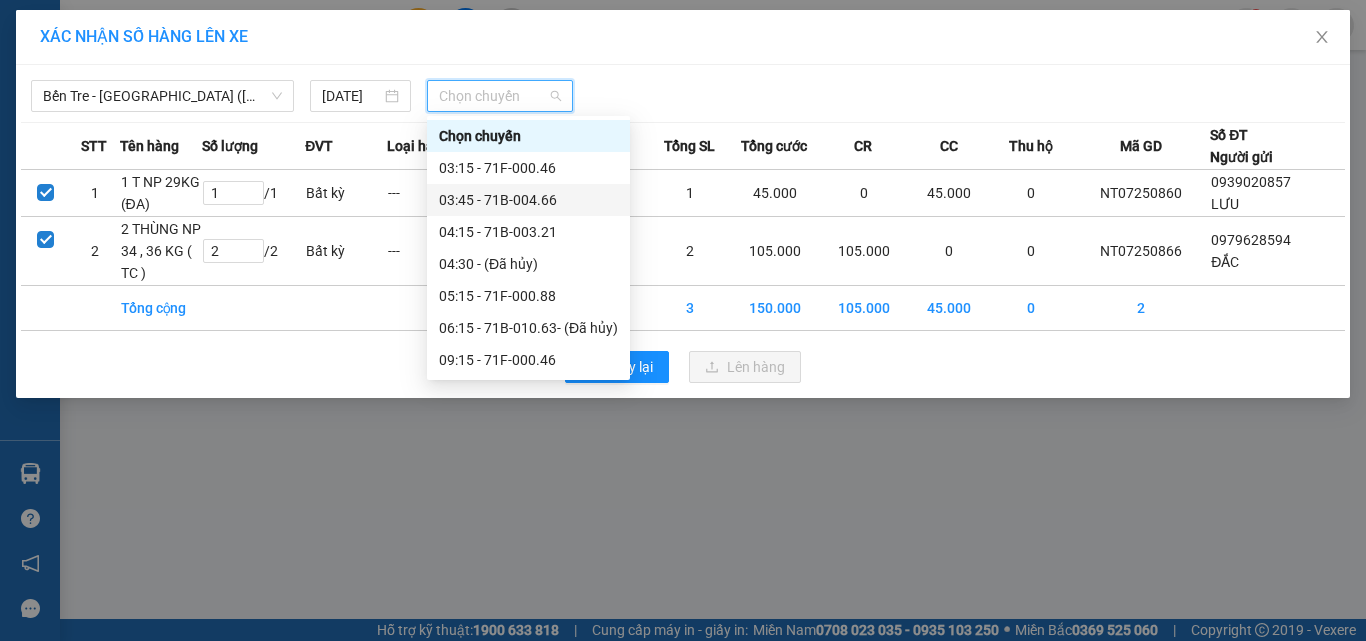 click on "03:45     - 71B-004.66" at bounding box center [528, 200] 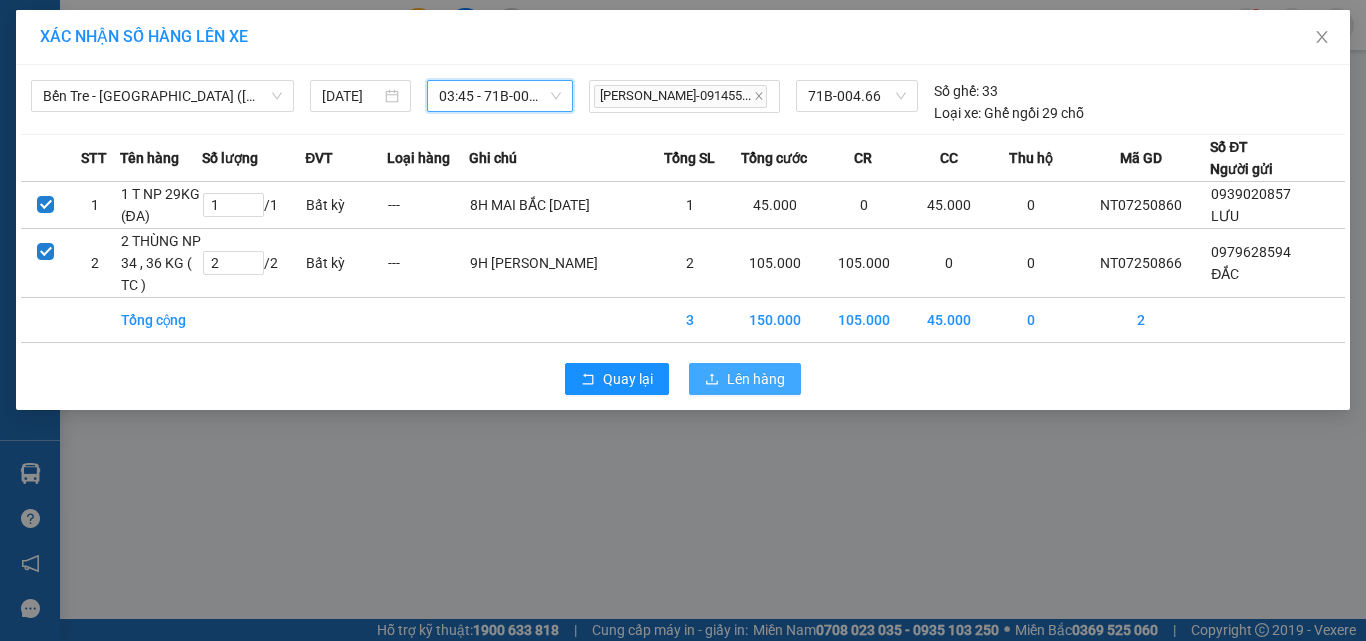 click on "Lên hàng" at bounding box center [756, 379] 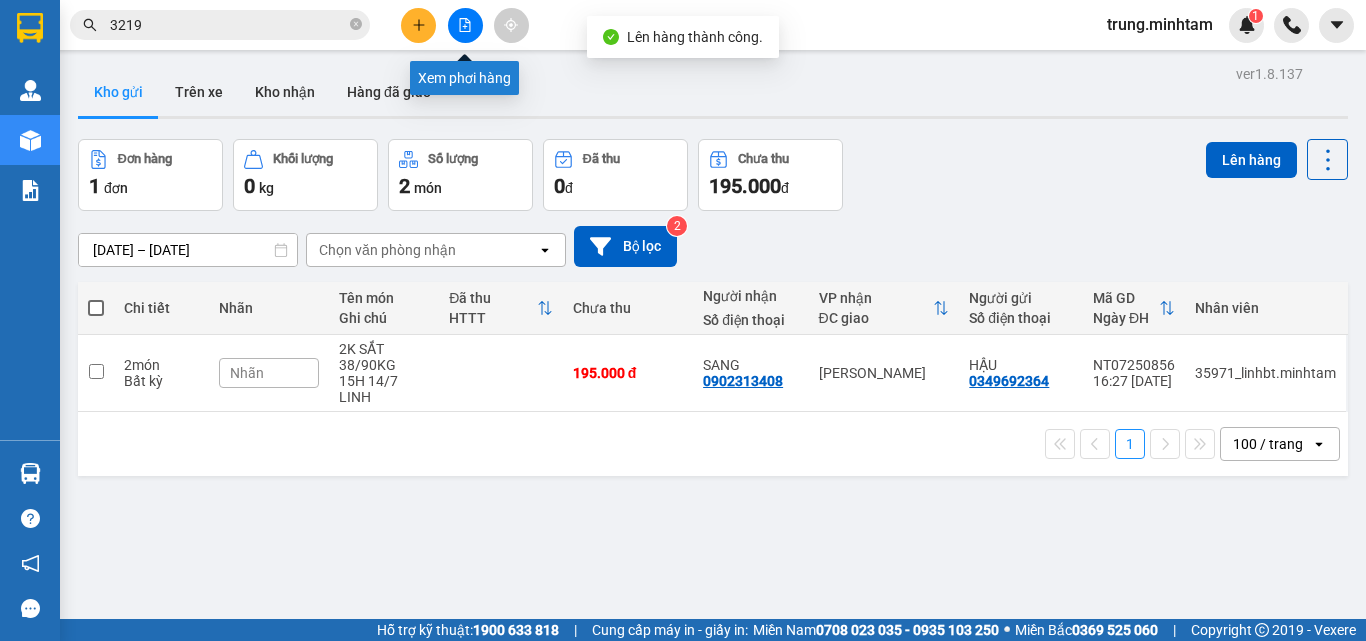 click 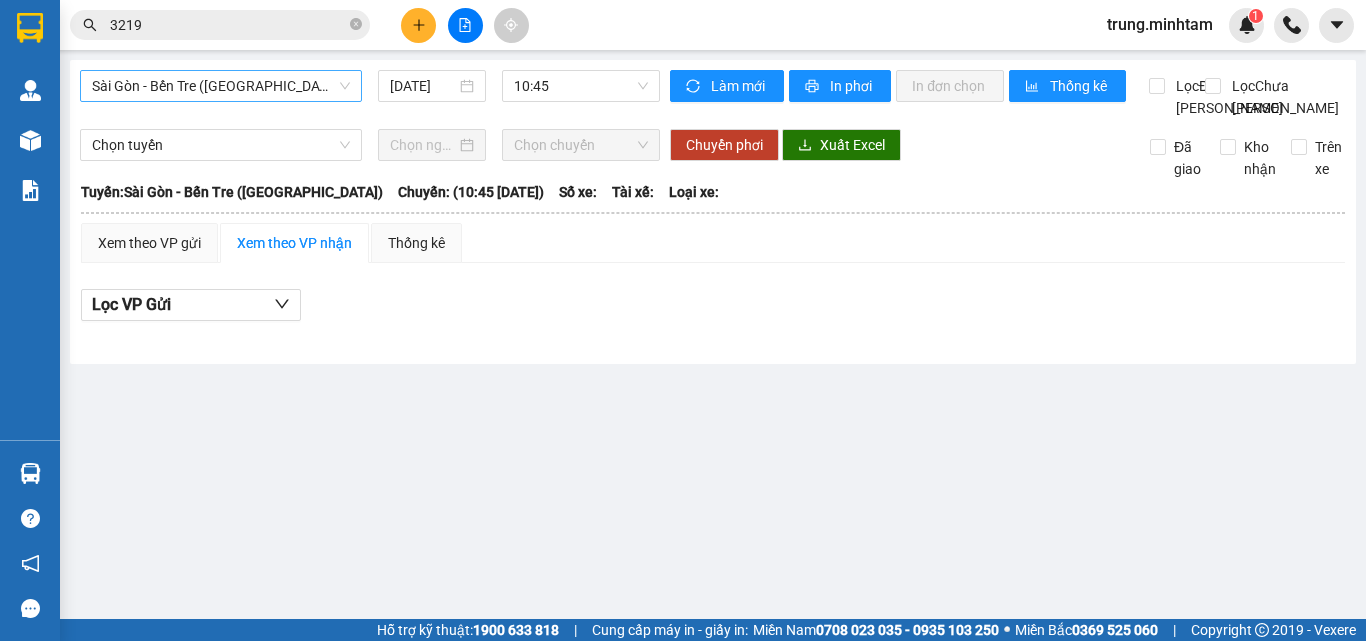 click on "Sài Gòn - Bến Tre ([GEOGRAPHIC_DATA])" at bounding box center [221, 86] 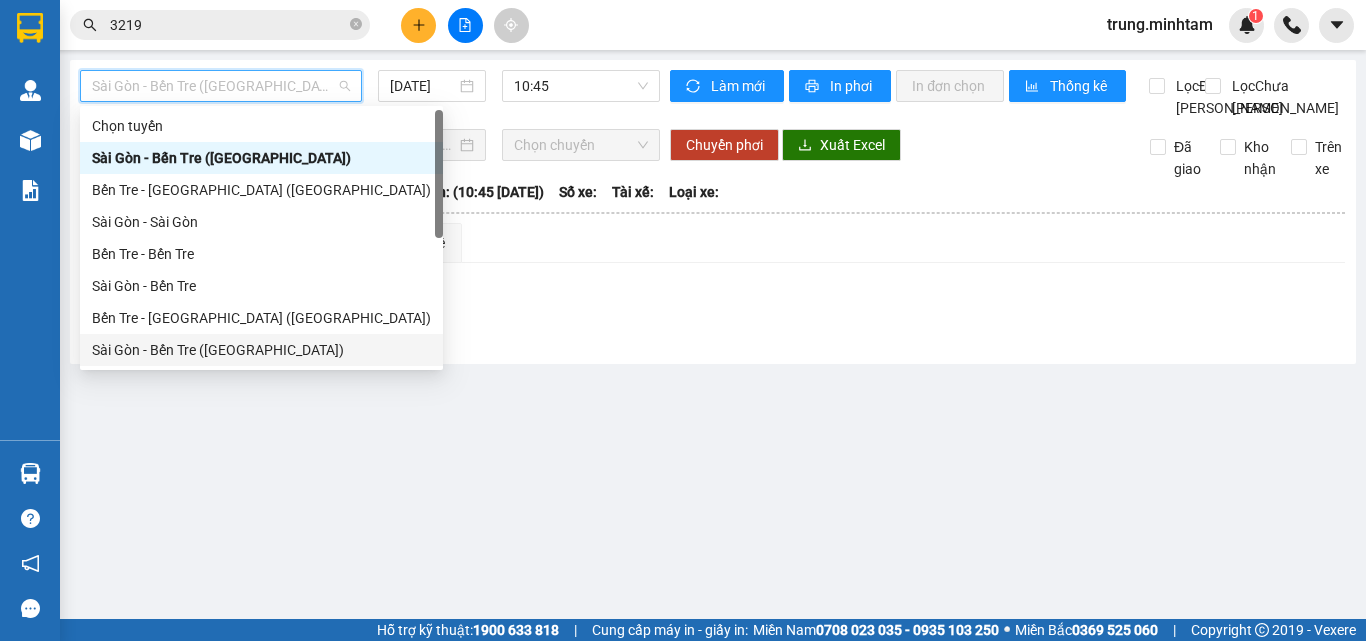 click on "Sài Gòn - Bến Tre ([GEOGRAPHIC_DATA])" at bounding box center (261, 350) 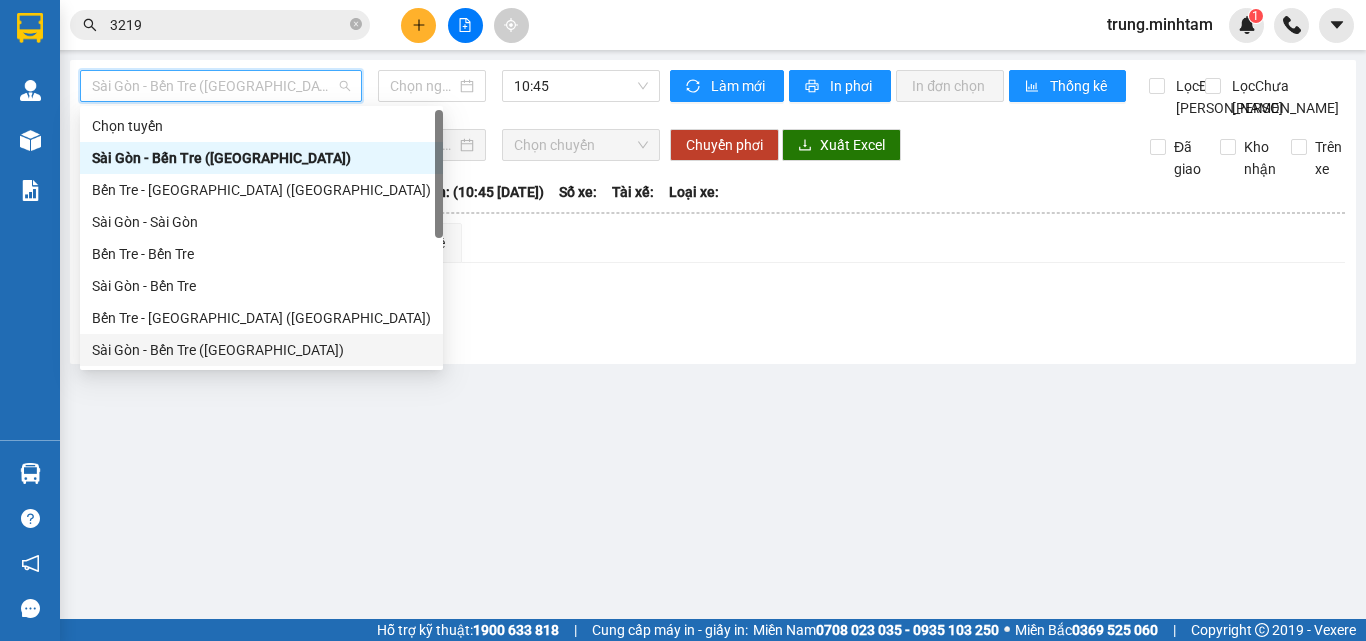type on "[DATE]" 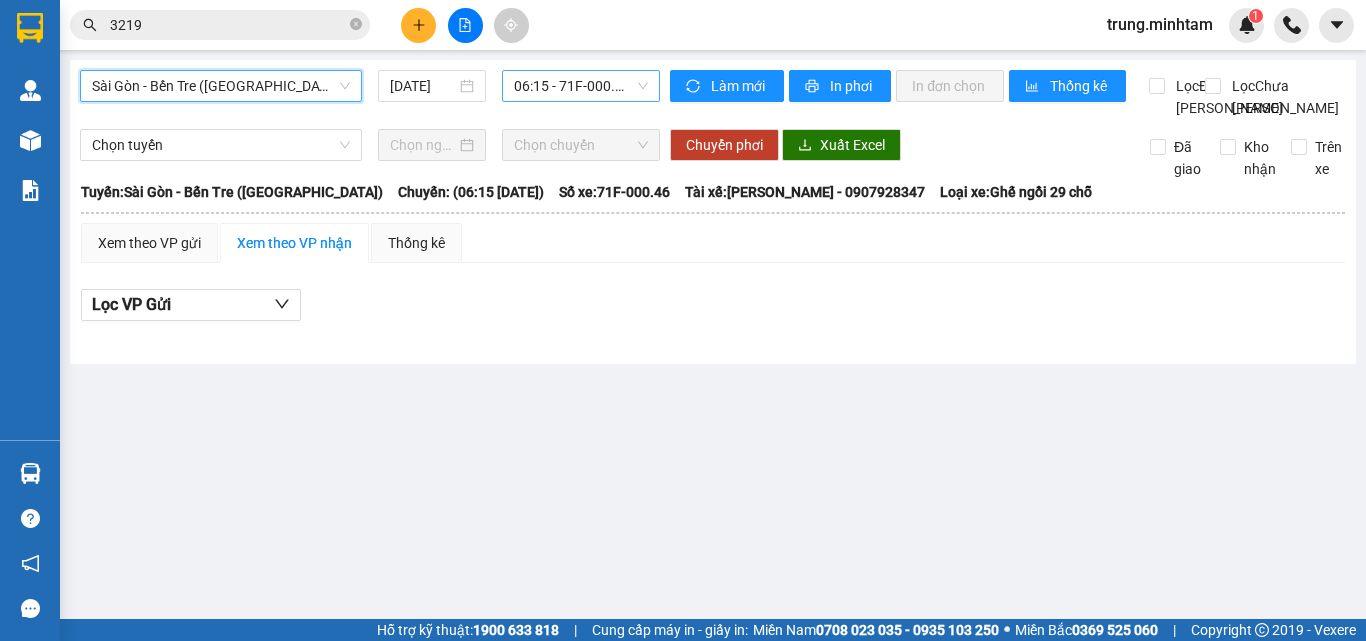 click on "06:15     - 71F-000.46" at bounding box center (581, 86) 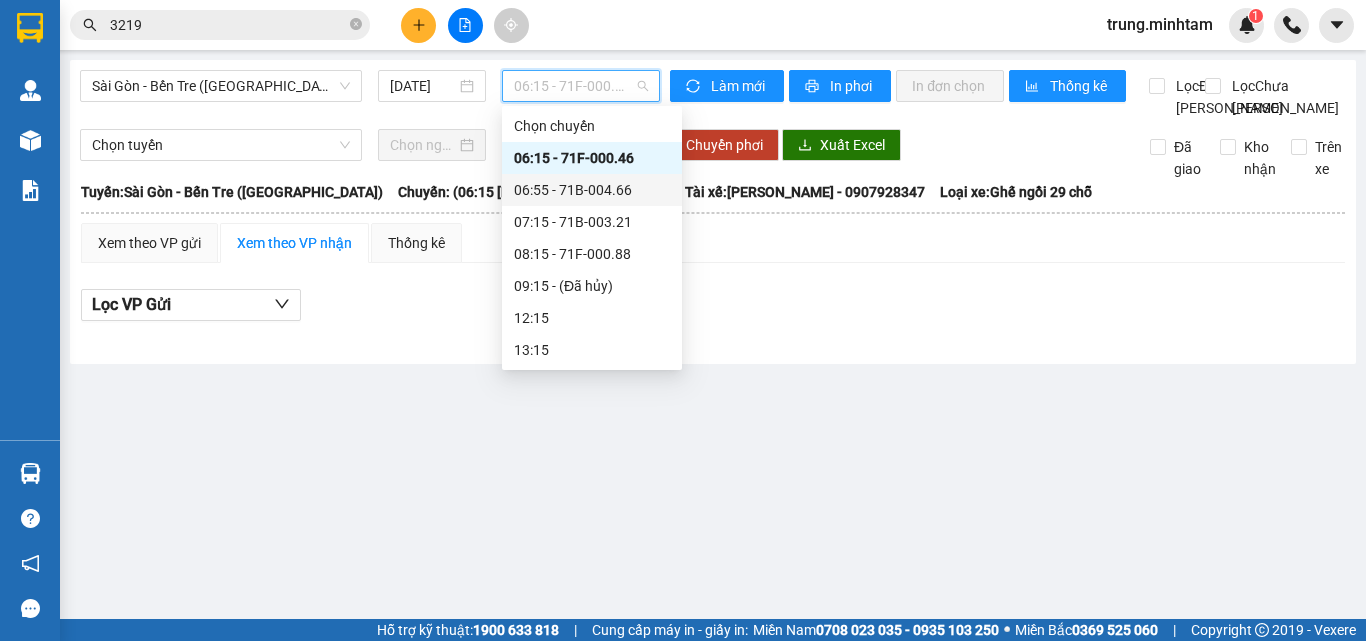 click on "06:55     - 71B-004.66" at bounding box center [592, 190] 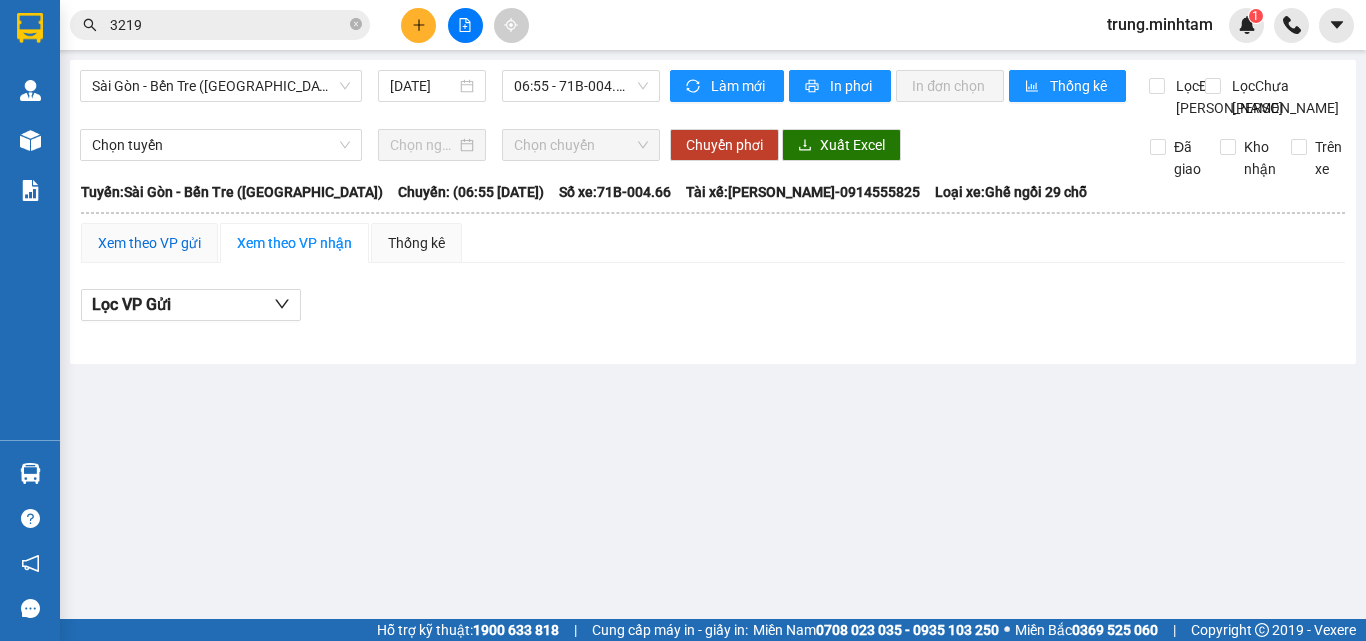 click on "Xem theo VP gửi" at bounding box center (149, 243) 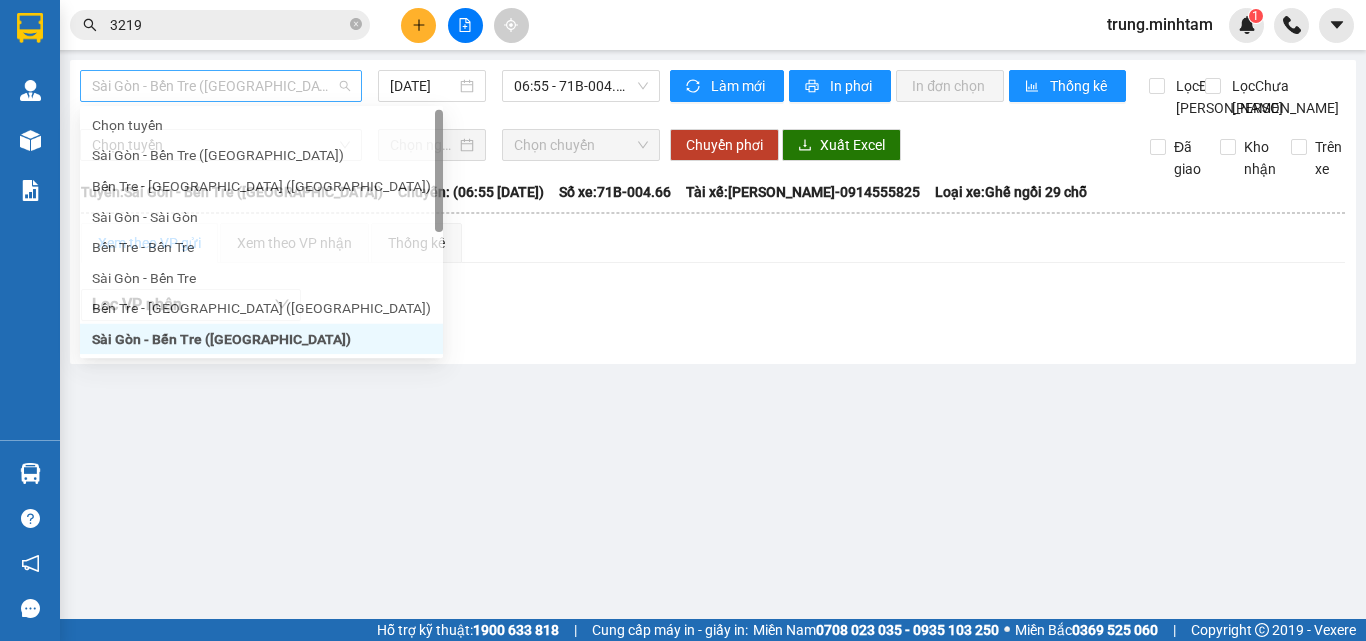 click on "Sài Gòn - Bến Tre ([GEOGRAPHIC_DATA])" at bounding box center (221, 86) 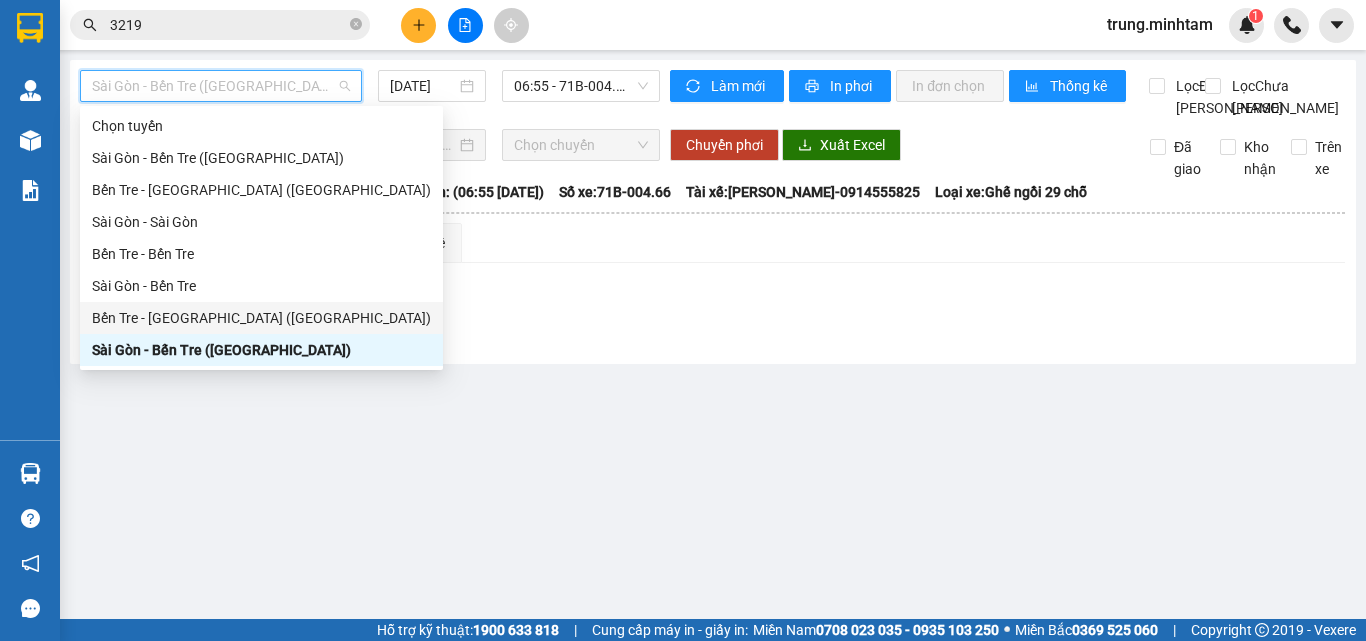 click on "Bến Tre - [GEOGRAPHIC_DATA] ([GEOGRAPHIC_DATA])" at bounding box center [261, 318] 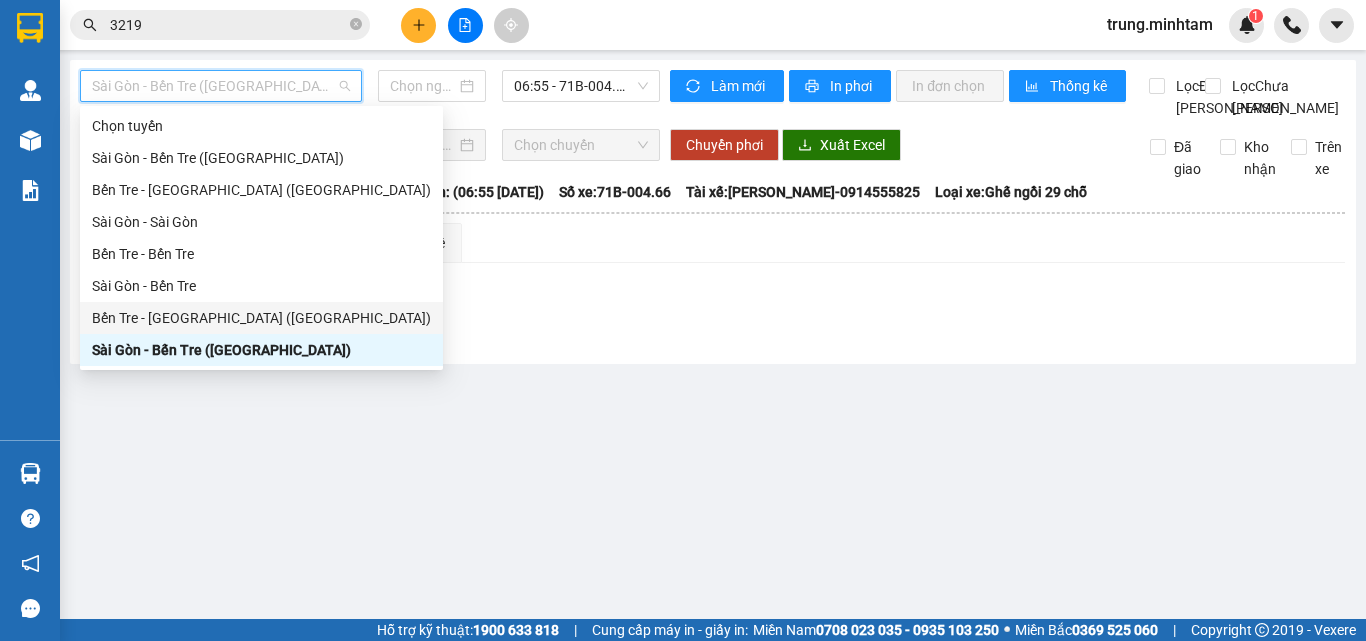 type on "[DATE]" 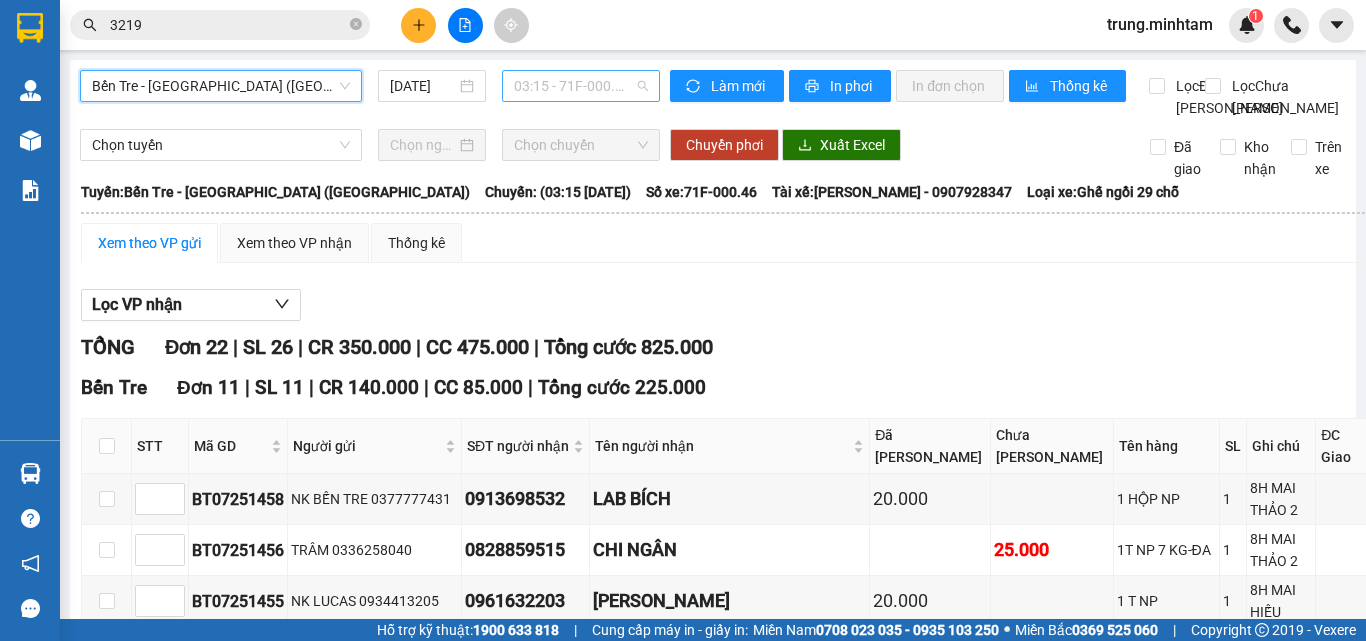 click on "03:15     - 71F-000.46" at bounding box center (581, 86) 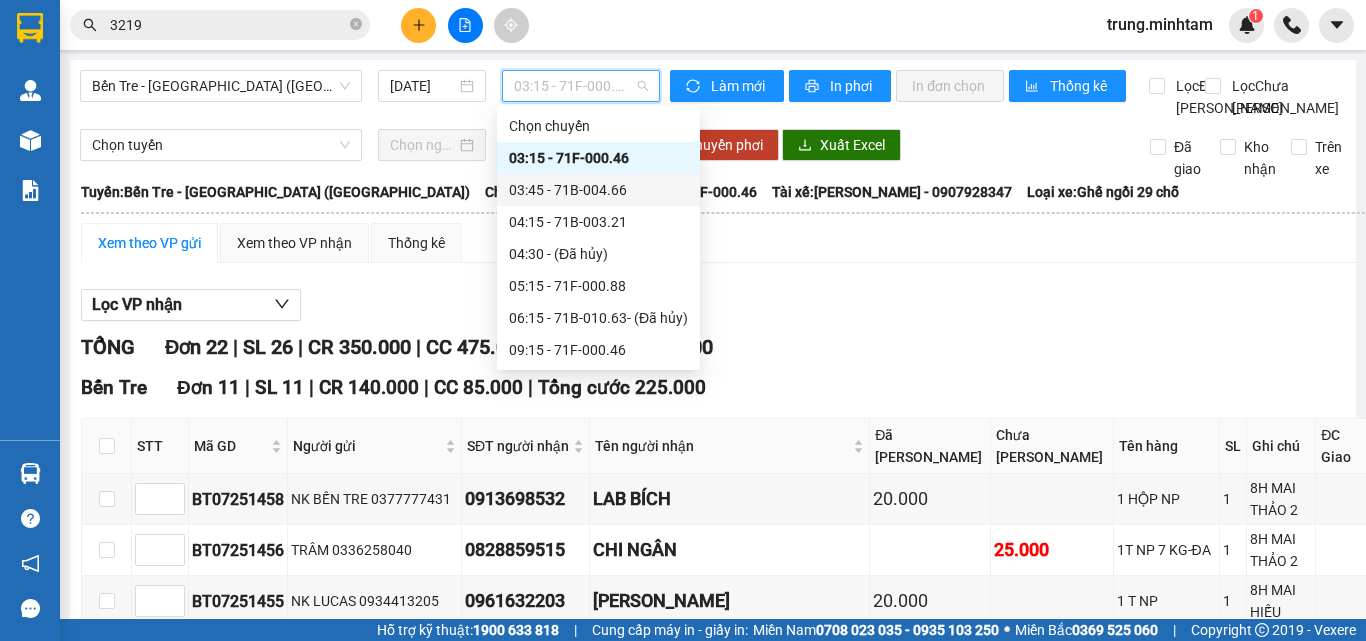 click on "03:45     - 71B-004.66" at bounding box center [598, 190] 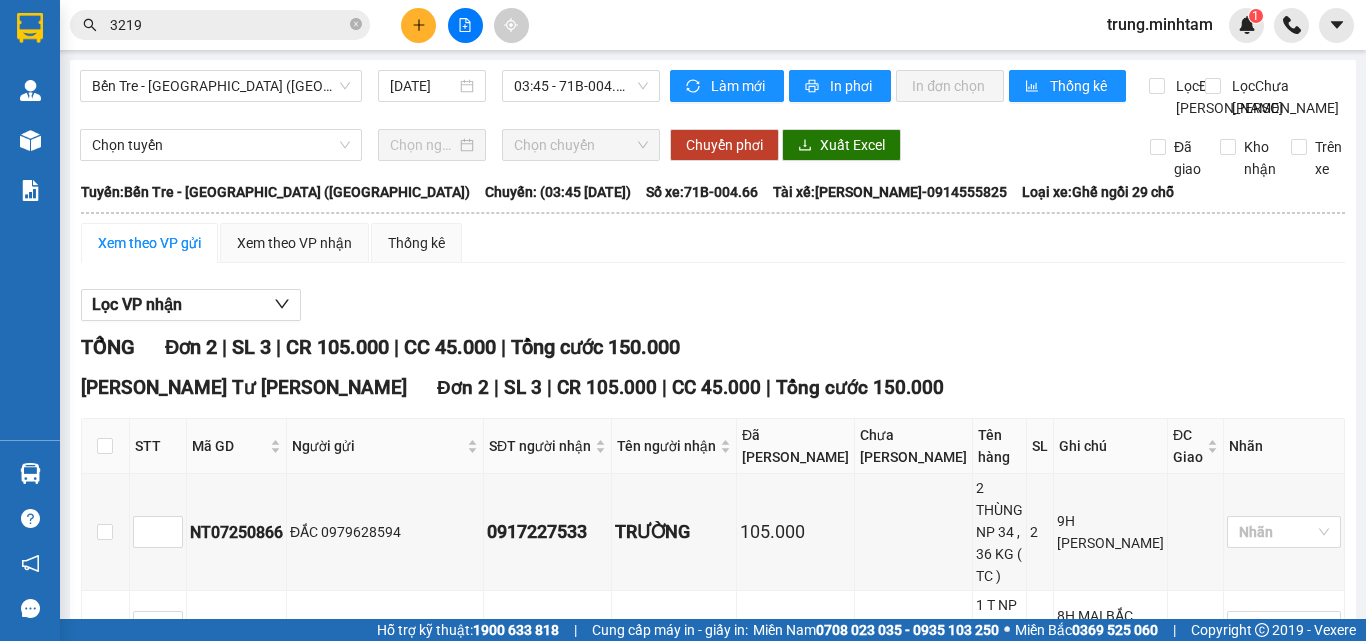 click on "Xem theo VP gửi" at bounding box center (149, 243) 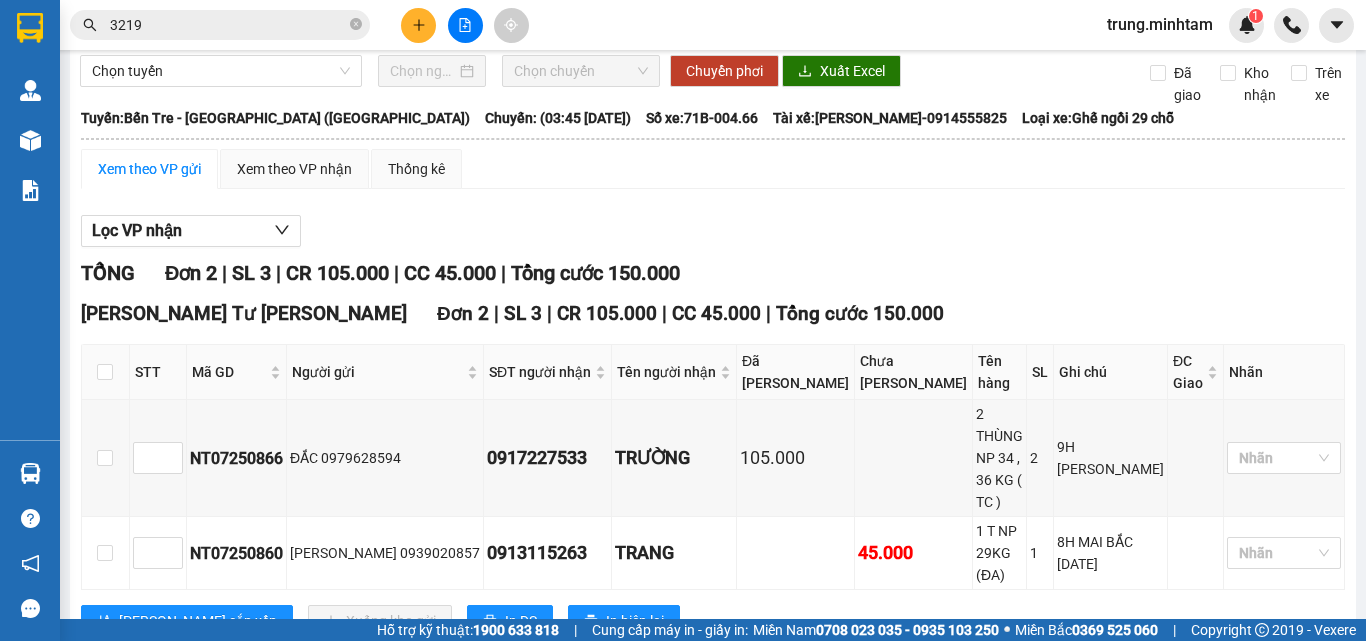 scroll, scrollTop: 104, scrollLeft: 0, axis: vertical 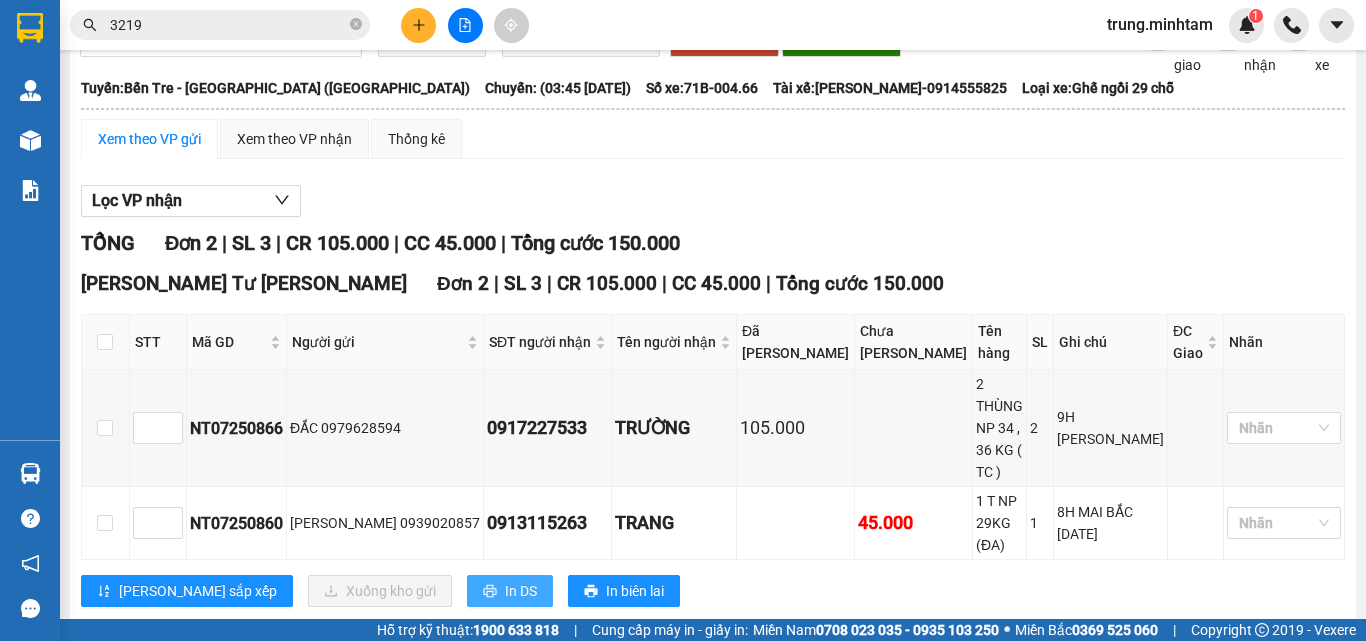 click on "In DS" at bounding box center [510, 591] 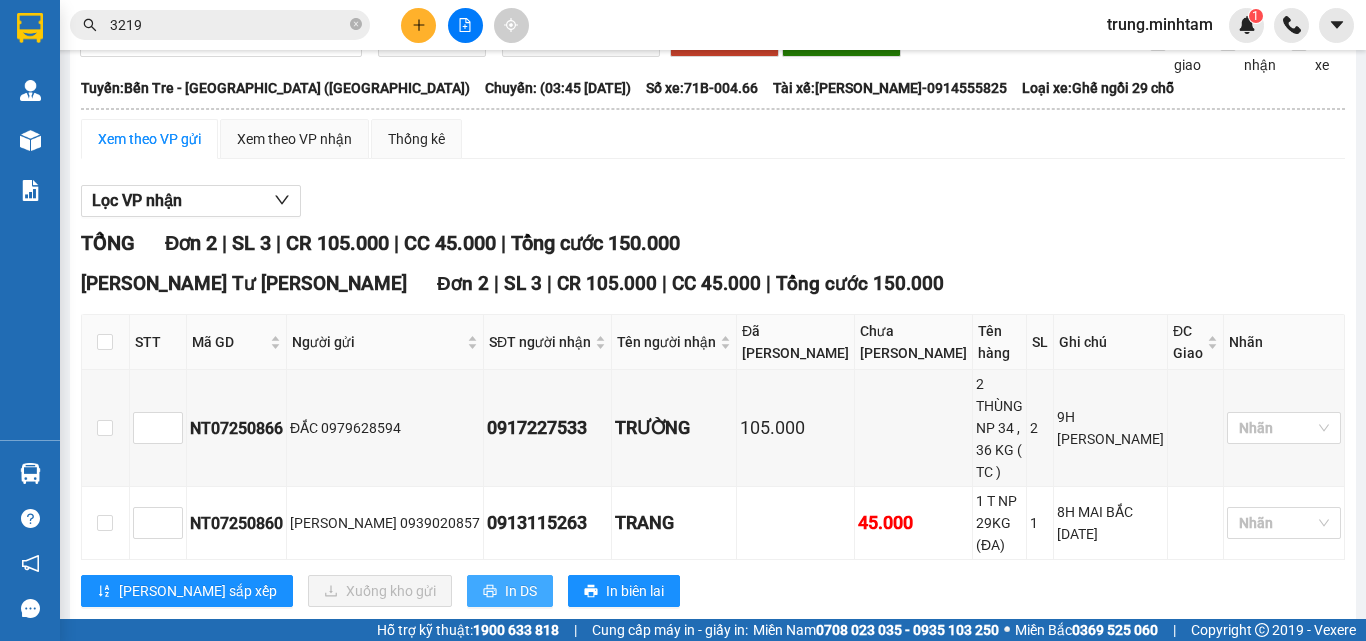 scroll, scrollTop: 0, scrollLeft: 0, axis: both 